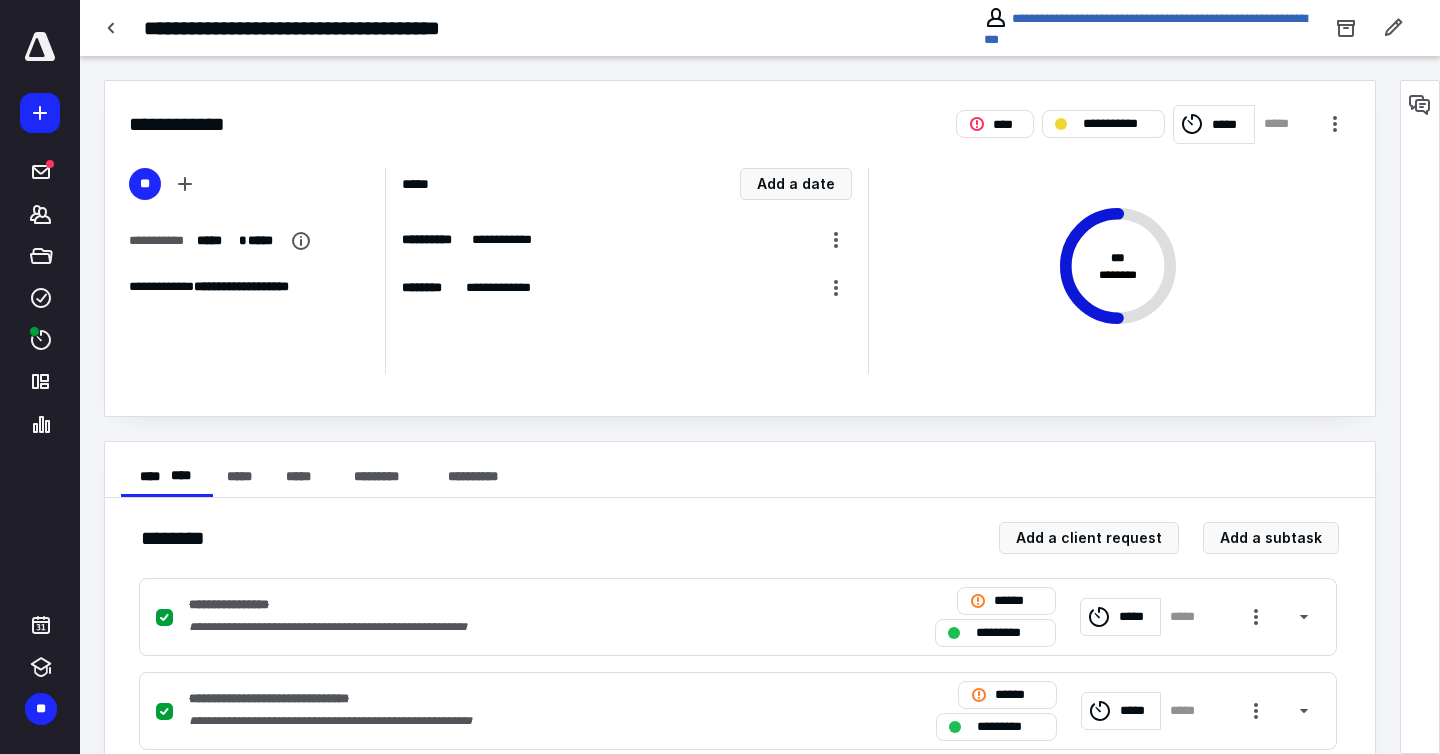 scroll, scrollTop: 0, scrollLeft: 0, axis: both 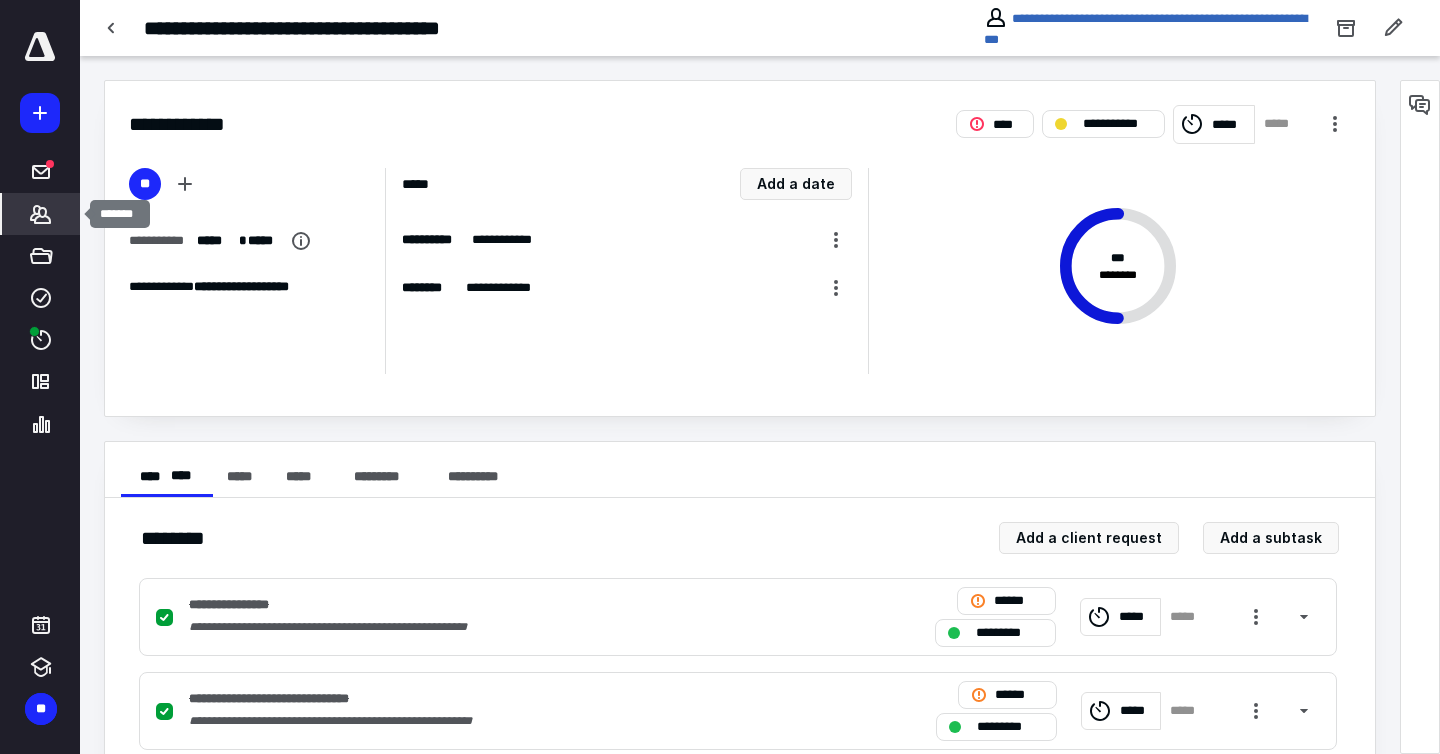 click 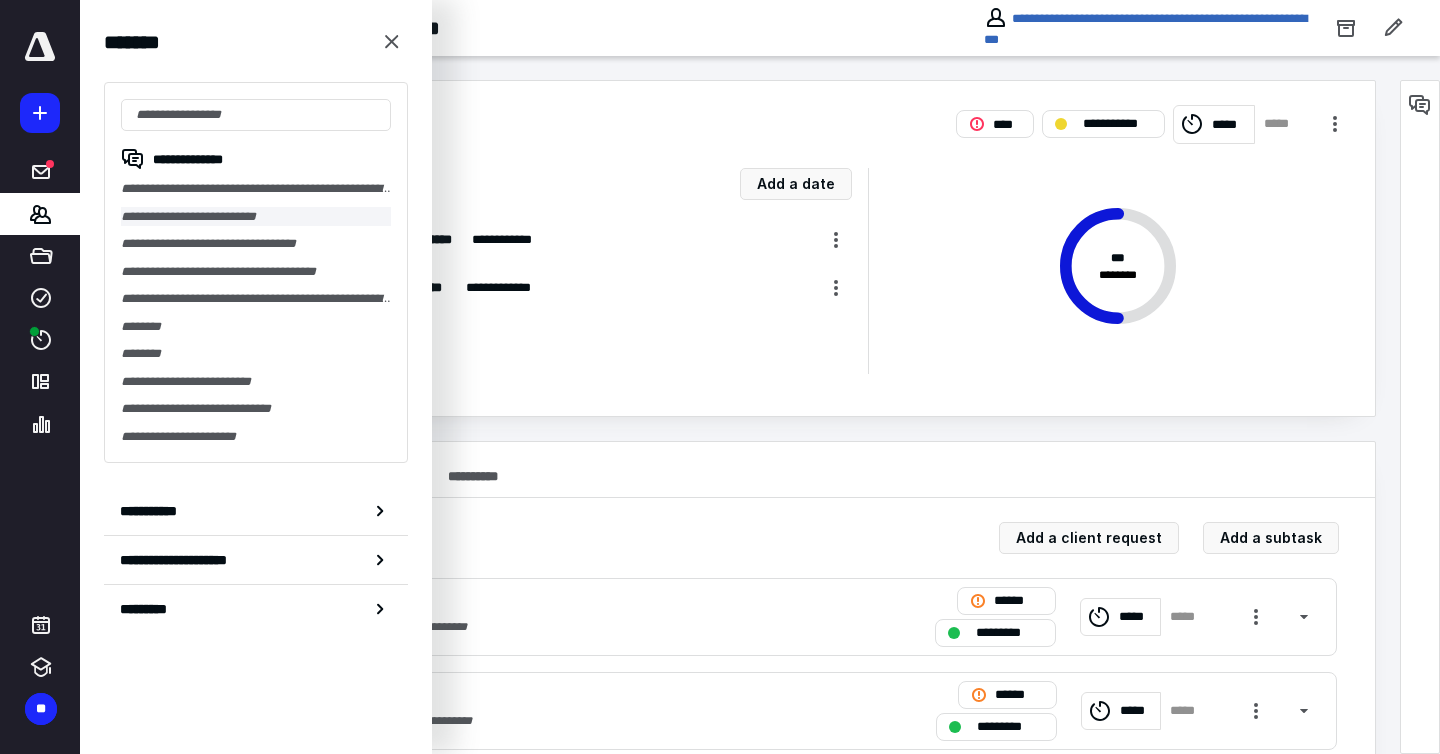 click on "**********" at bounding box center [256, 217] 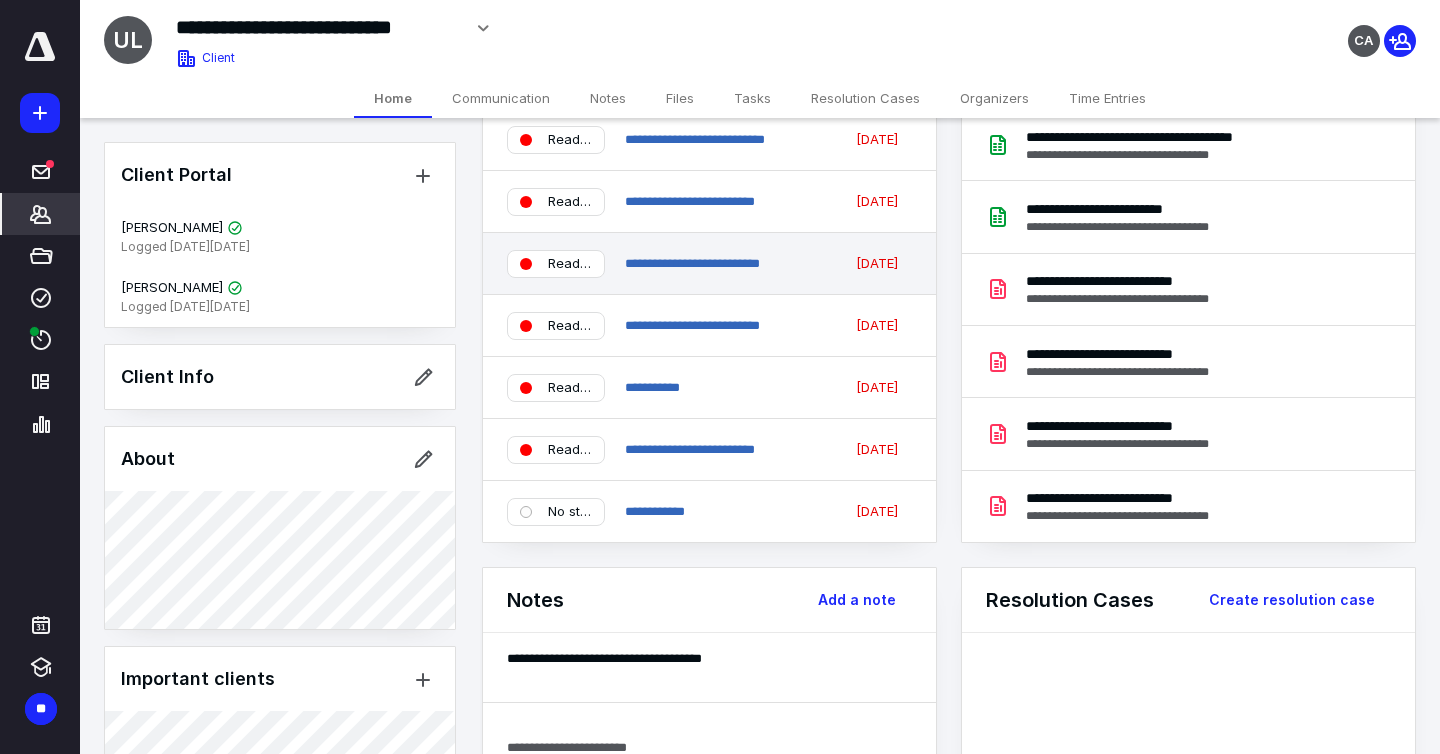 scroll, scrollTop: 0, scrollLeft: 0, axis: both 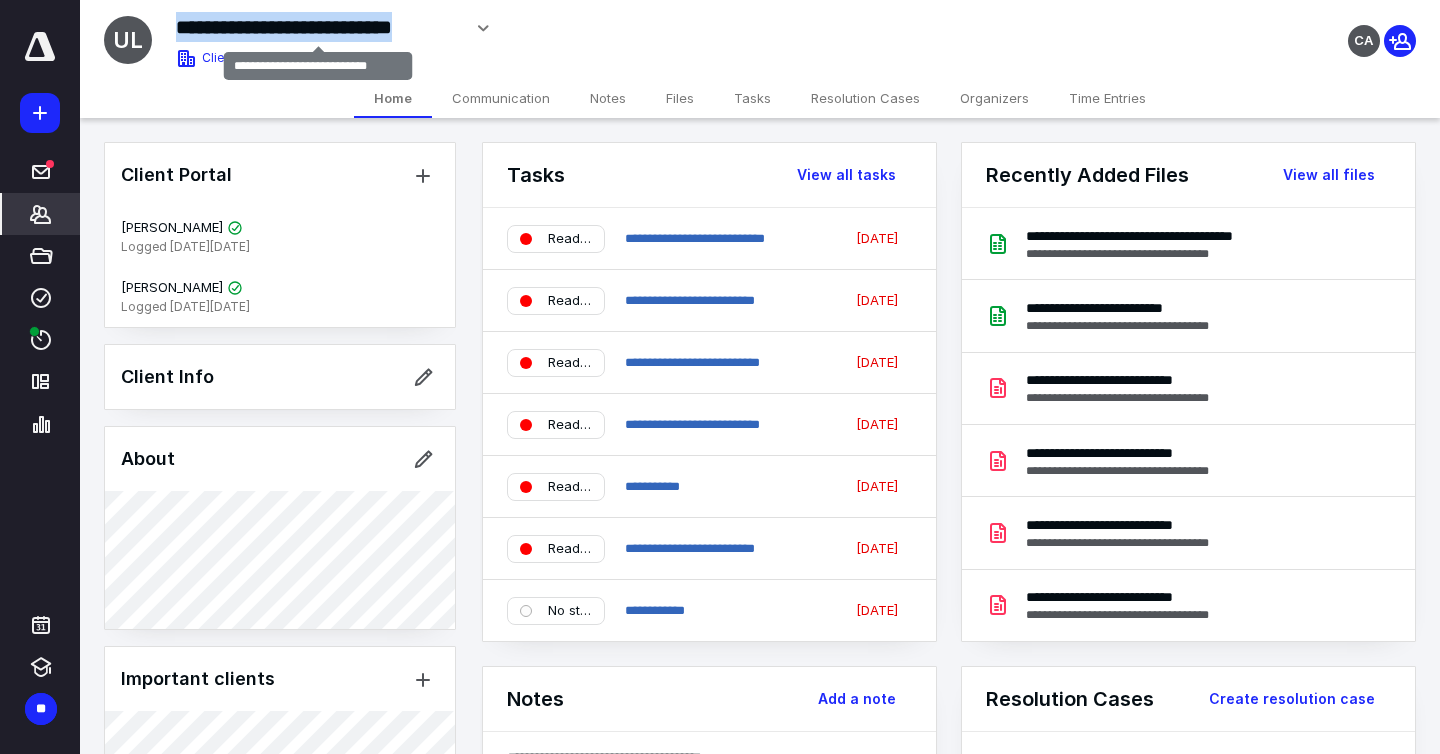 drag, startPoint x: 180, startPoint y: 25, endPoint x: 352, endPoint y: 36, distance: 172.35138 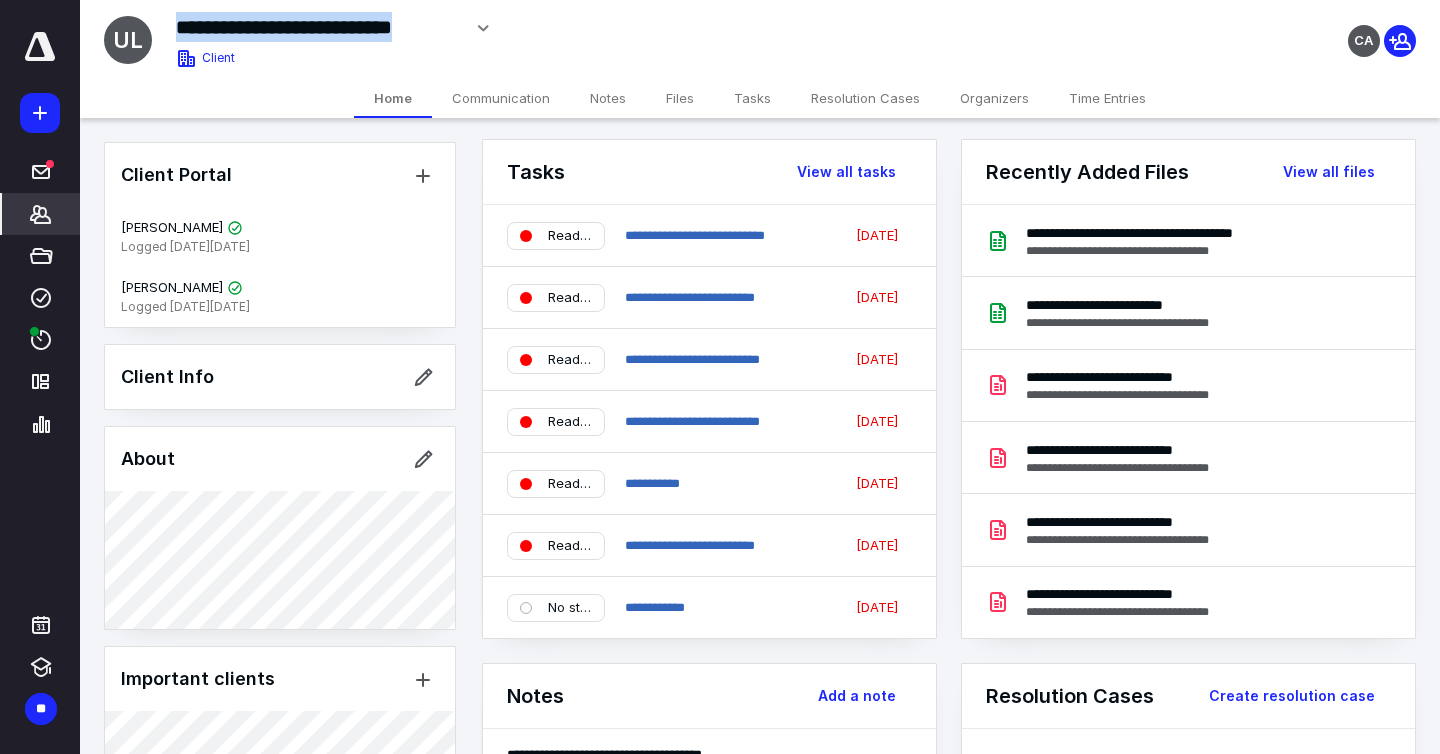 scroll, scrollTop: 2, scrollLeft: 0, axis: vertical 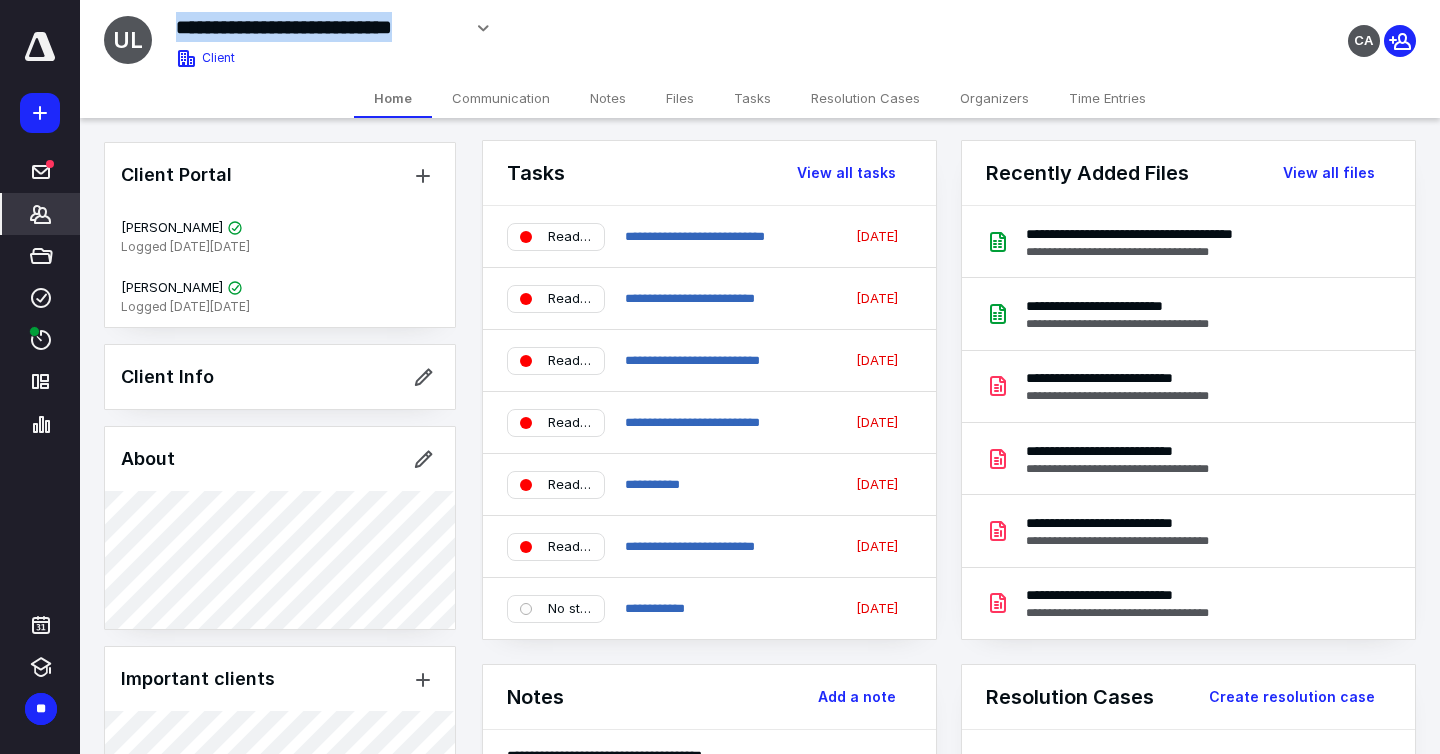 click on "Files" at bounding box center [680, 98] 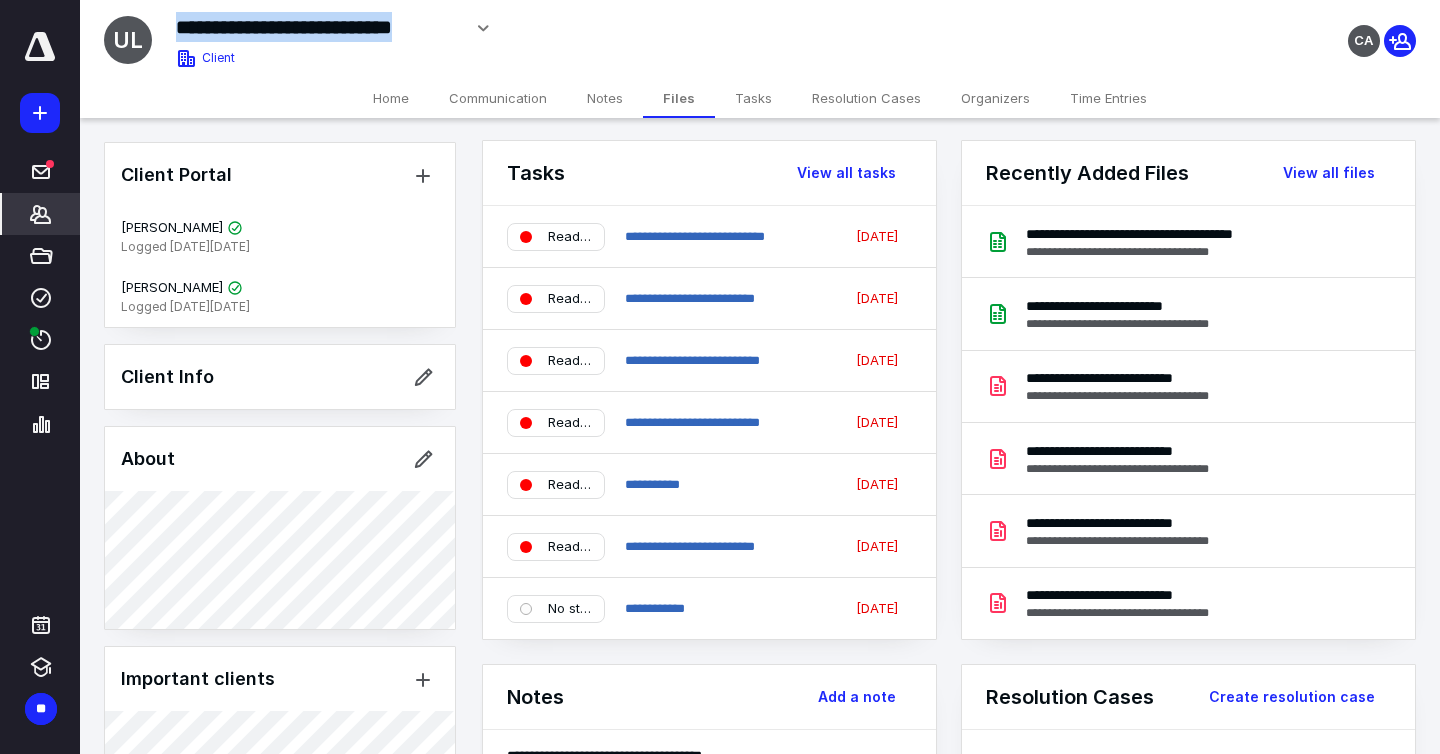 scroll, scrollTop: 0, scrollLeft: 0, axis: both 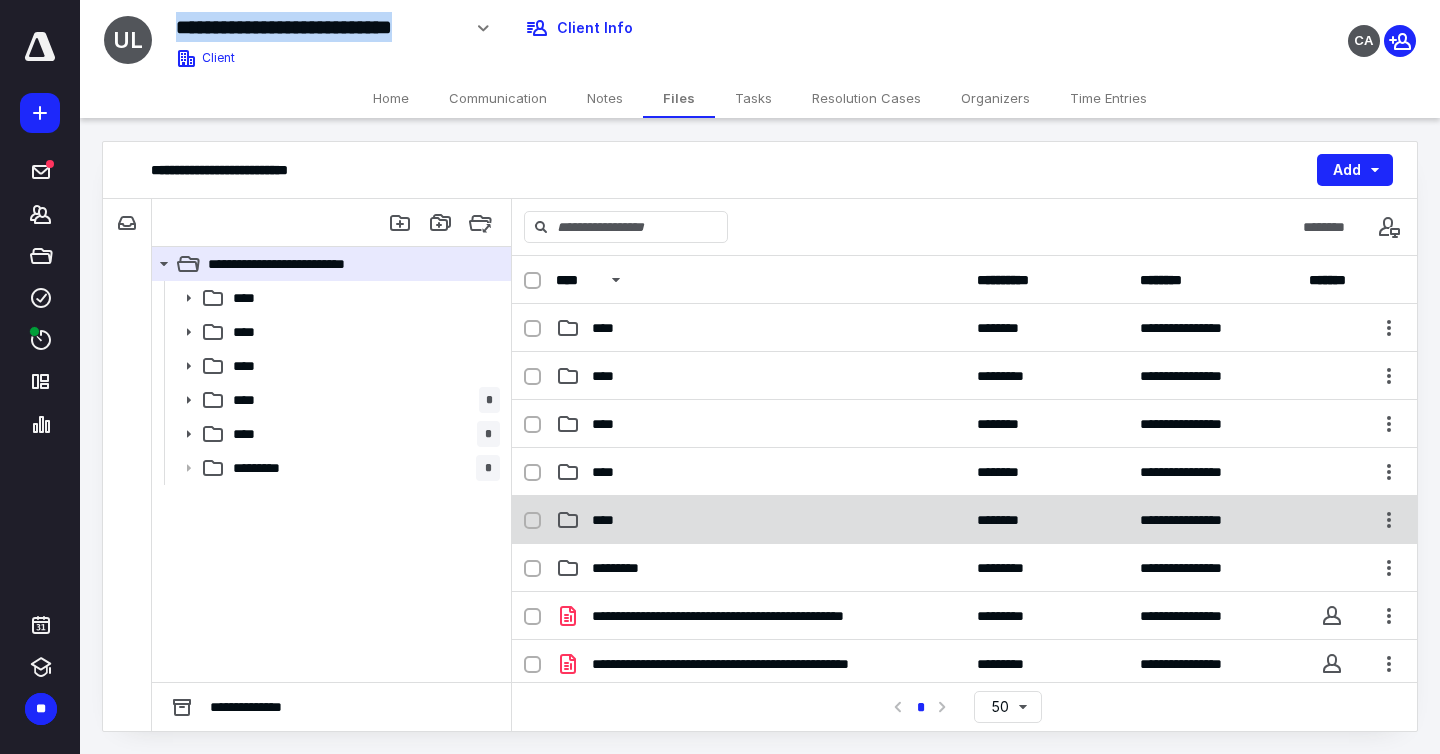 click on "****" at bounding box center [760, 520] 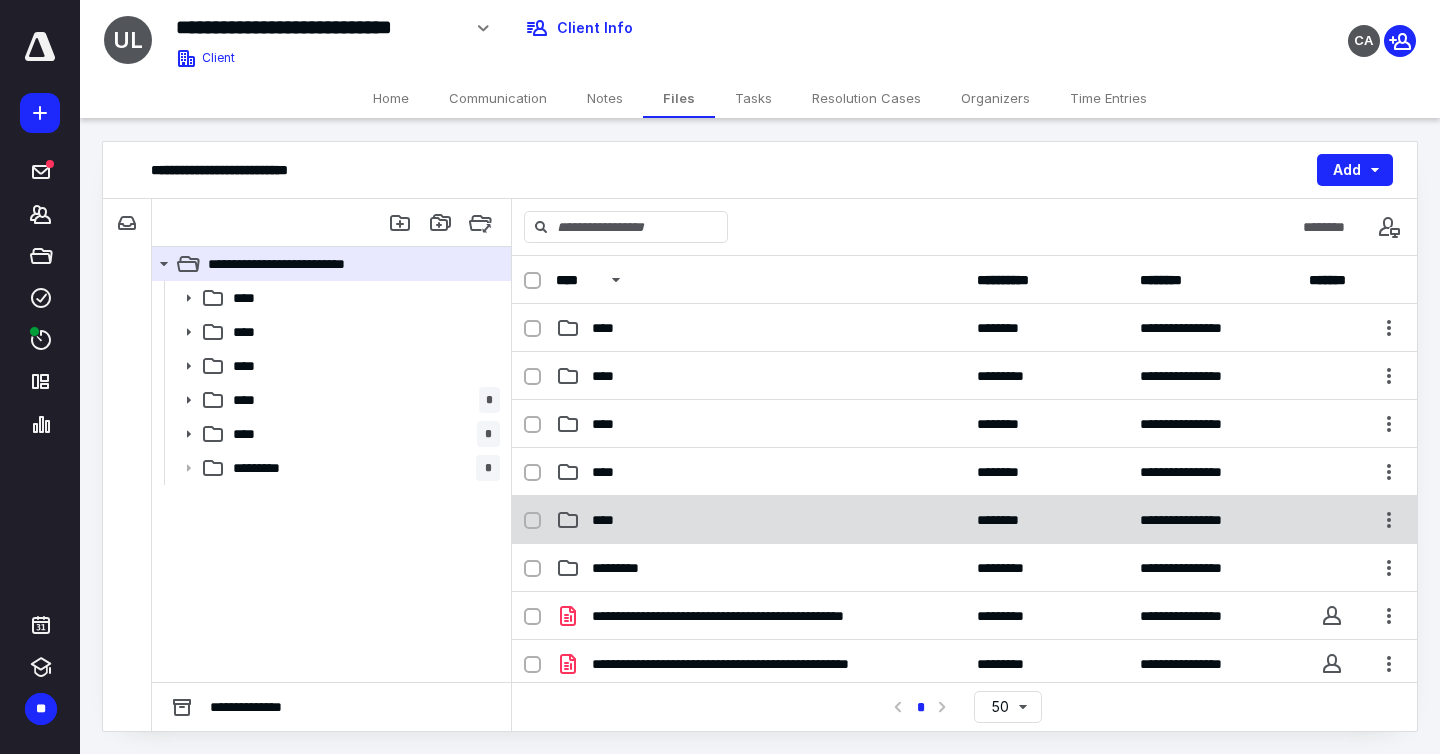 click on "****" at bounding box center [760, 520] 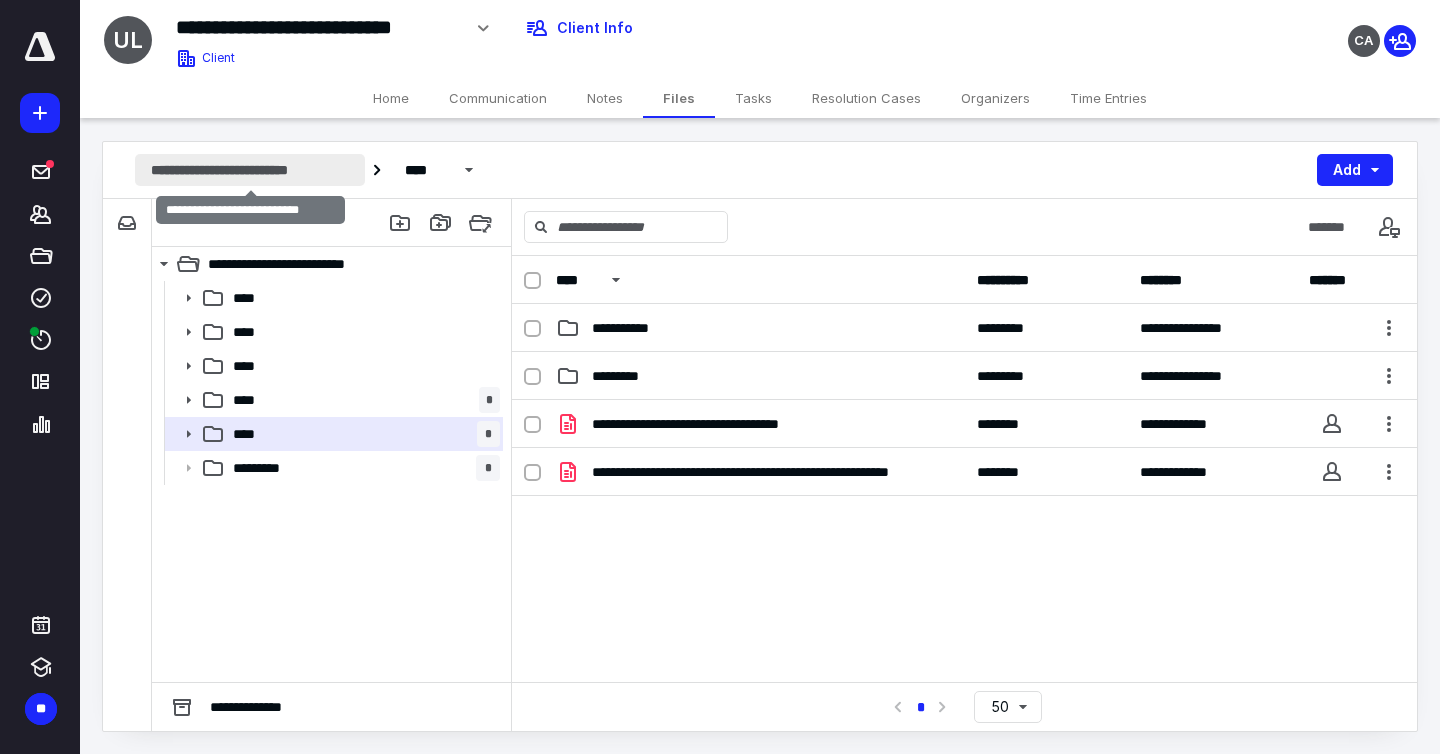 drag, startPoint x: 313, startPoint y: 164, endPoint x: 332, endPoint y: 173, distance: 21.023796 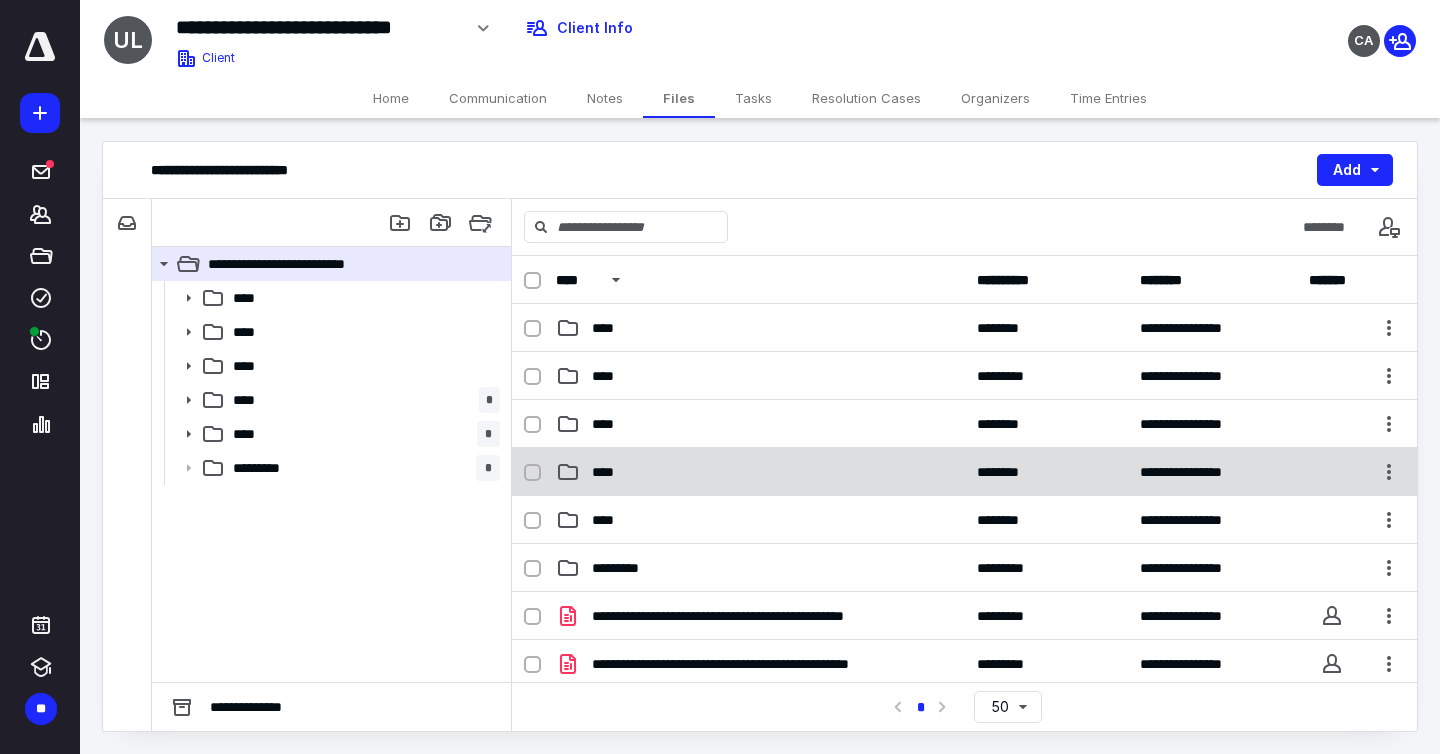 click on "**********" at bounding box center [964, 472] 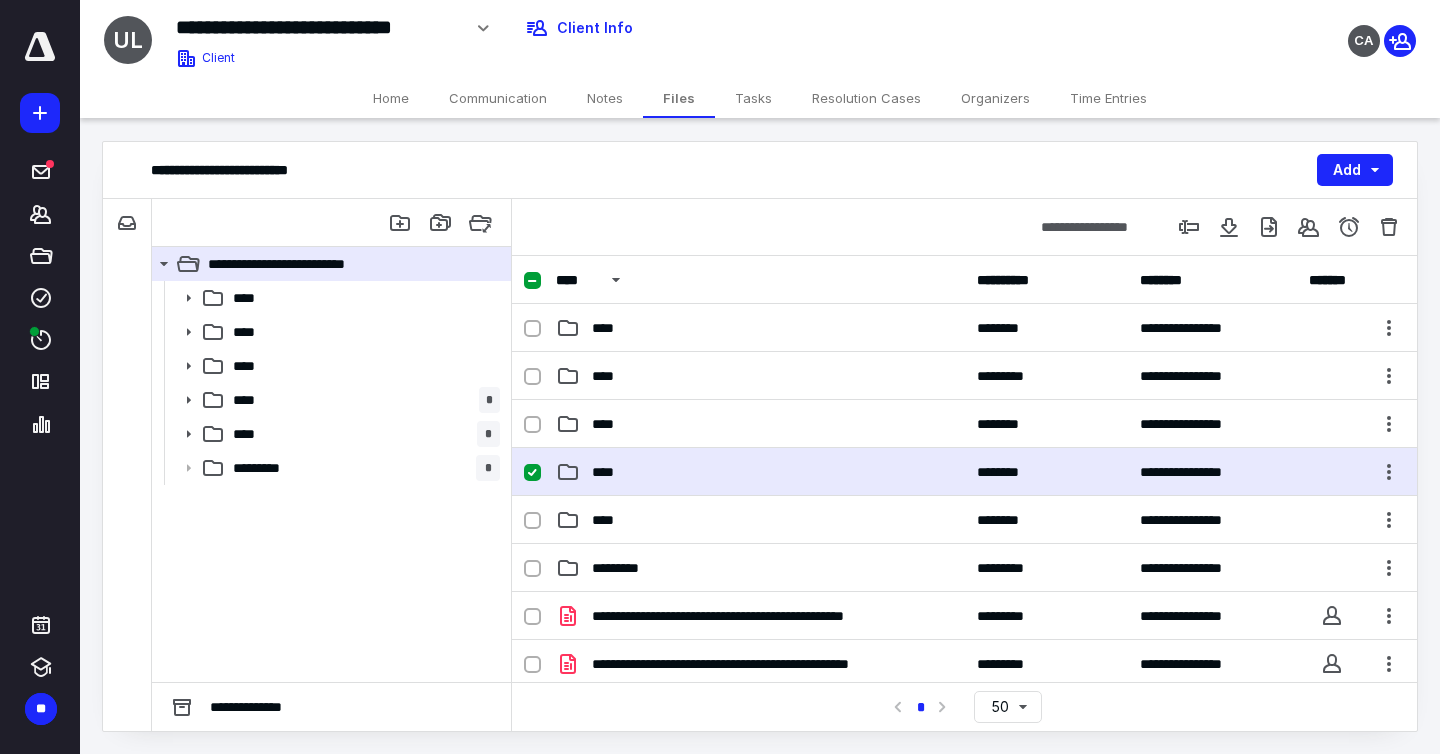 click on "**********" at bounding box center (964, 472) 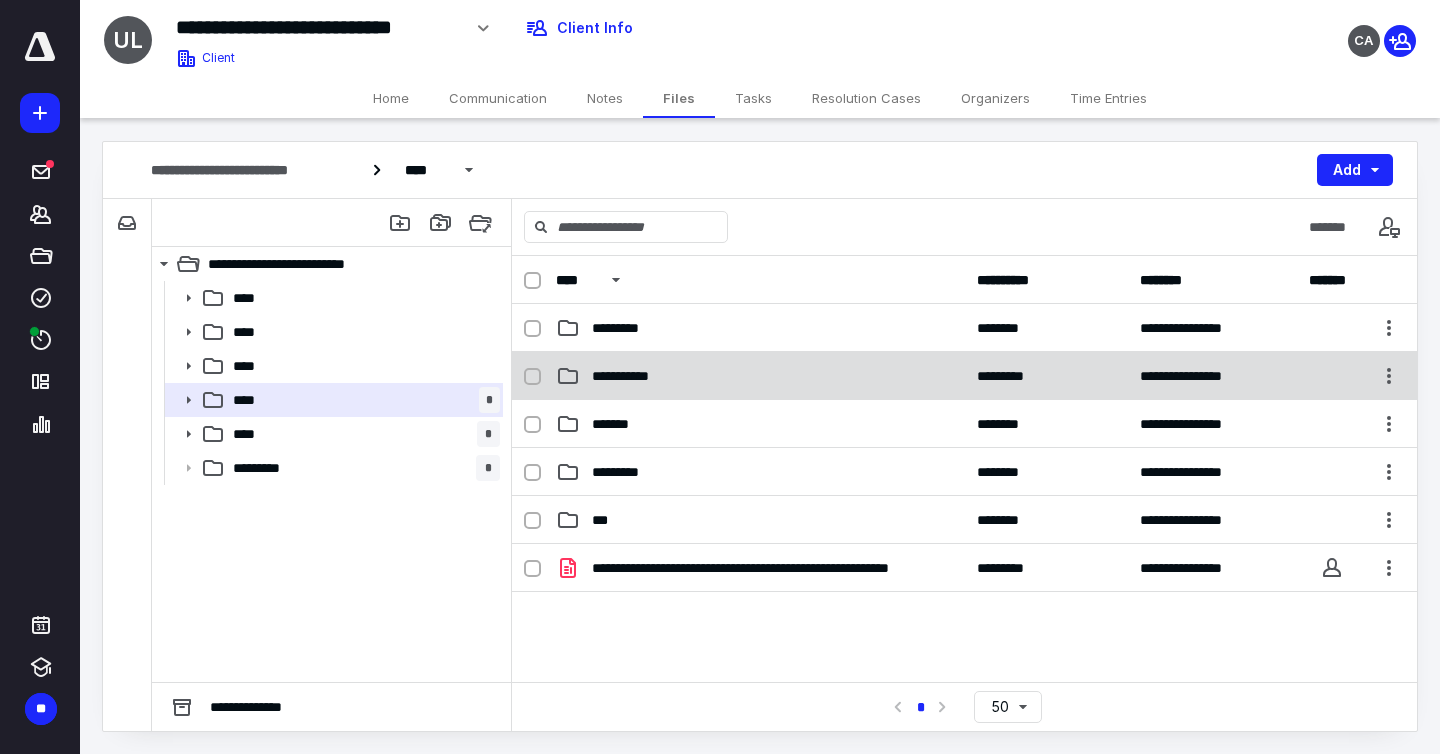 click on "**********" at bounding box center (635, 376) 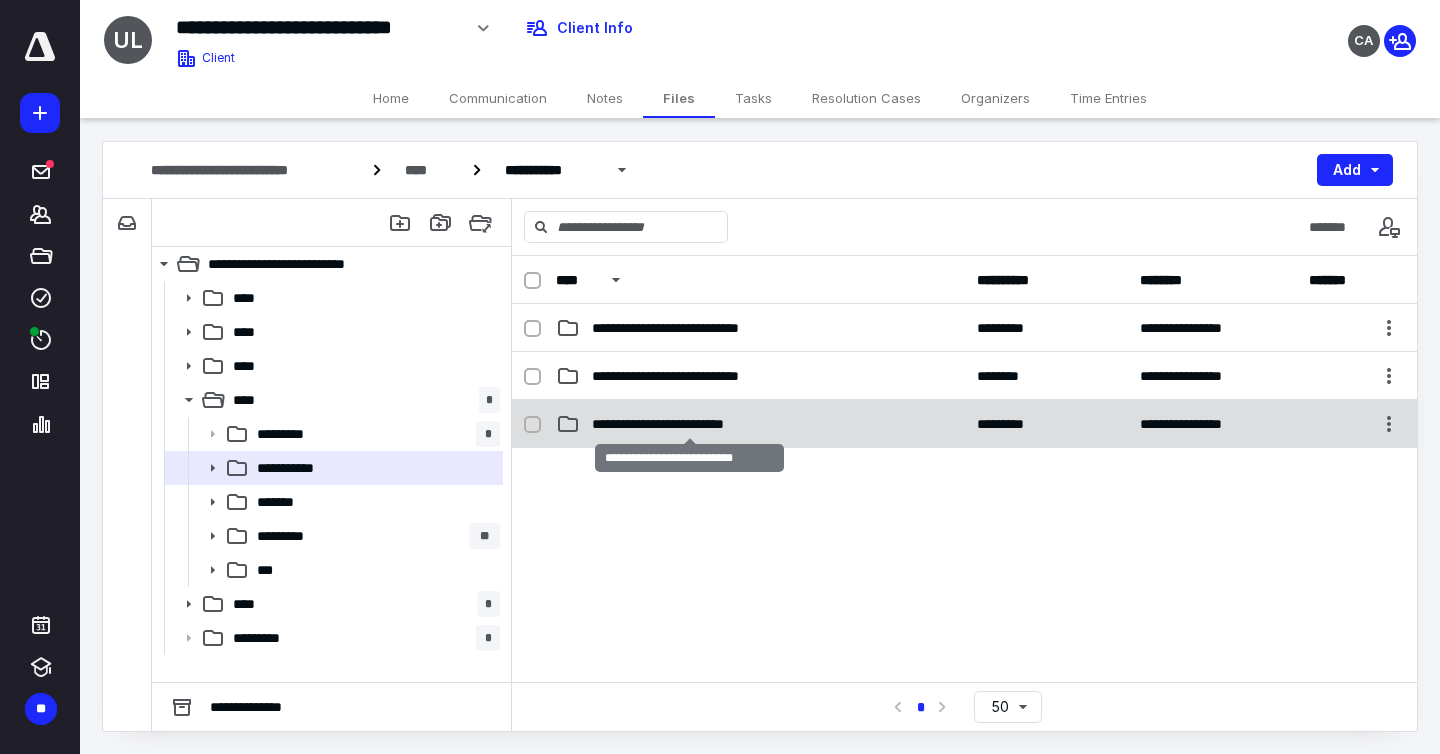 click on "**********" at bounding box center [689, 424] 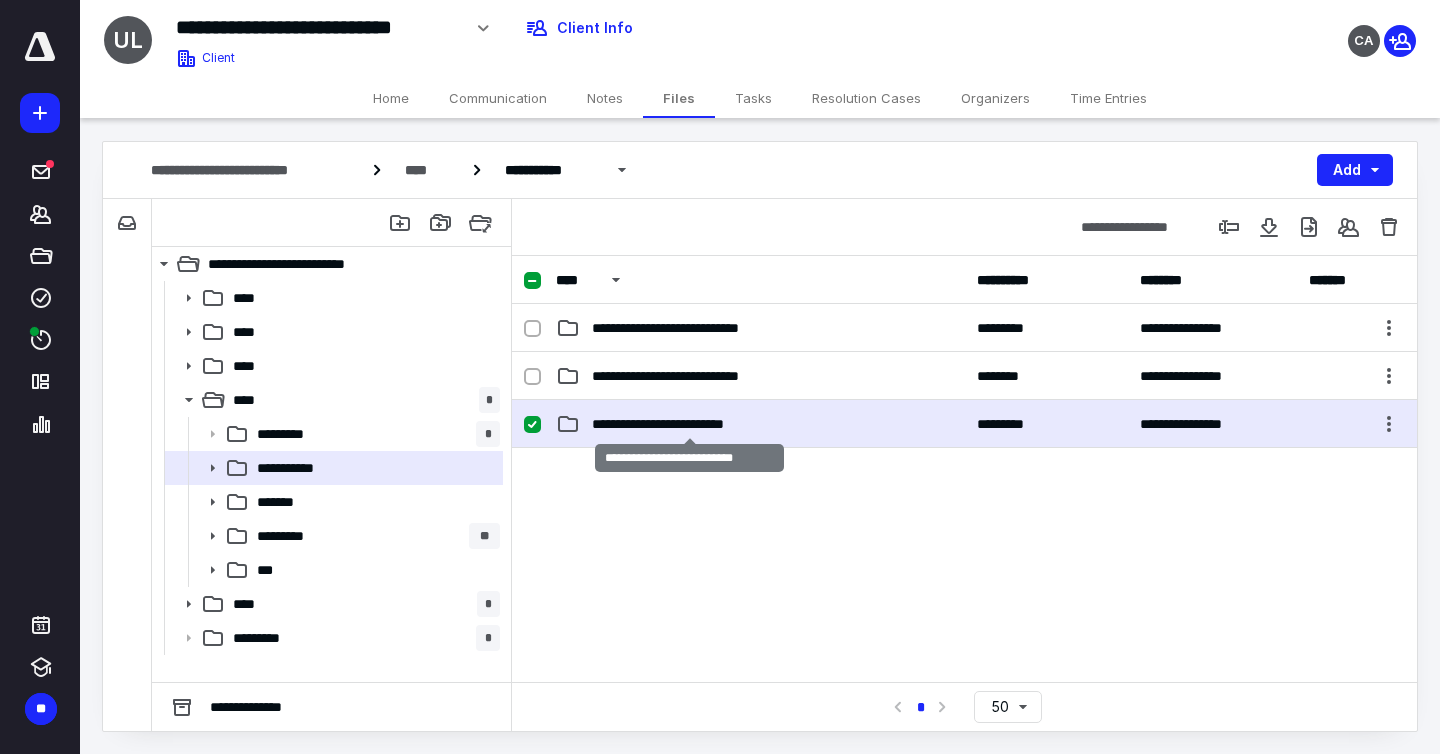 click on "**********" at bounding box center [689, 424] 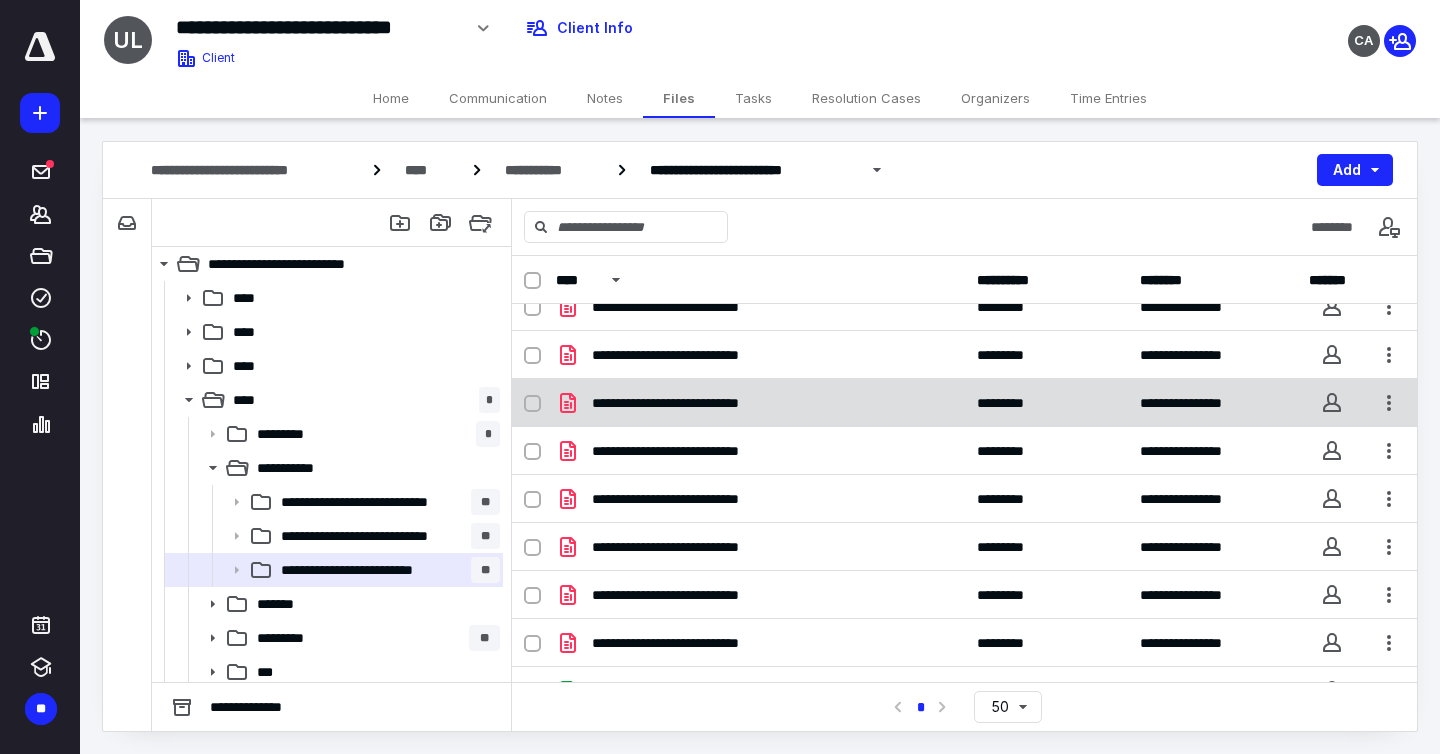scroll, scrollTop: 246, scrollLeft: 0, axis: vertical 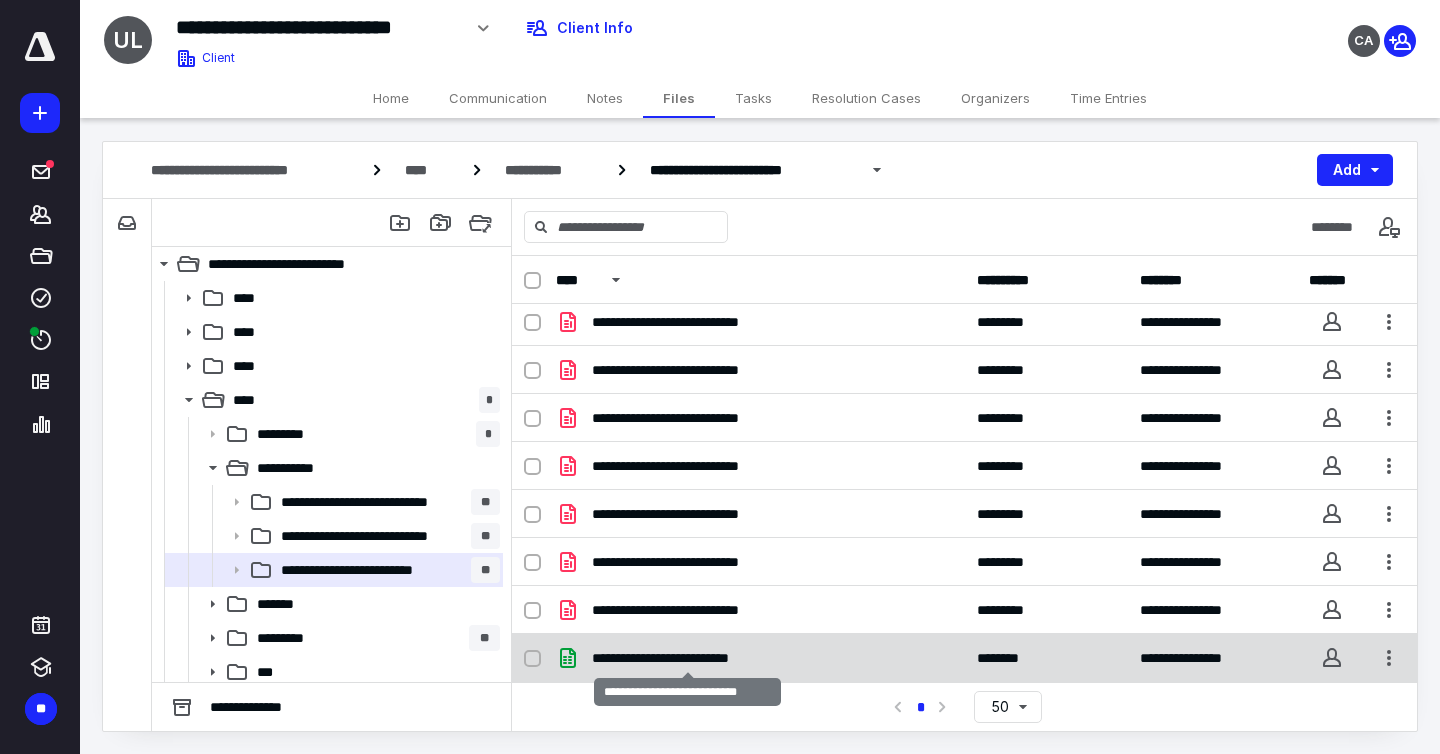click on "**********" at bounding box center (687, 658) 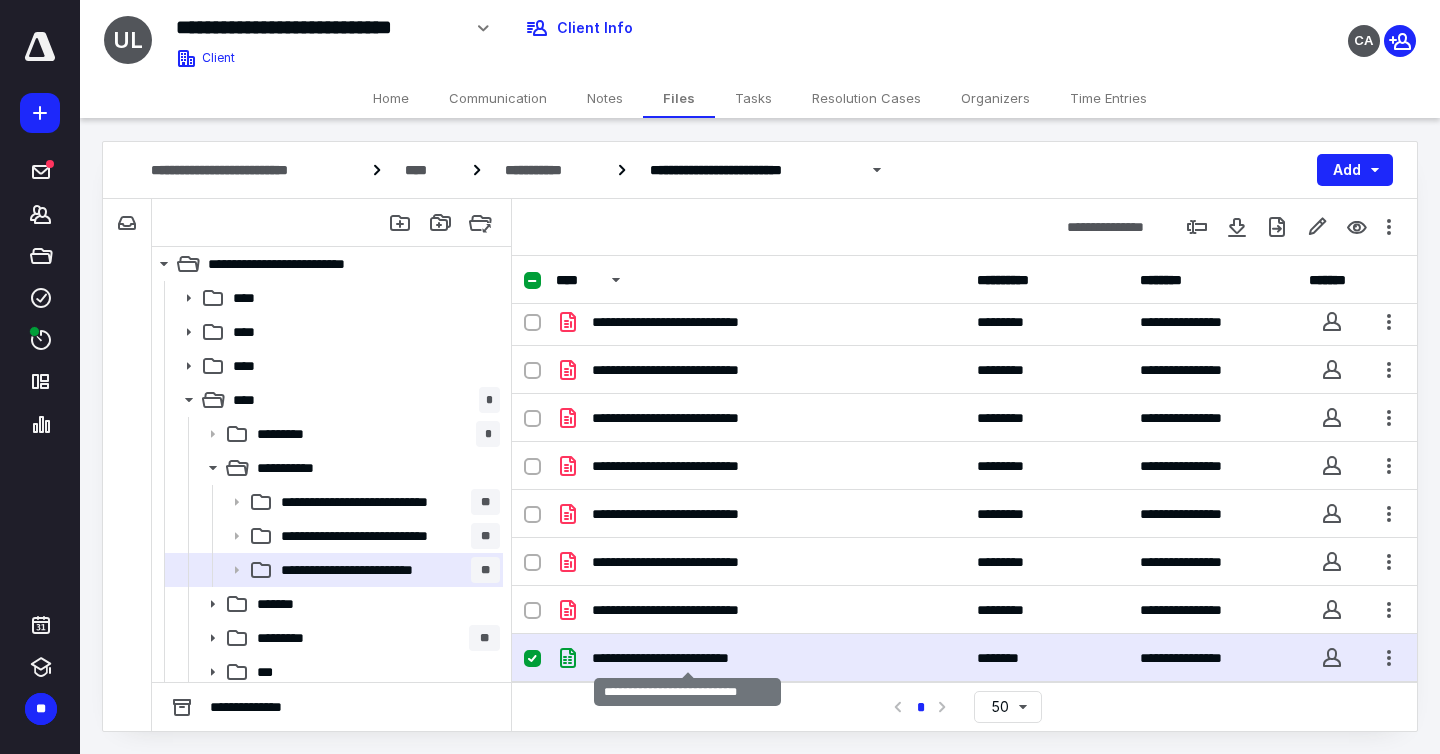 click on "**********" at bounding box center [687, 658] 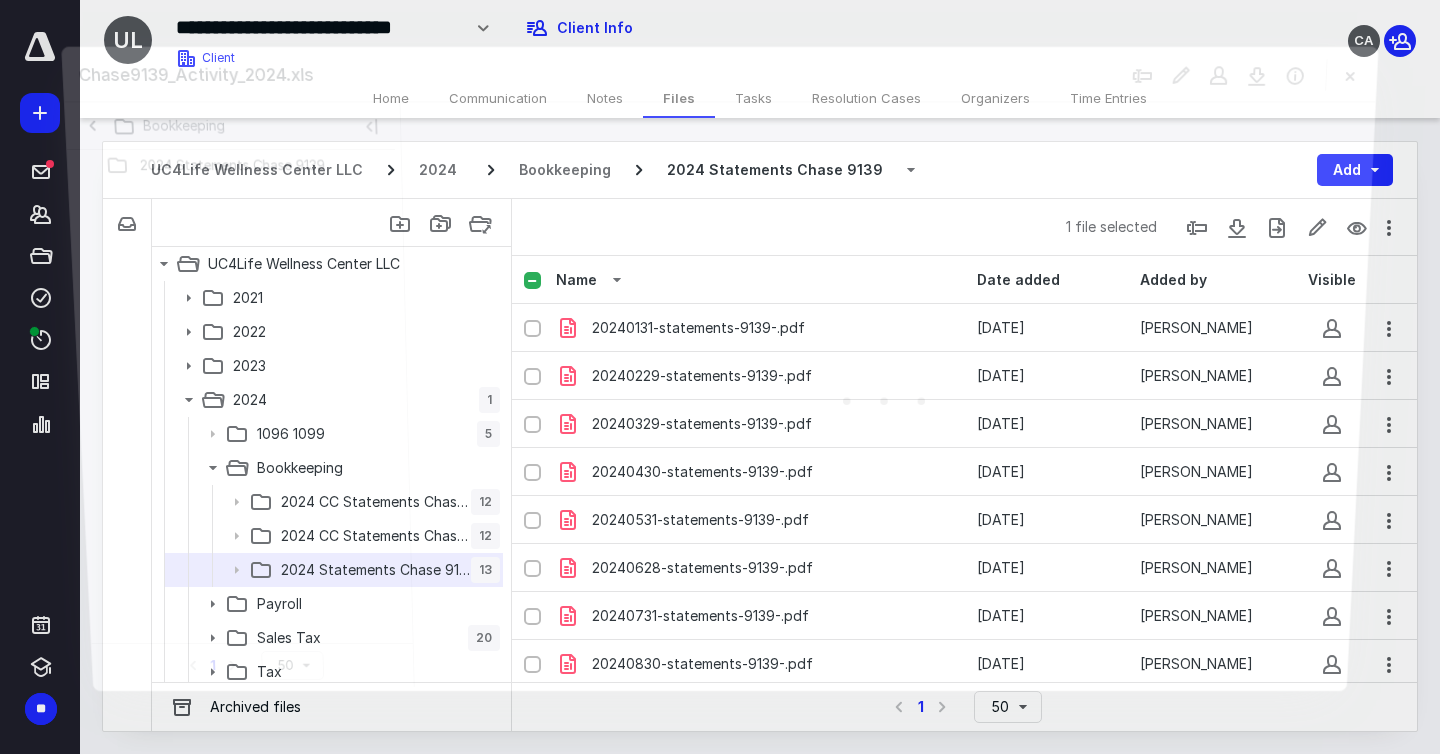 scroll, scrollTop: 246, scrollLeft: 0, axis: vertical 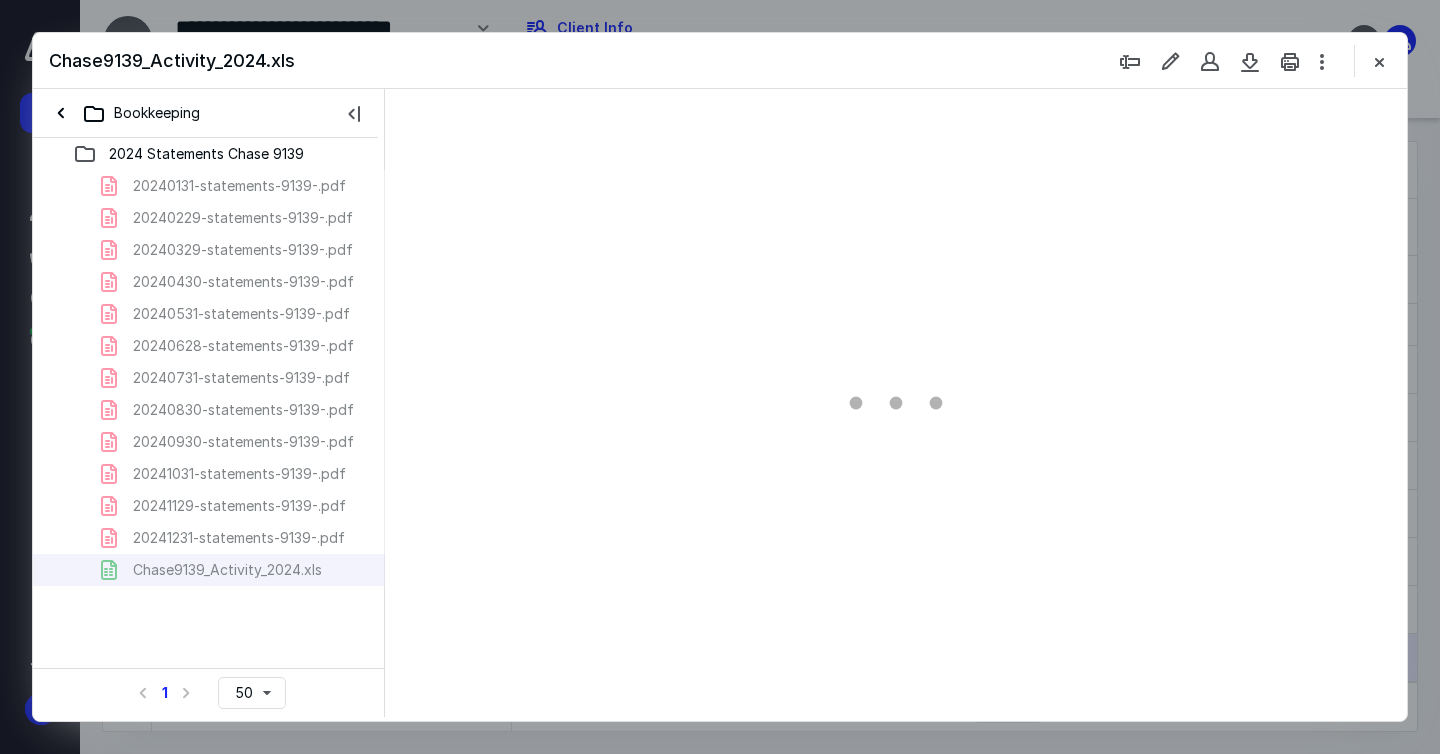 type on "69" 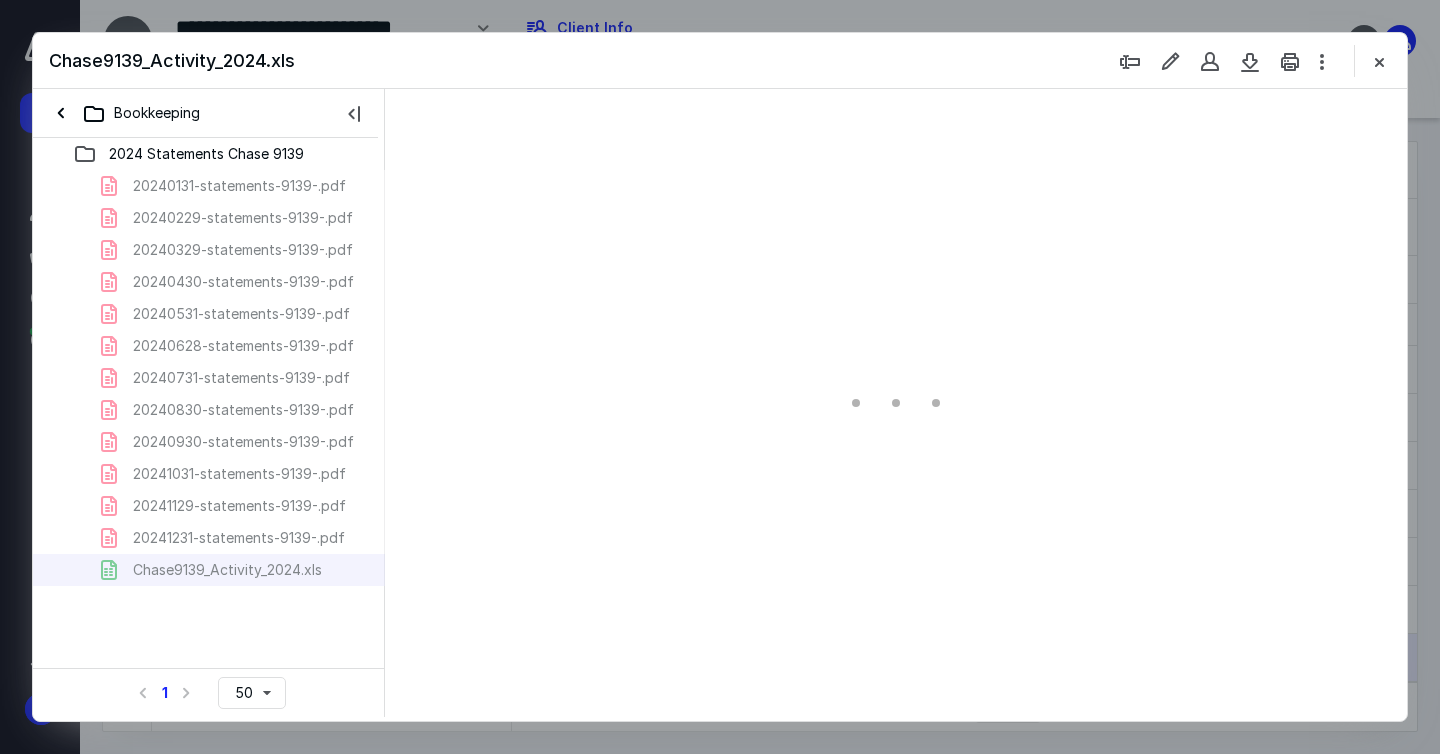 scroll, scrollTop: 79, scrollLeft: 0, axis: vertical 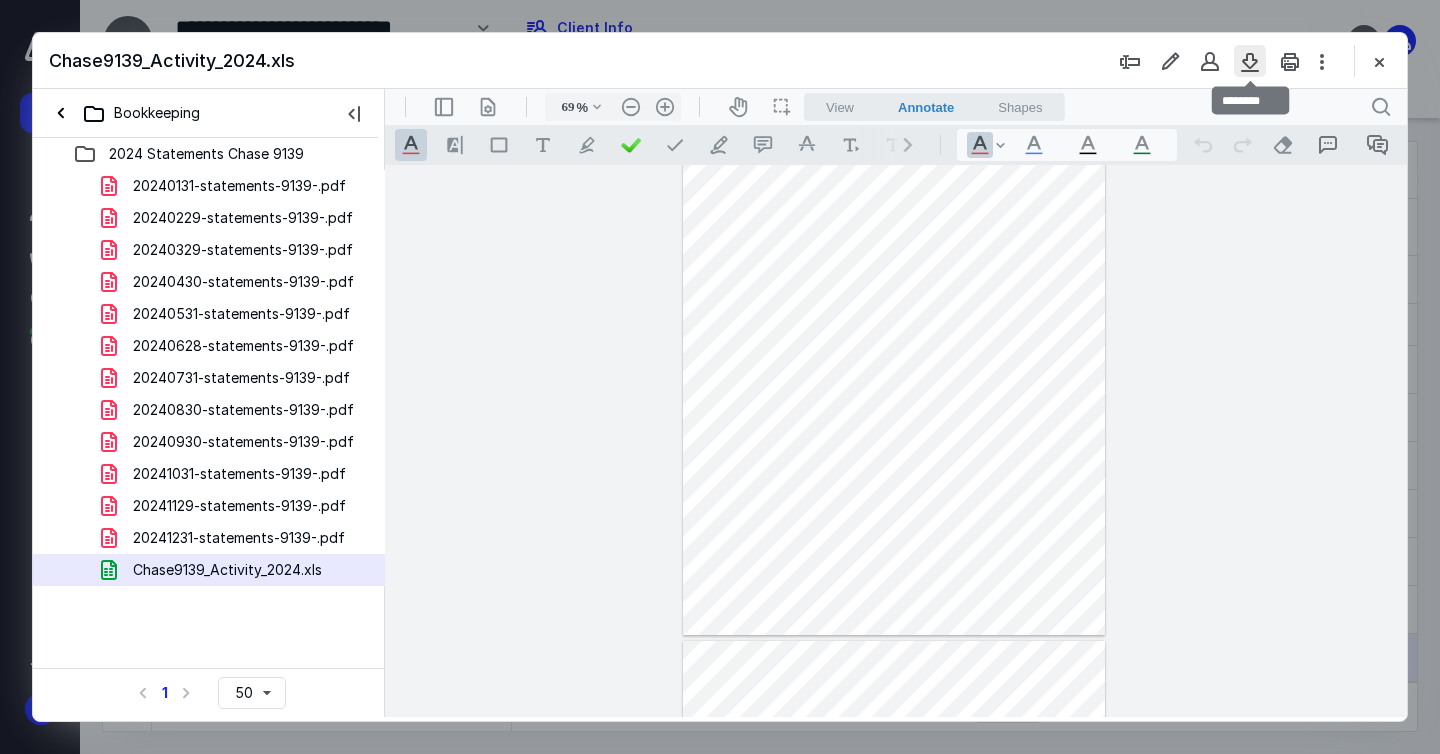 click at bounding box center [1250, 61] 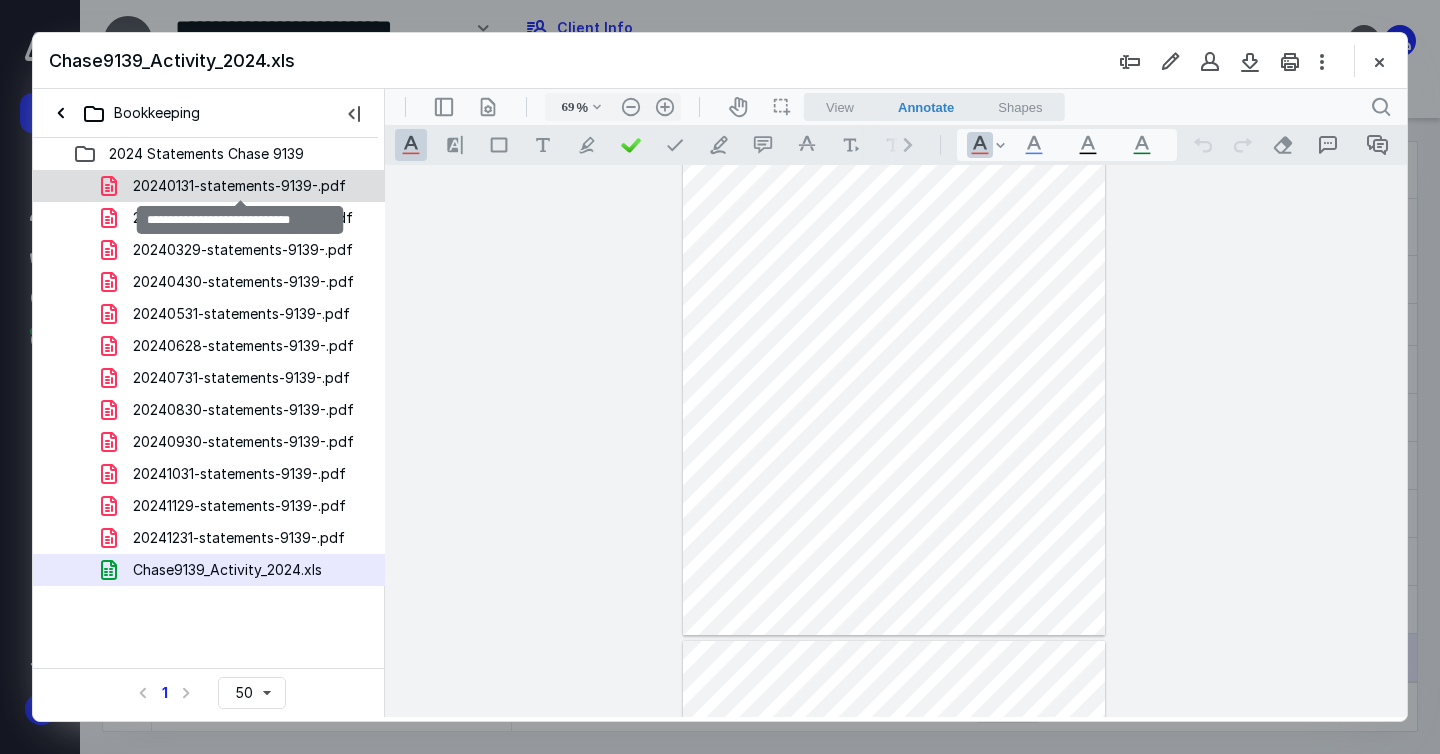 type 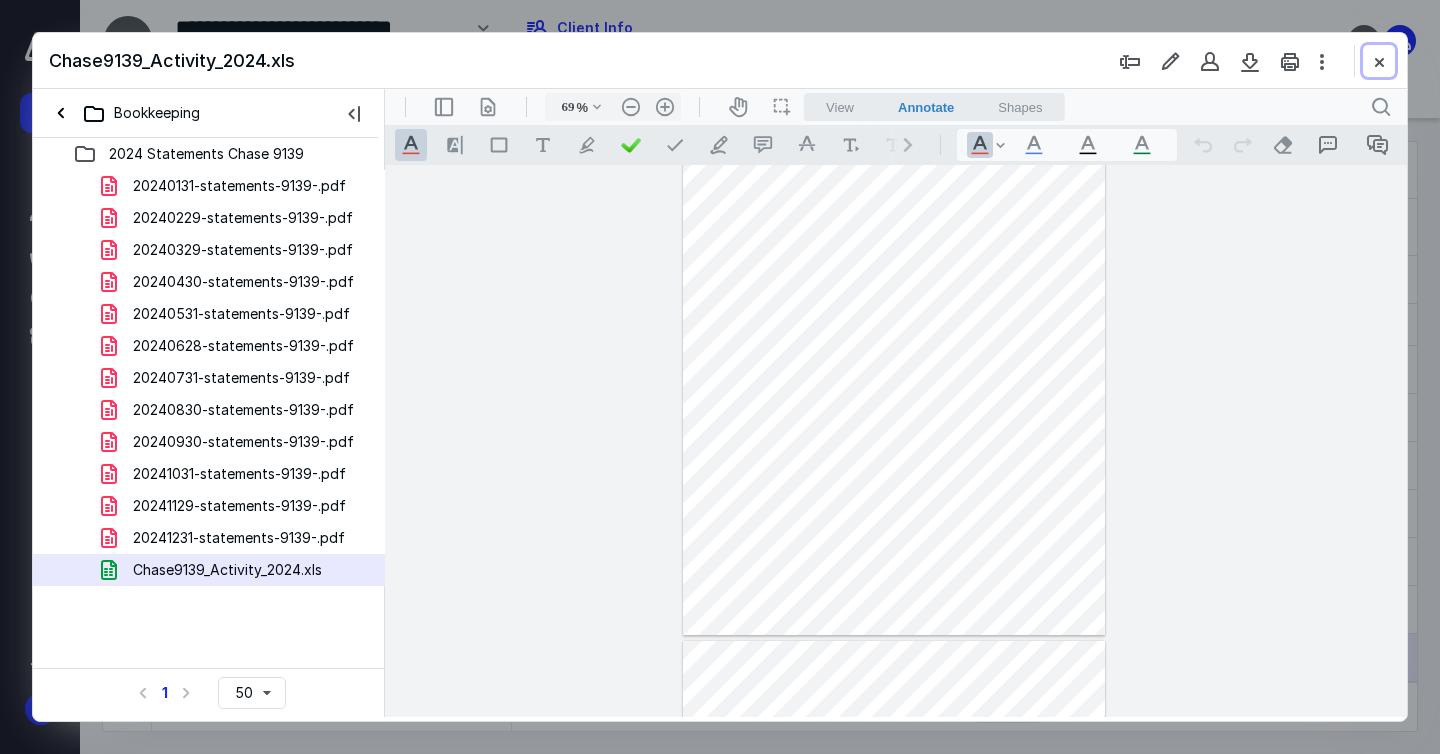 drag, startPoint x: 1378, startPoint y: 63, endPoint x: 1272, endPoint y: 117, distance: 118.96218 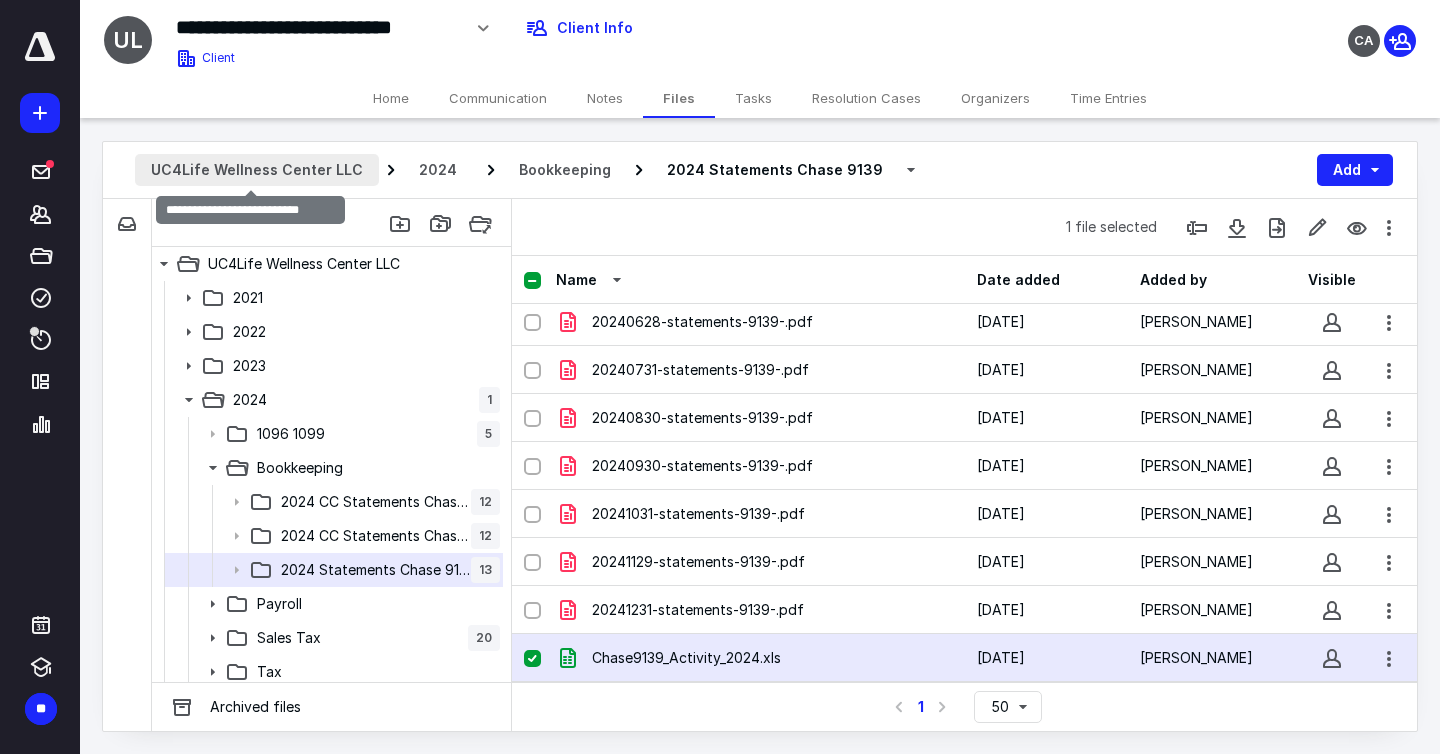 click on "UC4Life Wellness Center LLC" at bounding box center (257, 170) 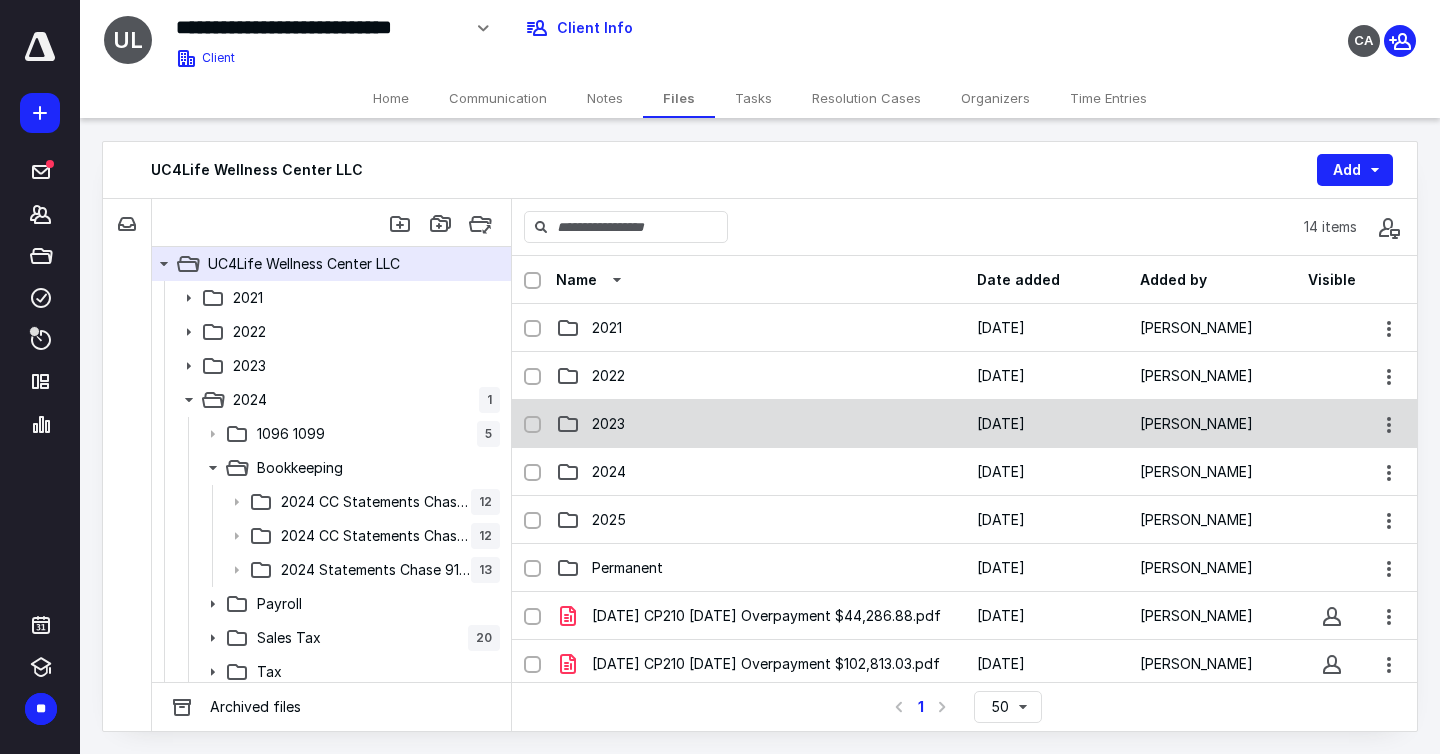 click on "2023" at bounding box center [760, 424] 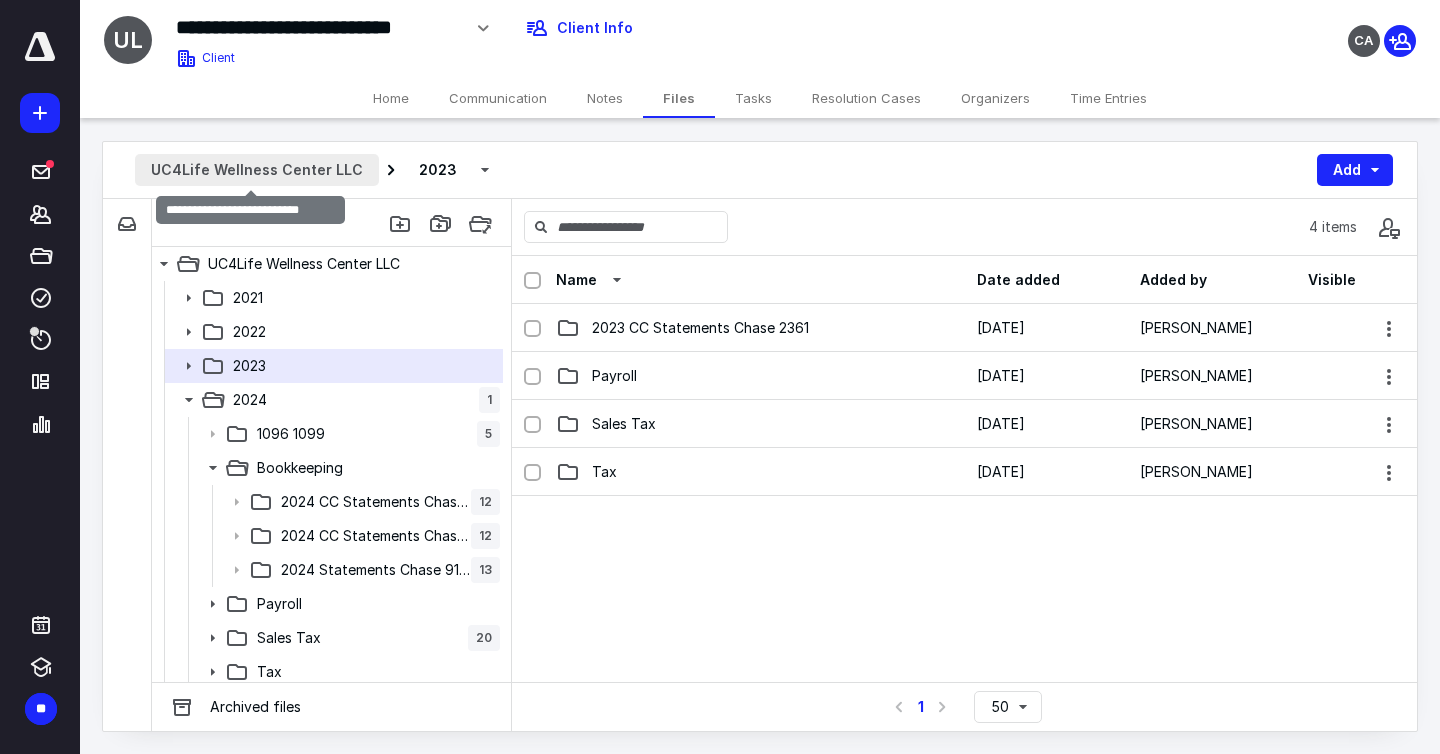 click on "UC4Life Wellness Center LLC" at bounding box center [257, 170] 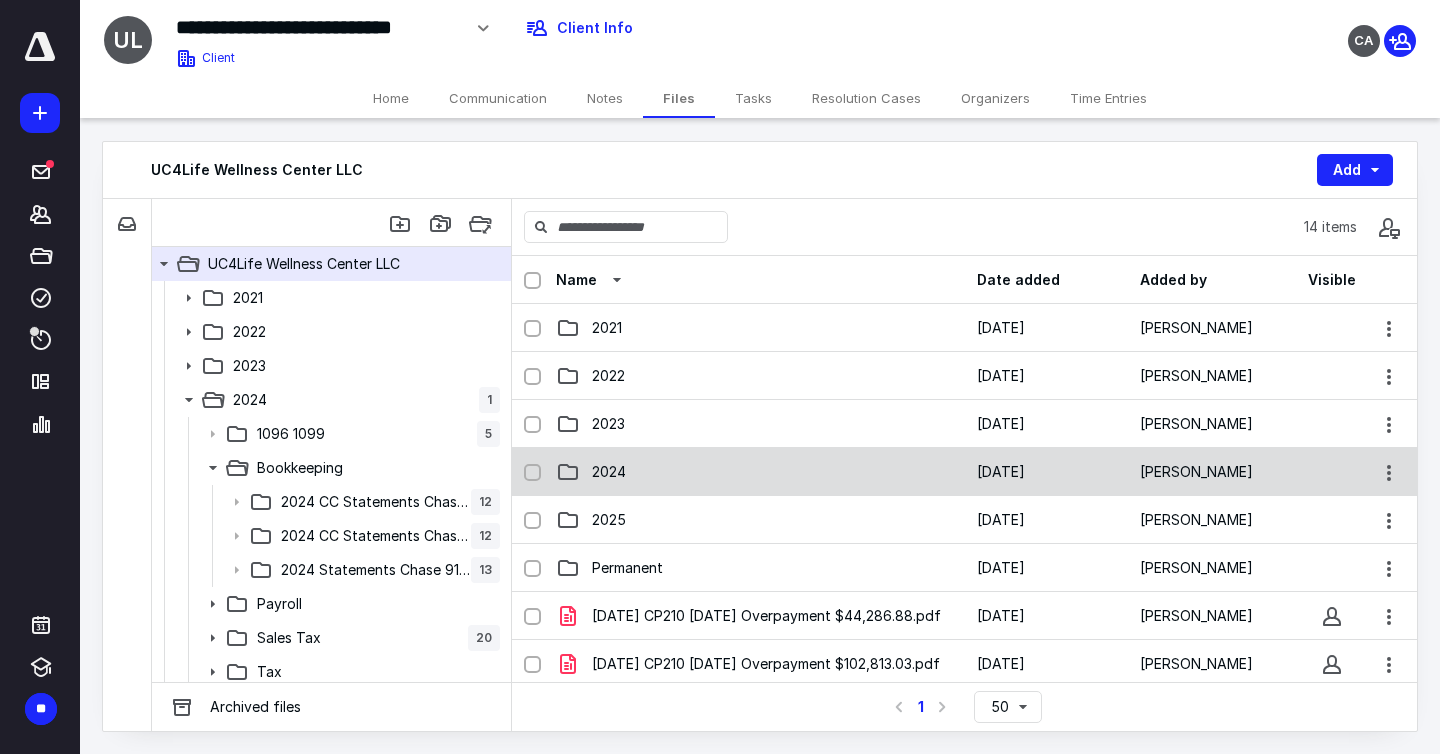 click on "2024" at bounding box center (760, 472) 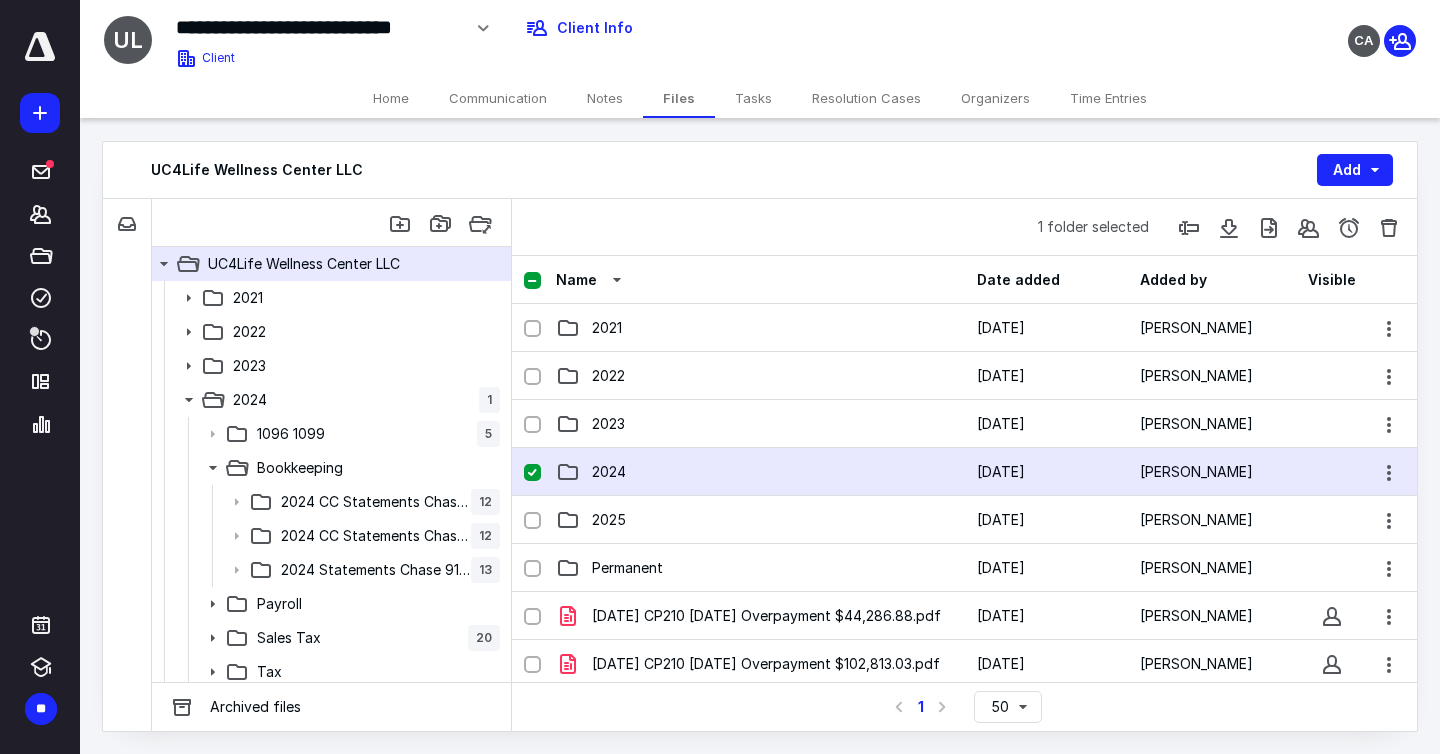 click on "2024" at bounding box center (760, 472) 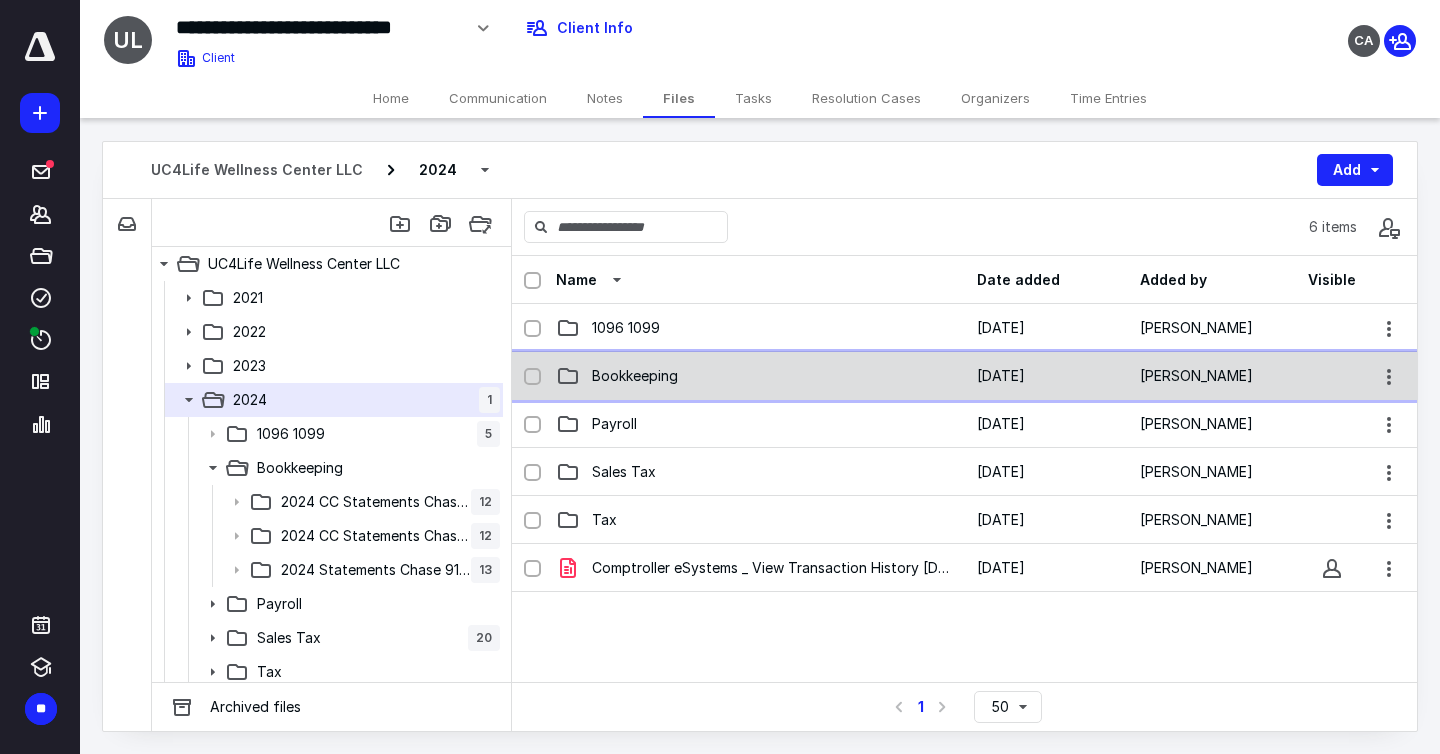 click on "Bookkeeping" at bounding box center [760, 376] 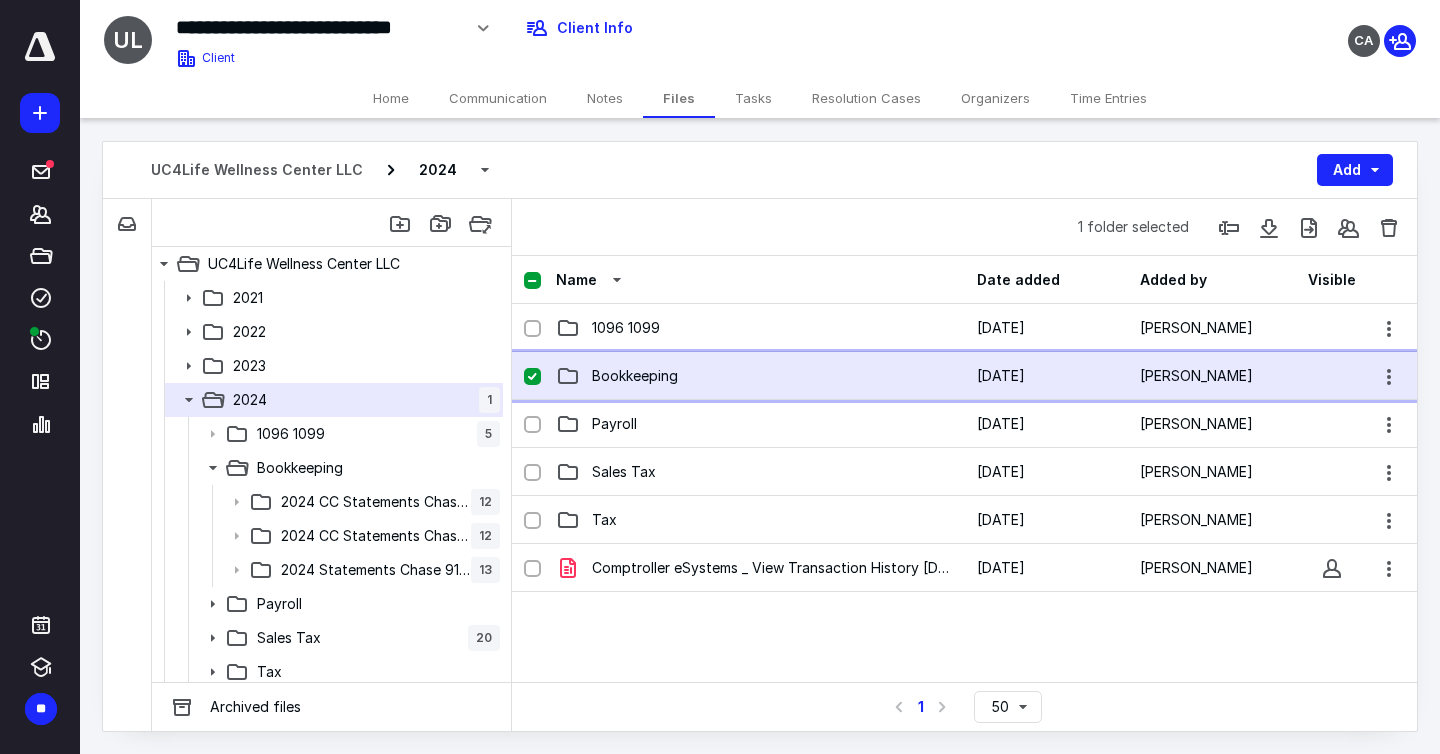 click on "Bookkeeping" at bounding box center [760, 376] 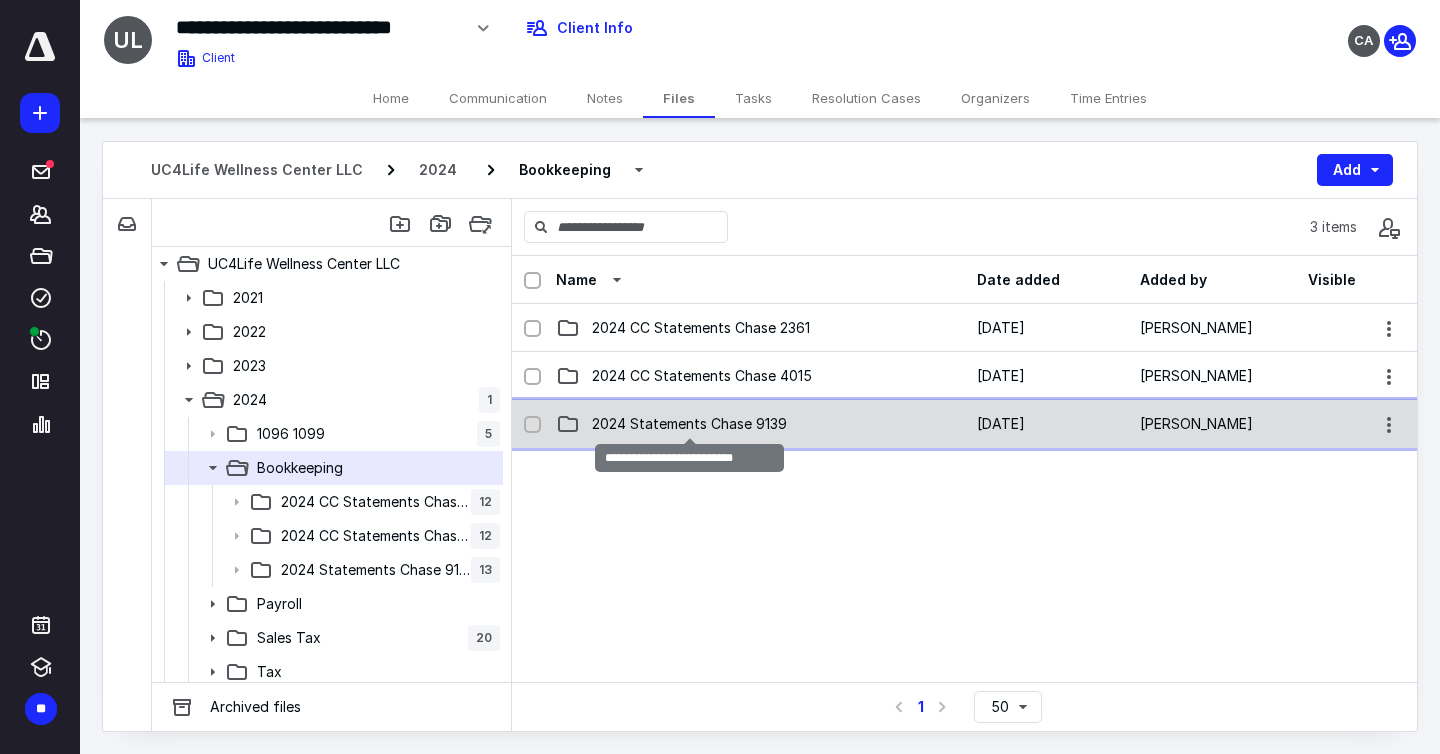 click on "2024 Statements Chase 9139" at bounding box center (689, 424) 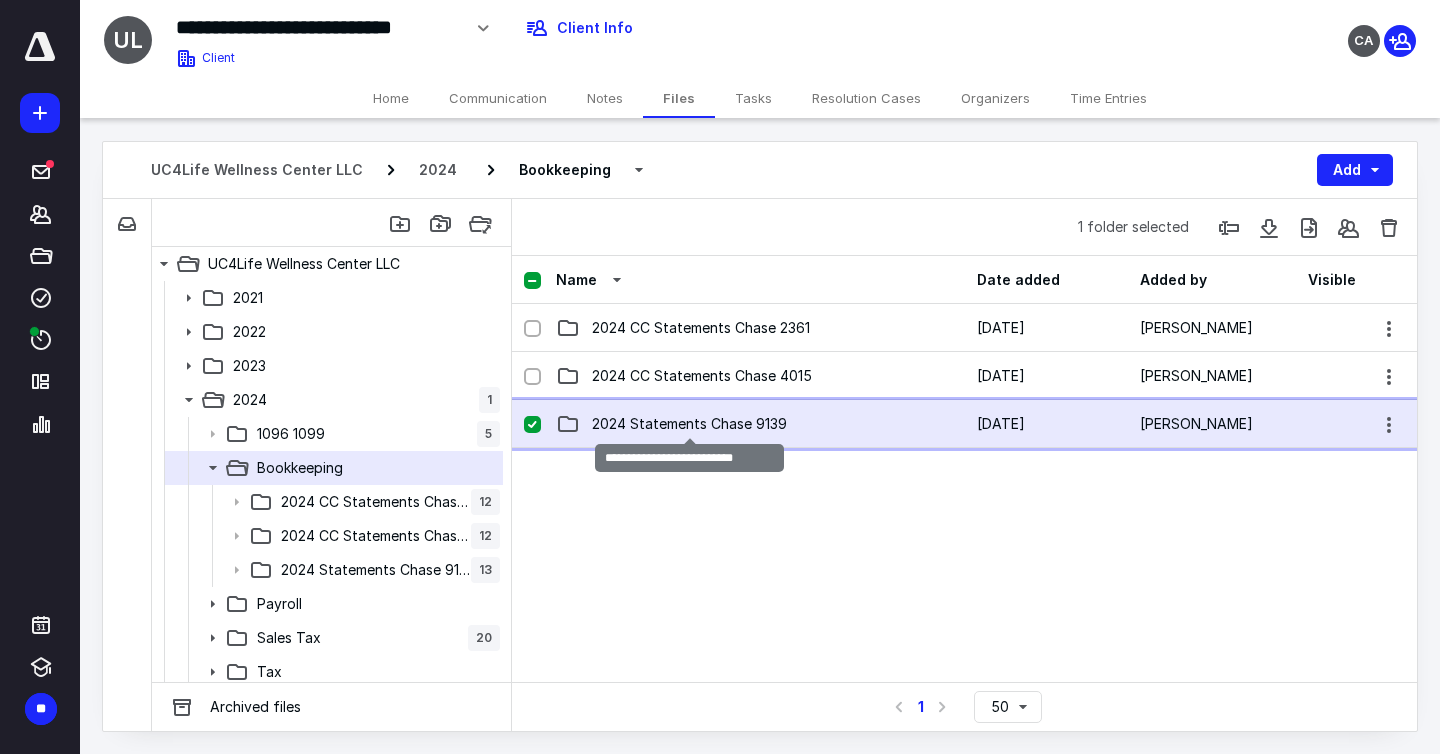 click on "2024 Statements Chase 9139" at bounding box center (689, 424) 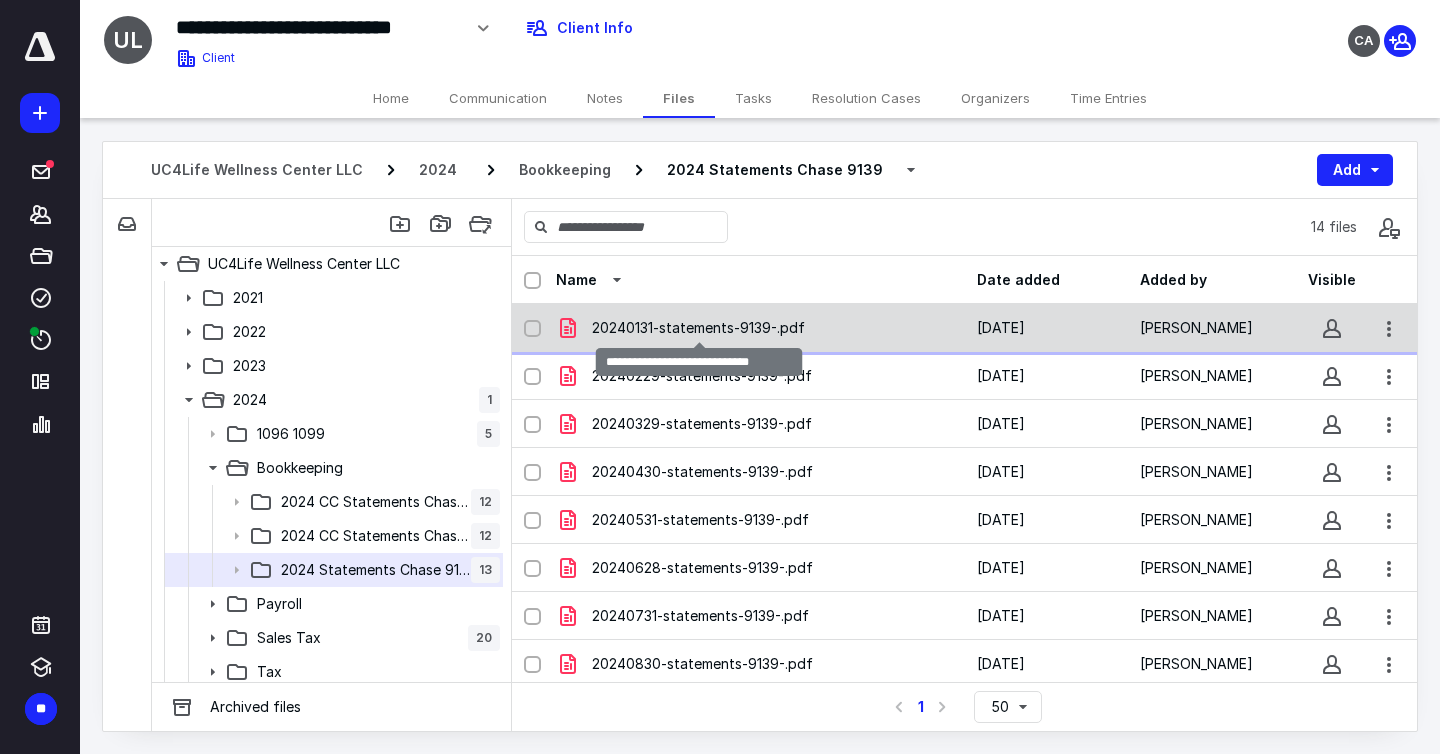 click on "20240131-statements-9139-.pdf" at bounding box center [698, 328] 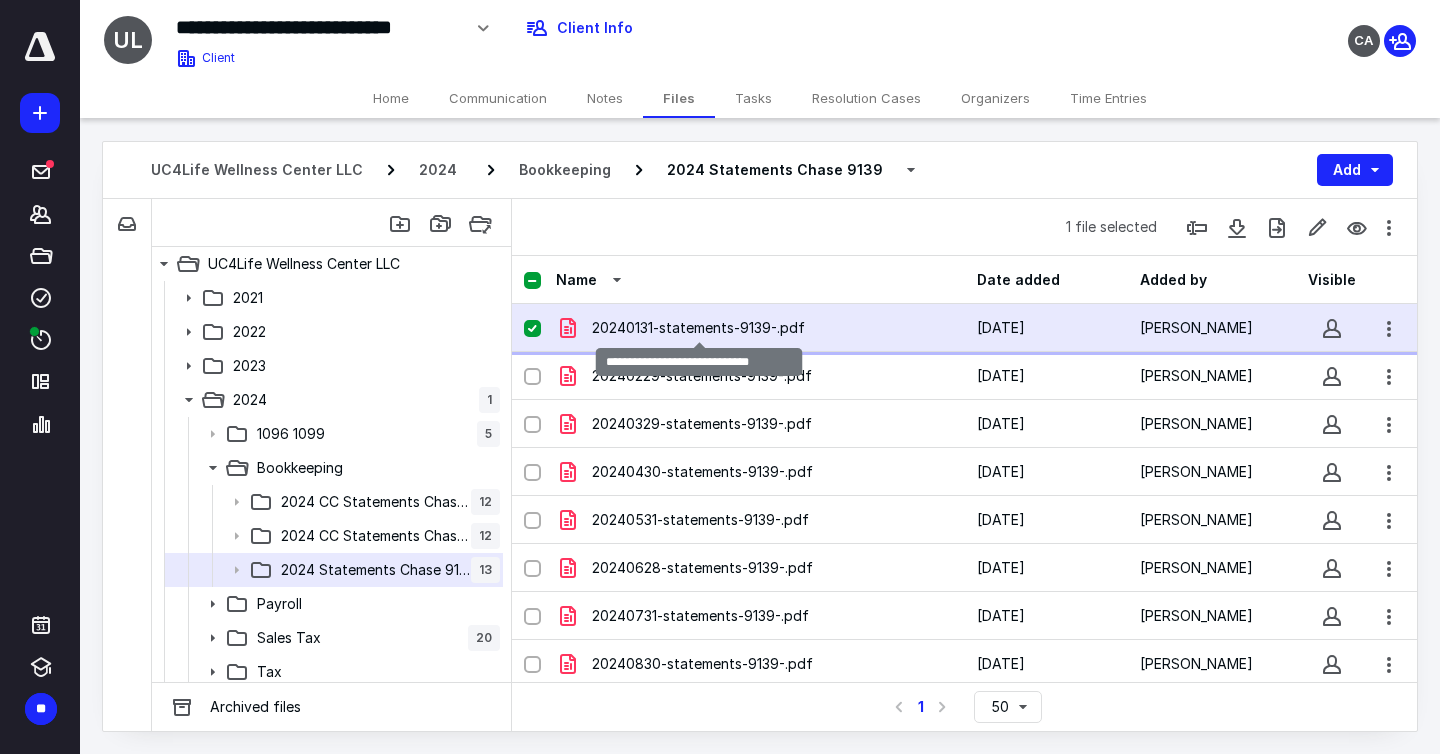 click on "20240131-statements-9139-.pdf" at bounding box center [698, 328] 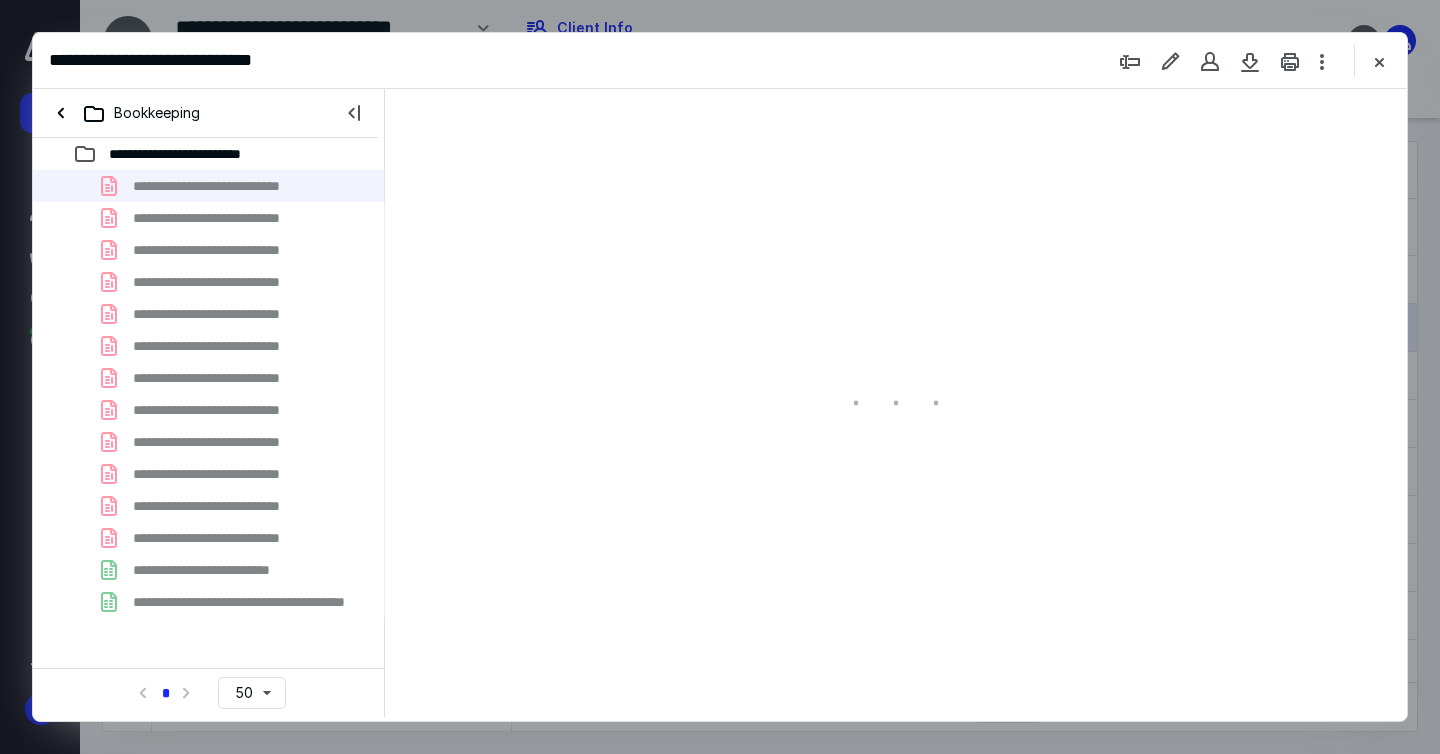 scroll, scrollTop: 0, scrollLeft: 0, axis: both 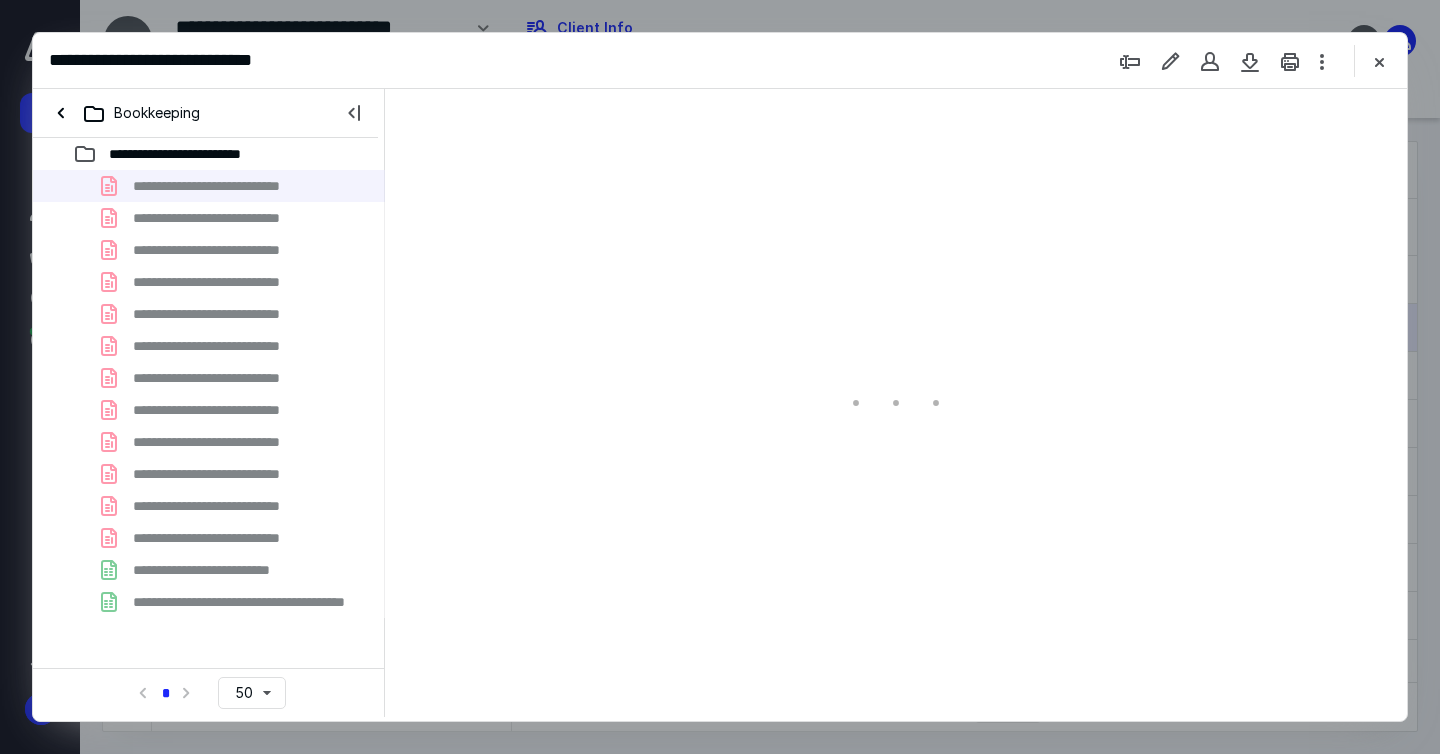 click on "Bookkeeping" at bounding box center (205, 113) 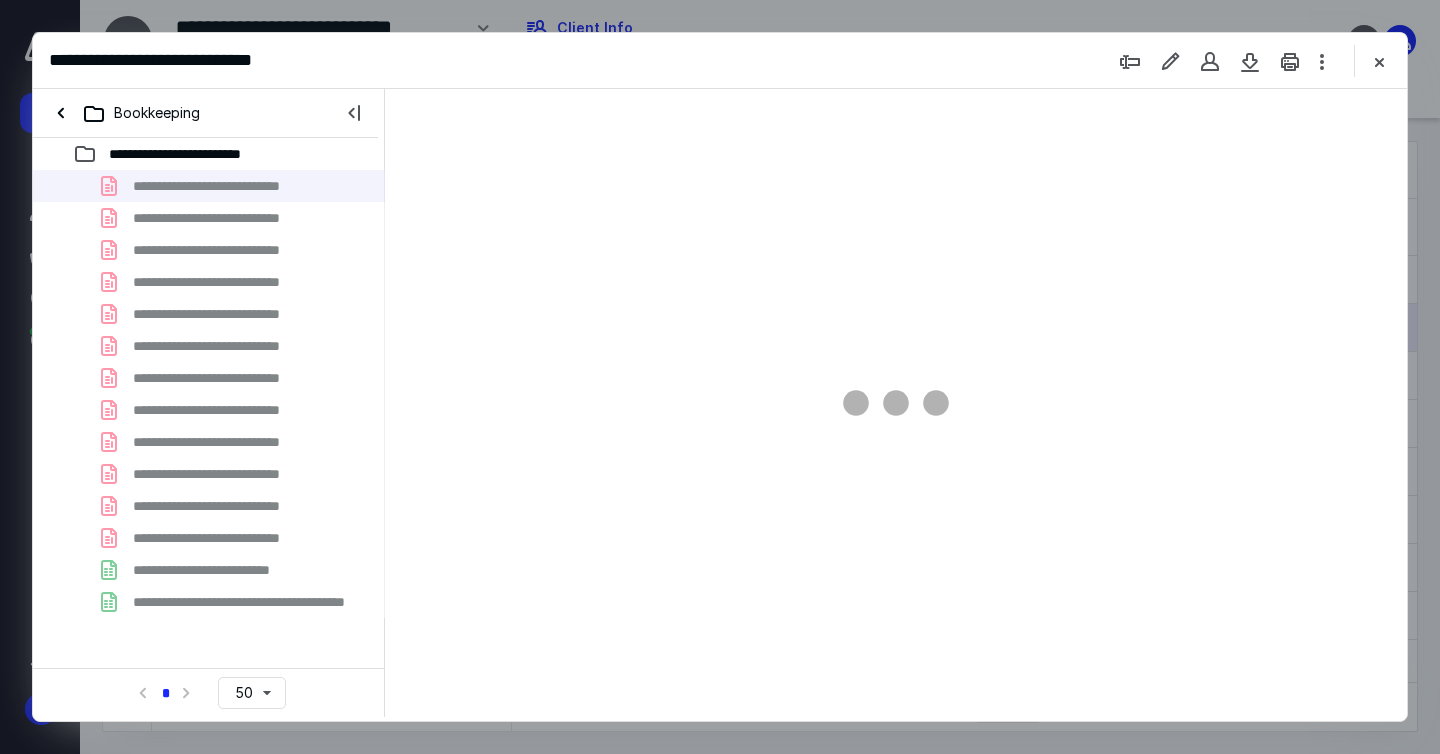 type on "69" 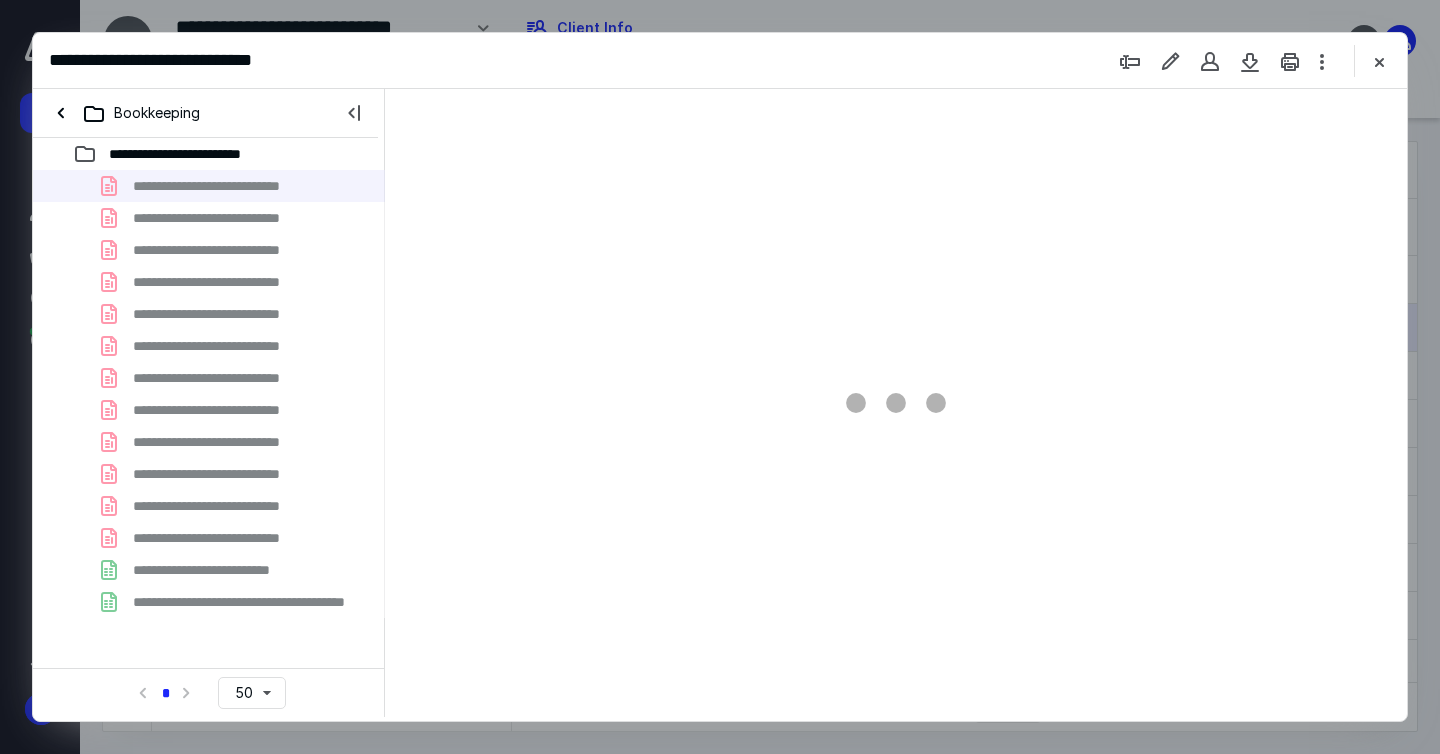 scroll, scrollTop: 79, scrollLeft: 0, axis: vertical 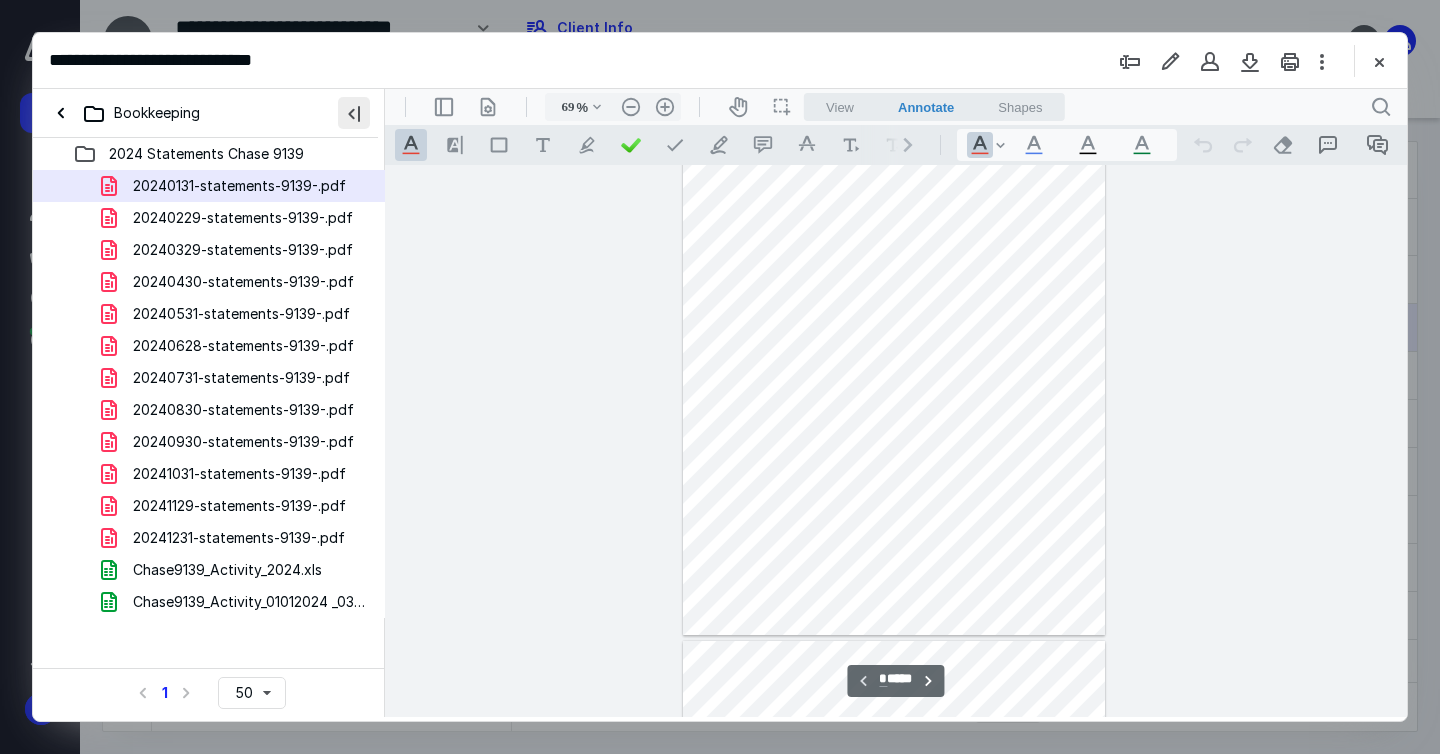 click at bounding box center (354, 113) 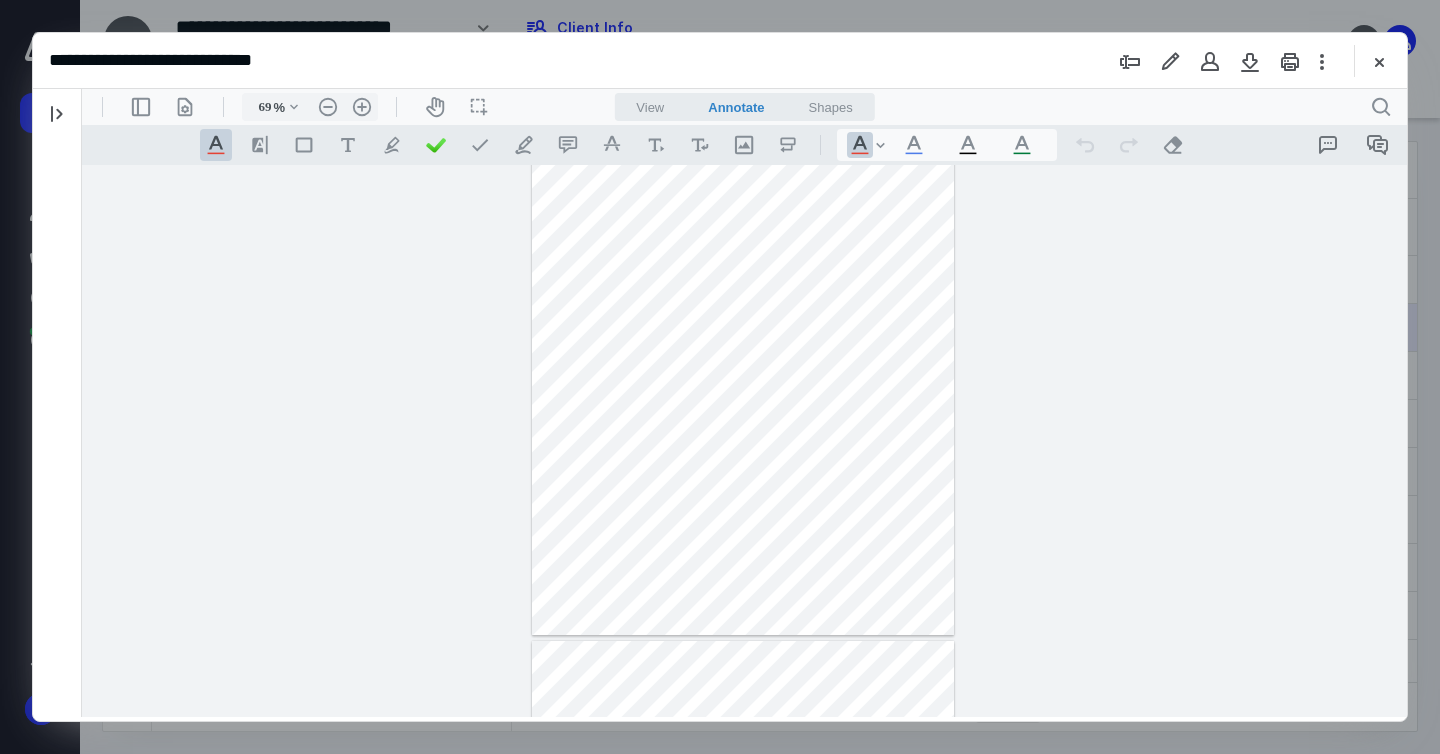 scroll, scrollTop: 84, scrollLeft: 0, axis: vertical 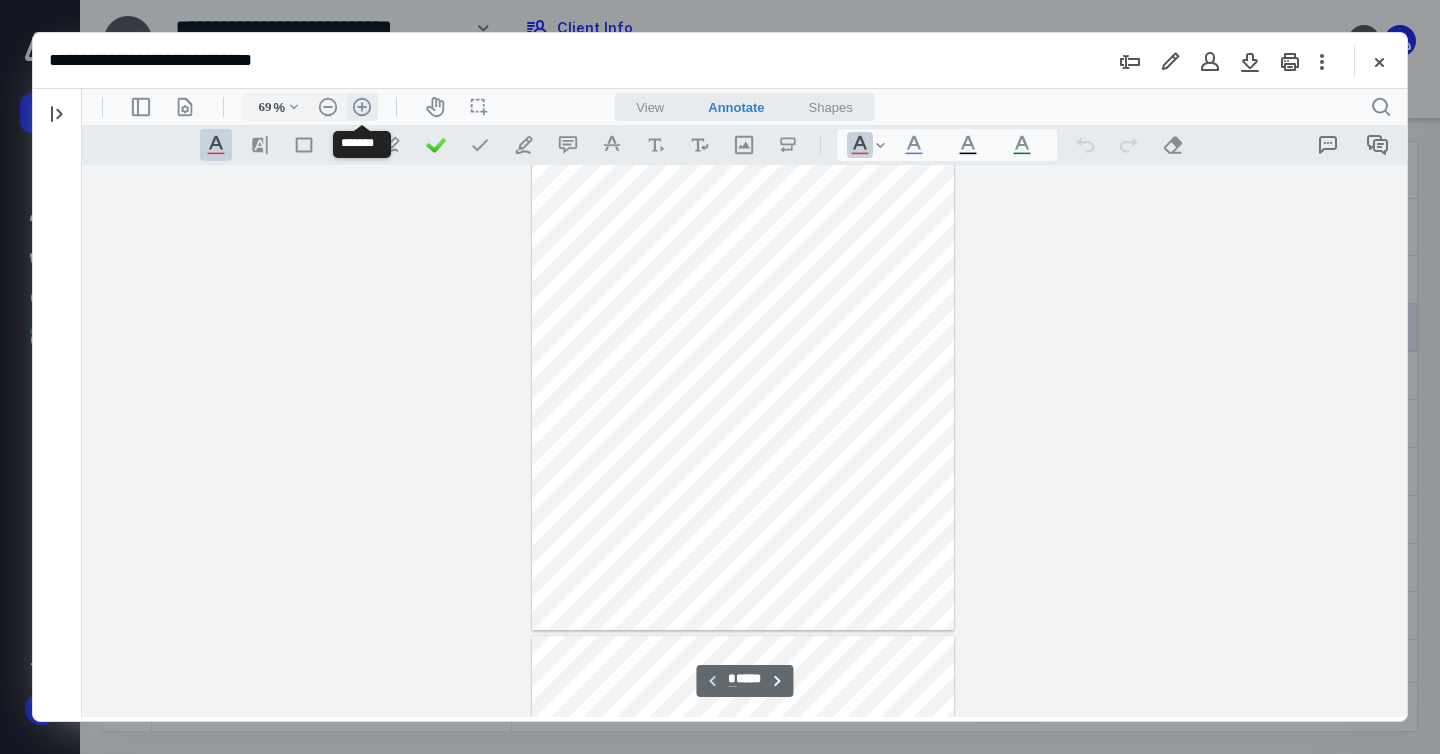 click on ".cls-1{fill:#abb0c4;} icon - header - zoom - in - line" at bounding box center [362, 107] 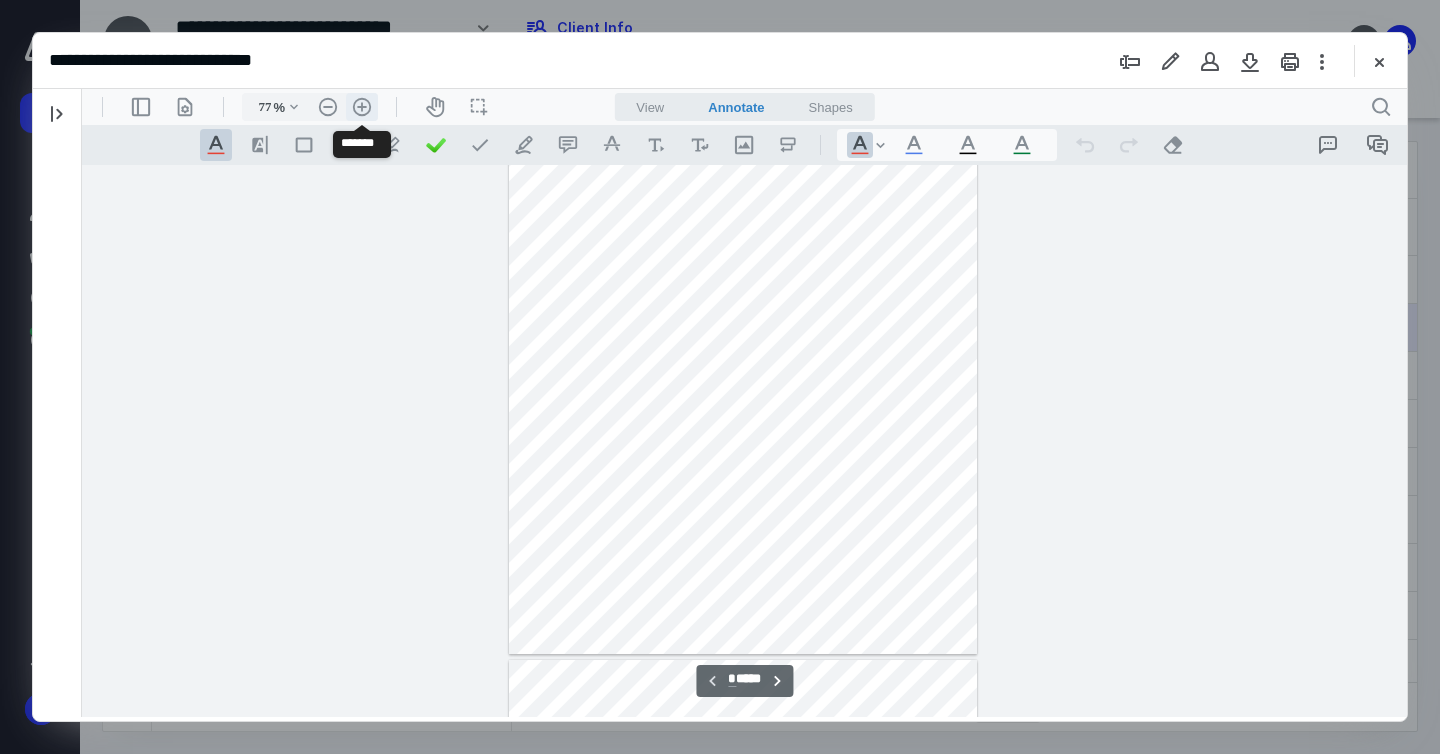 click on ".cls-1{fill:#abb0c4;} icon - header - zoom - in - line" at bounding box center [362, 107] 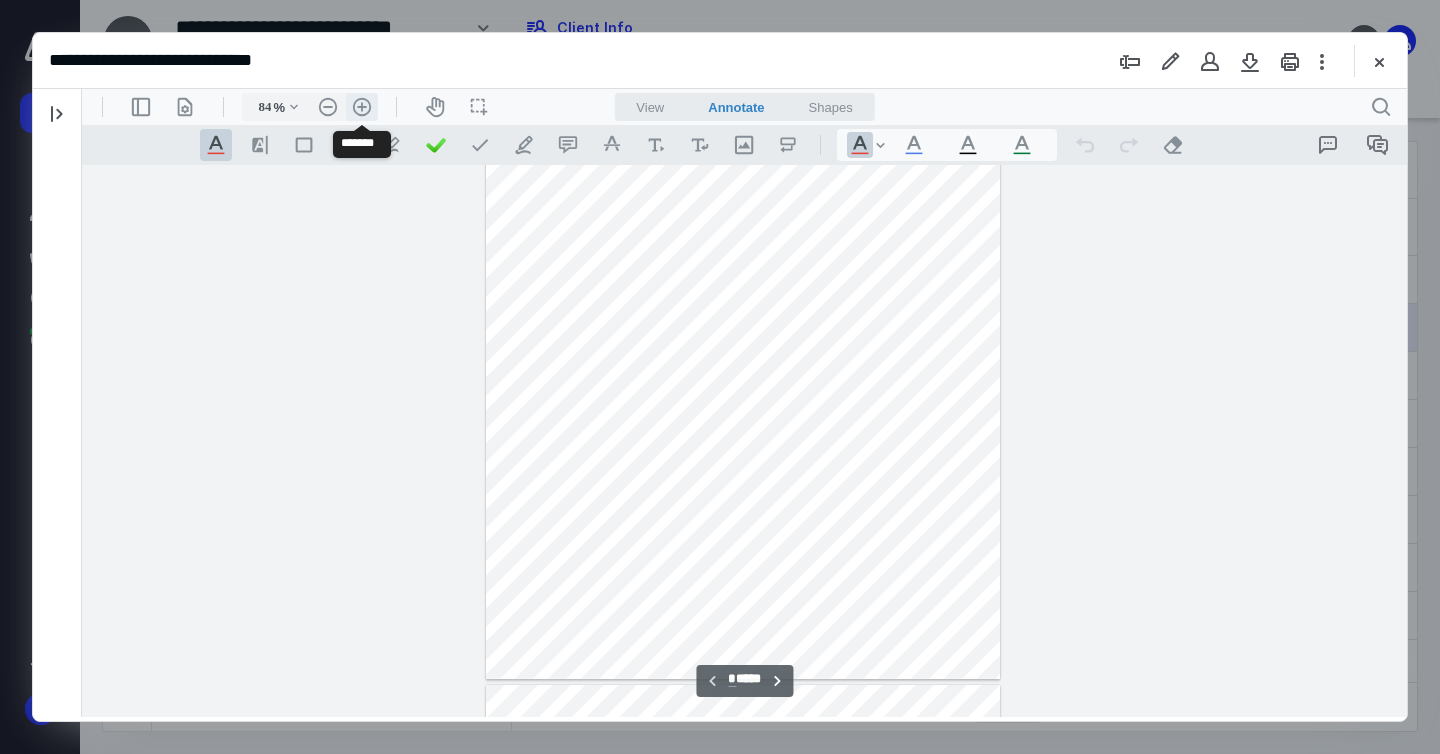 click on ".cls-1{fill:#abb0c4;} icon - header - zoom - in - line" at bounding box center (362, 107) 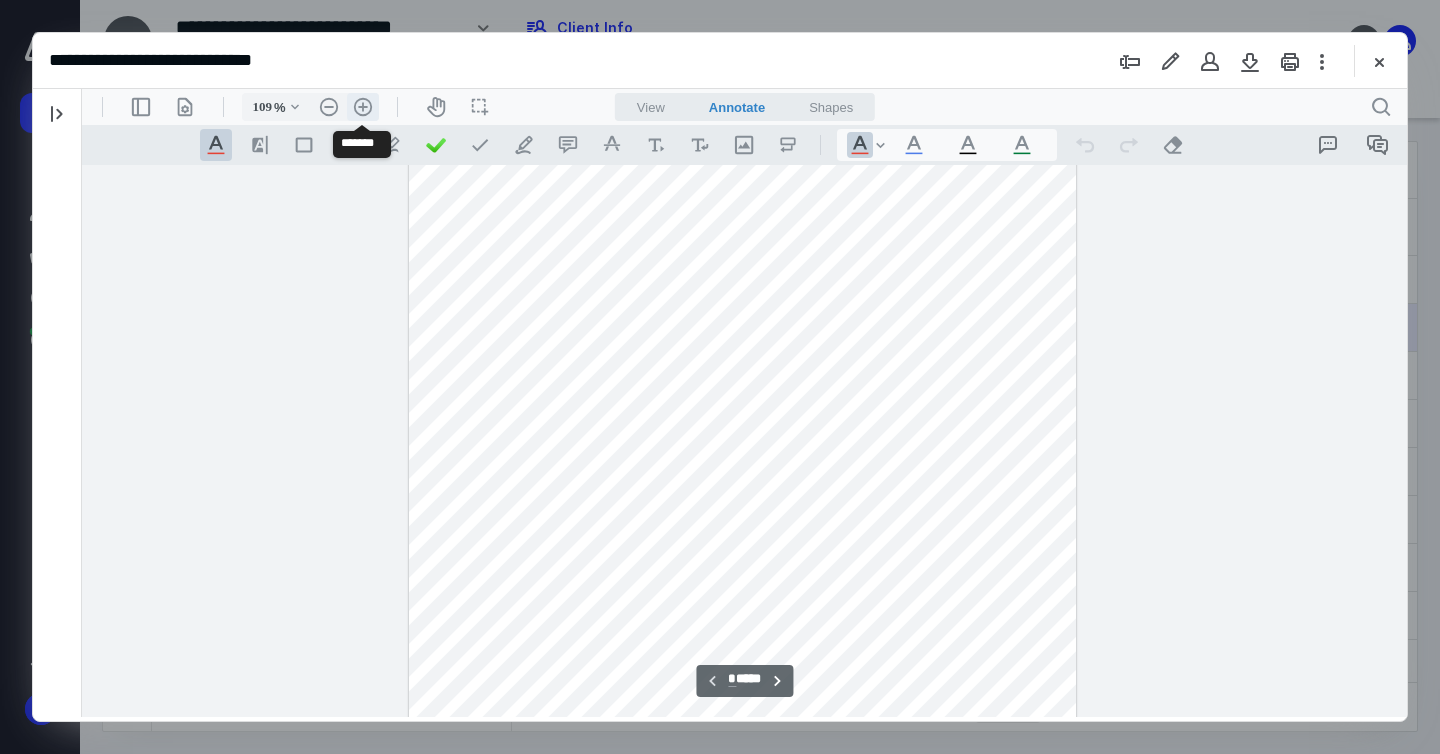 click on ".cls-1{fill:#abb0c4;} icon - header - zoom - in - line" at bounding box center [363, 107] 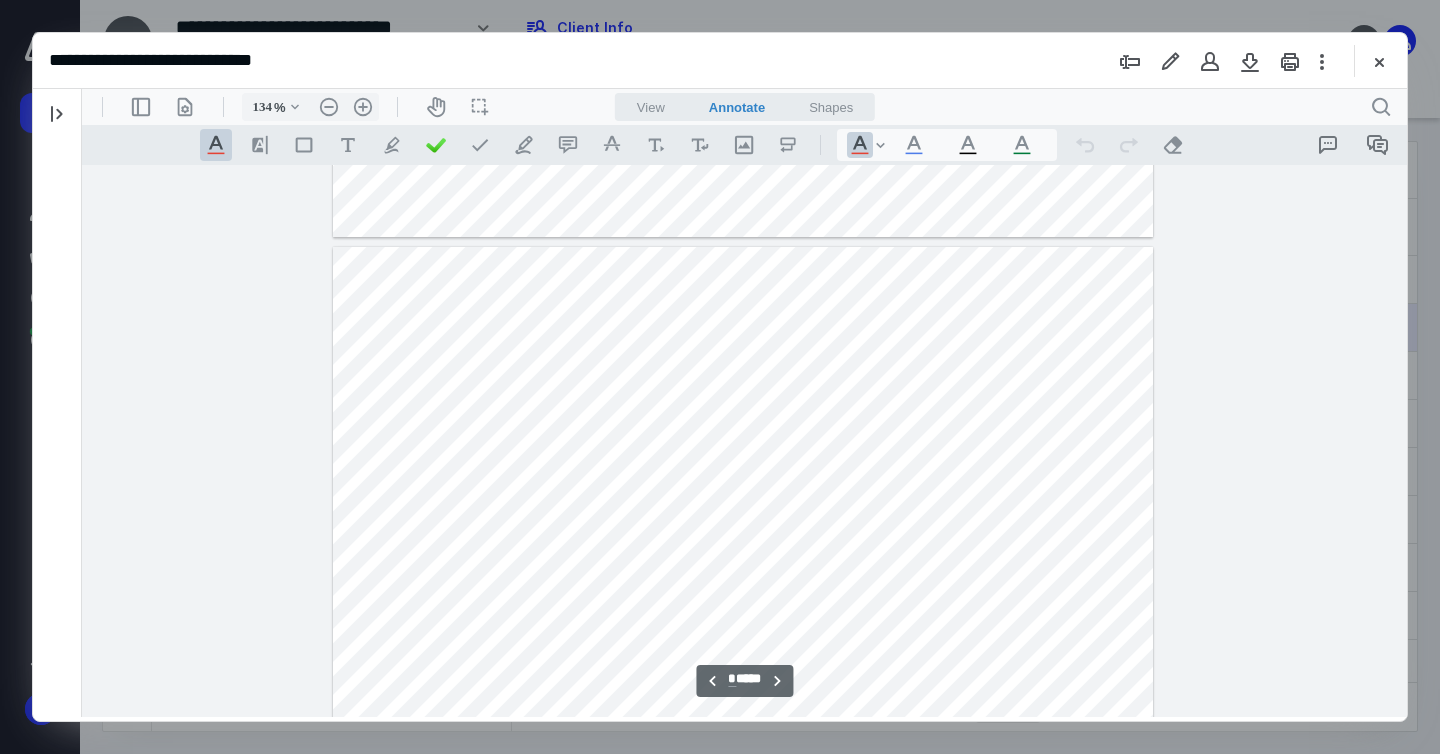 scroll, scrollTop: 2080, scrollLeft: 0, axis: vertical 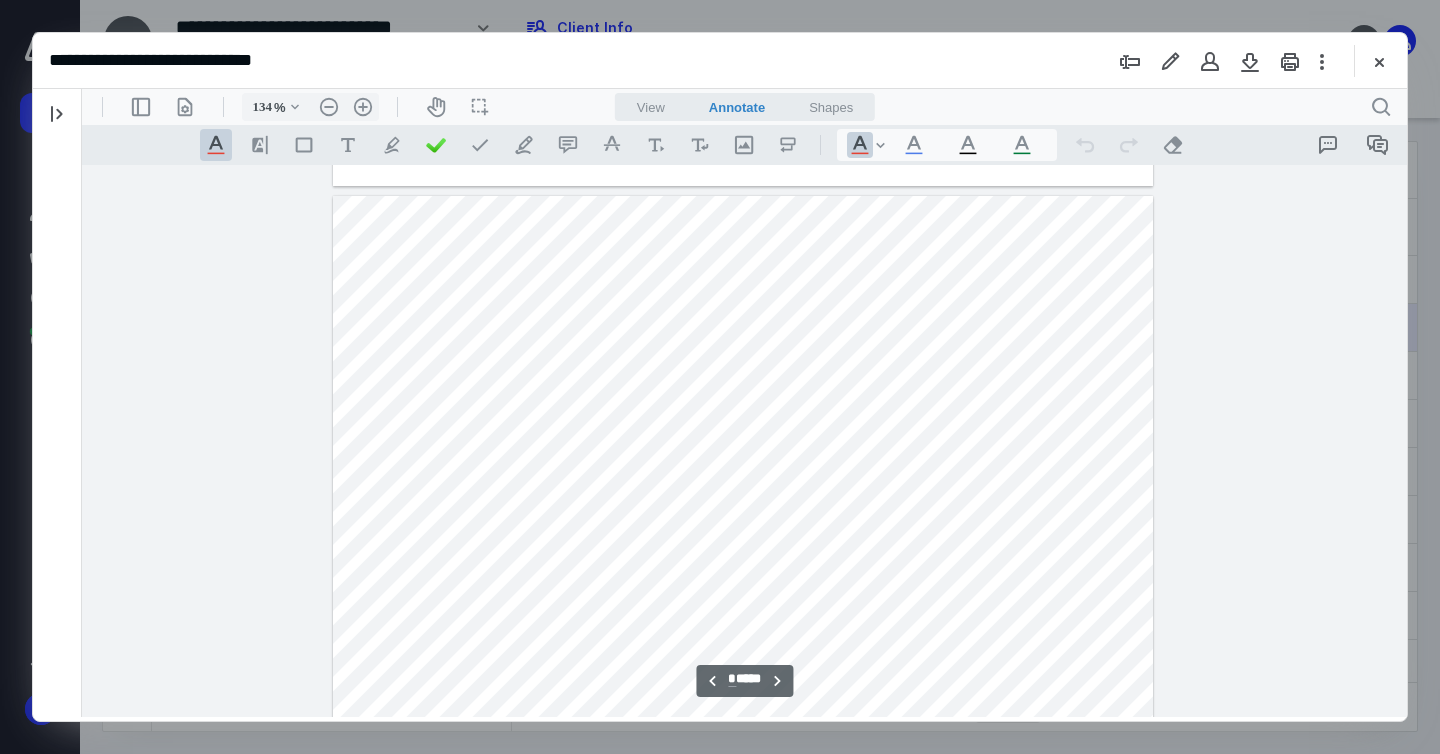 type on "*" 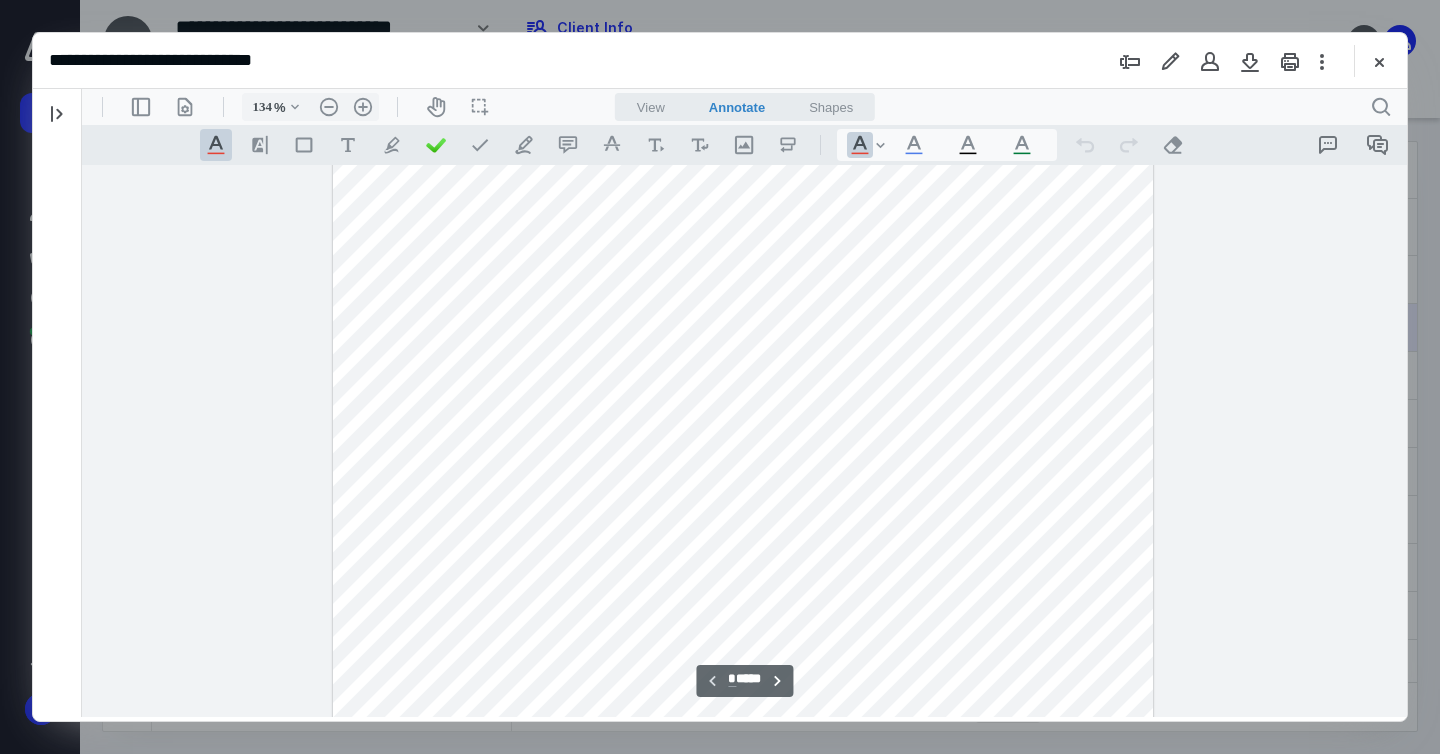 scroll, scrollTop: 48, scrollLeft: 0, axis: vertical 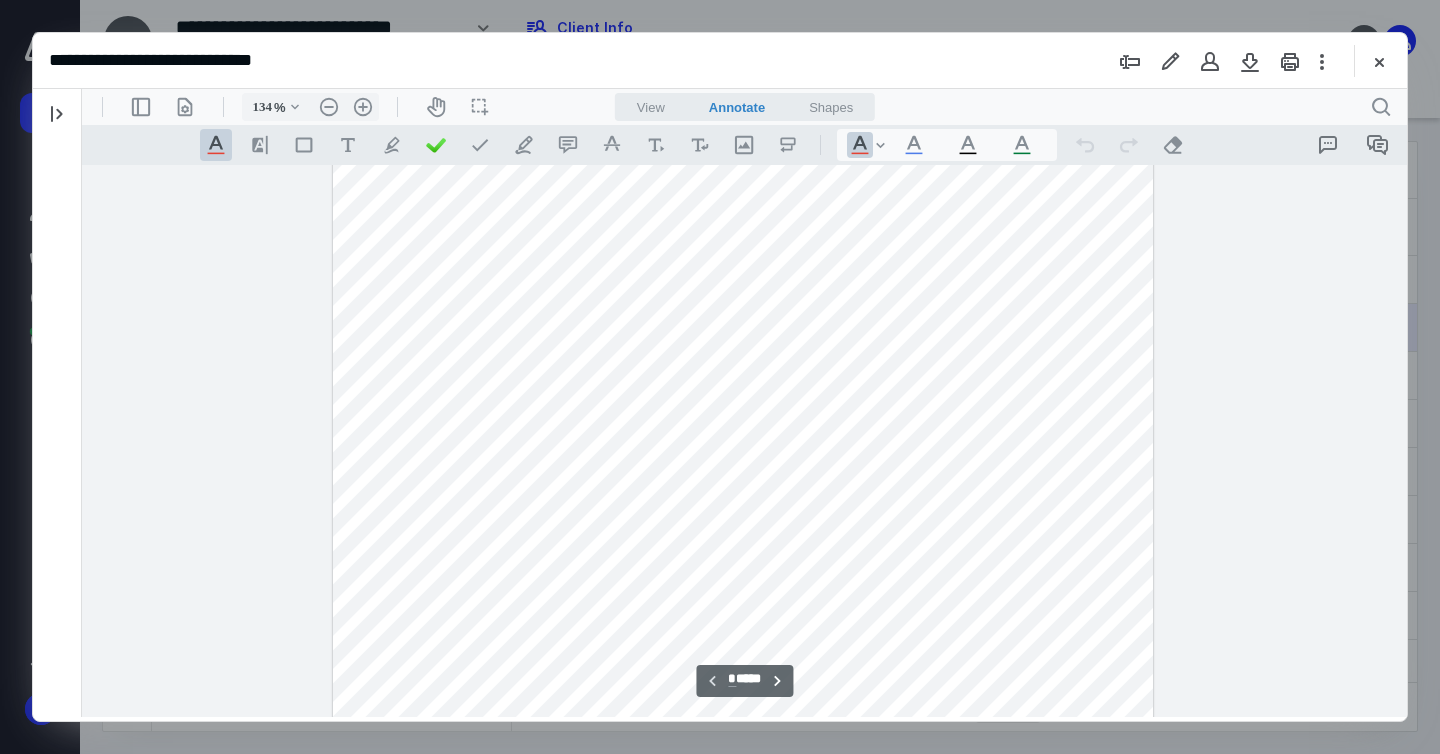 type 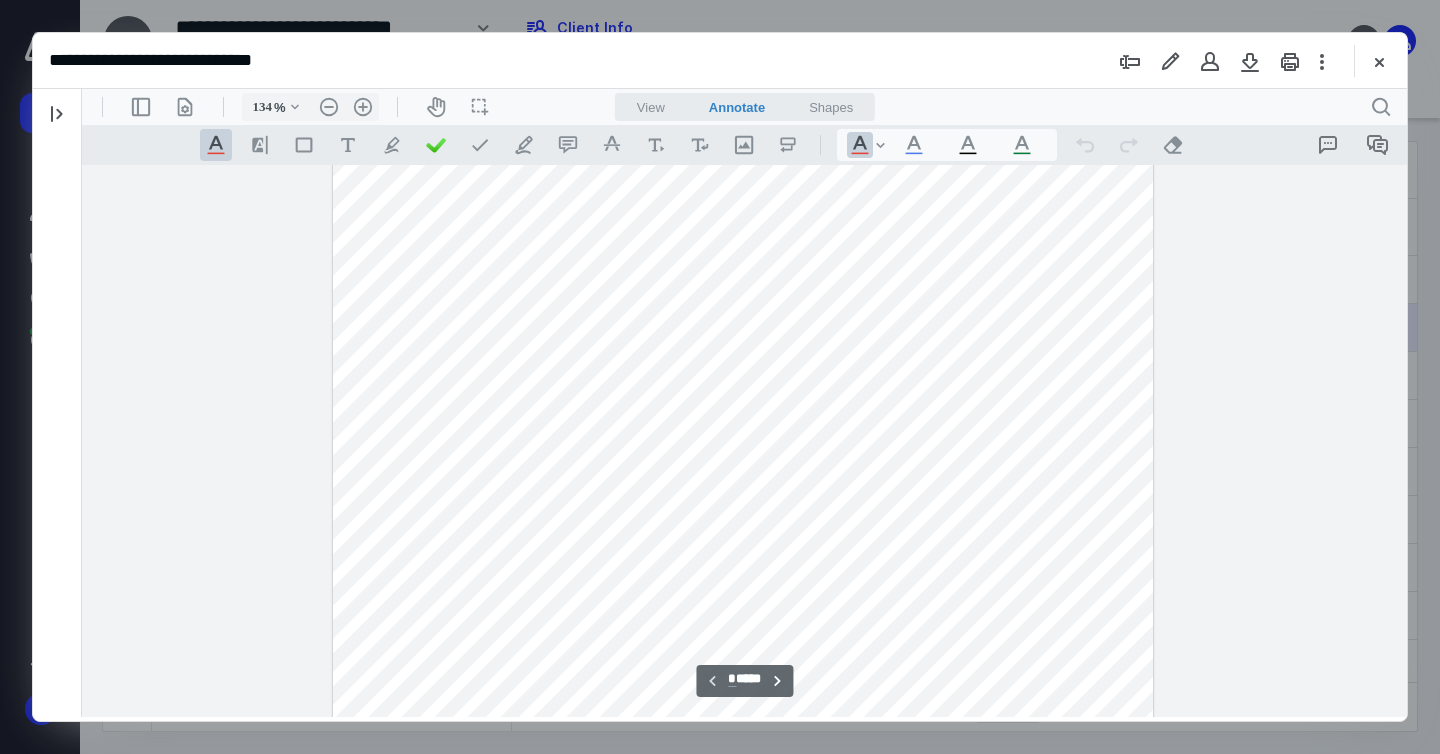 scroll, scrollTop: 99, scrollLeft: 0, axis: vertical 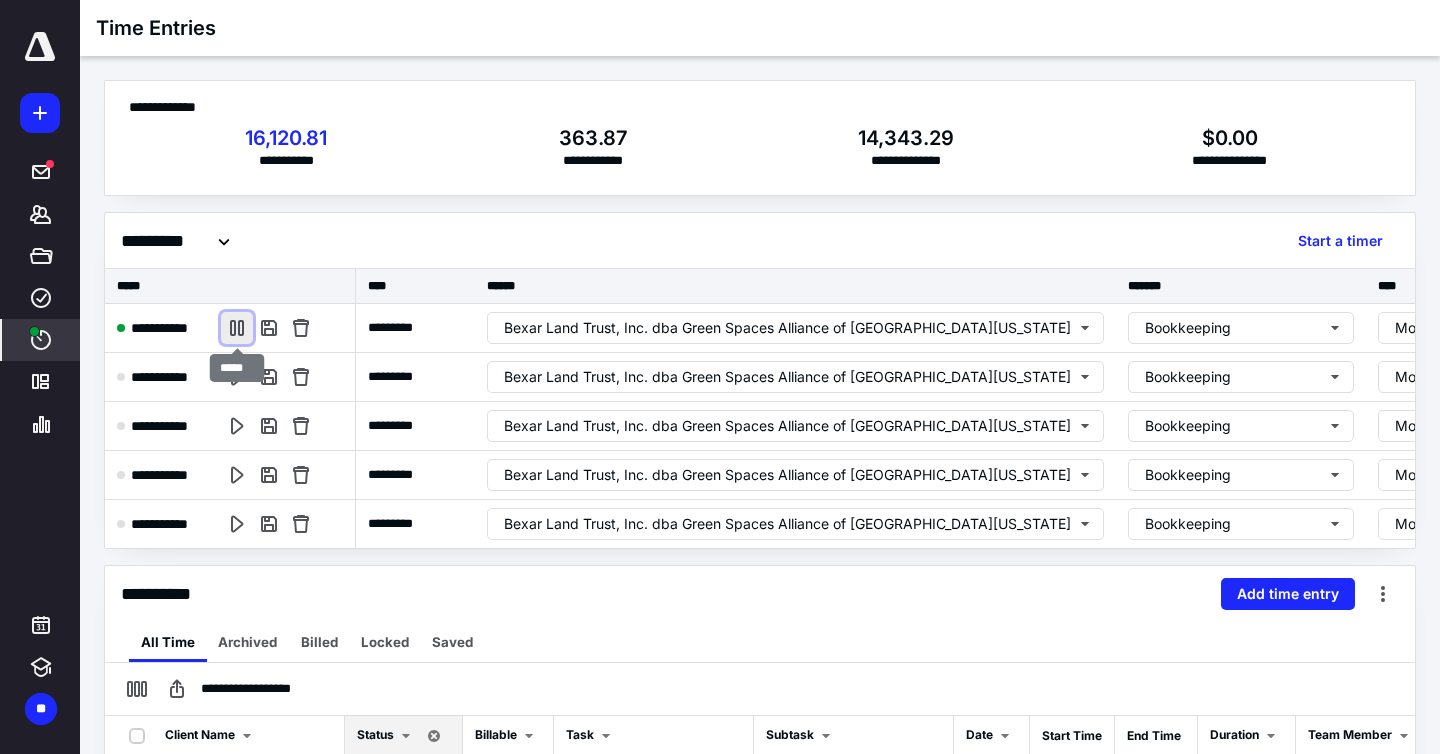 click at bounding box center [237, 328] 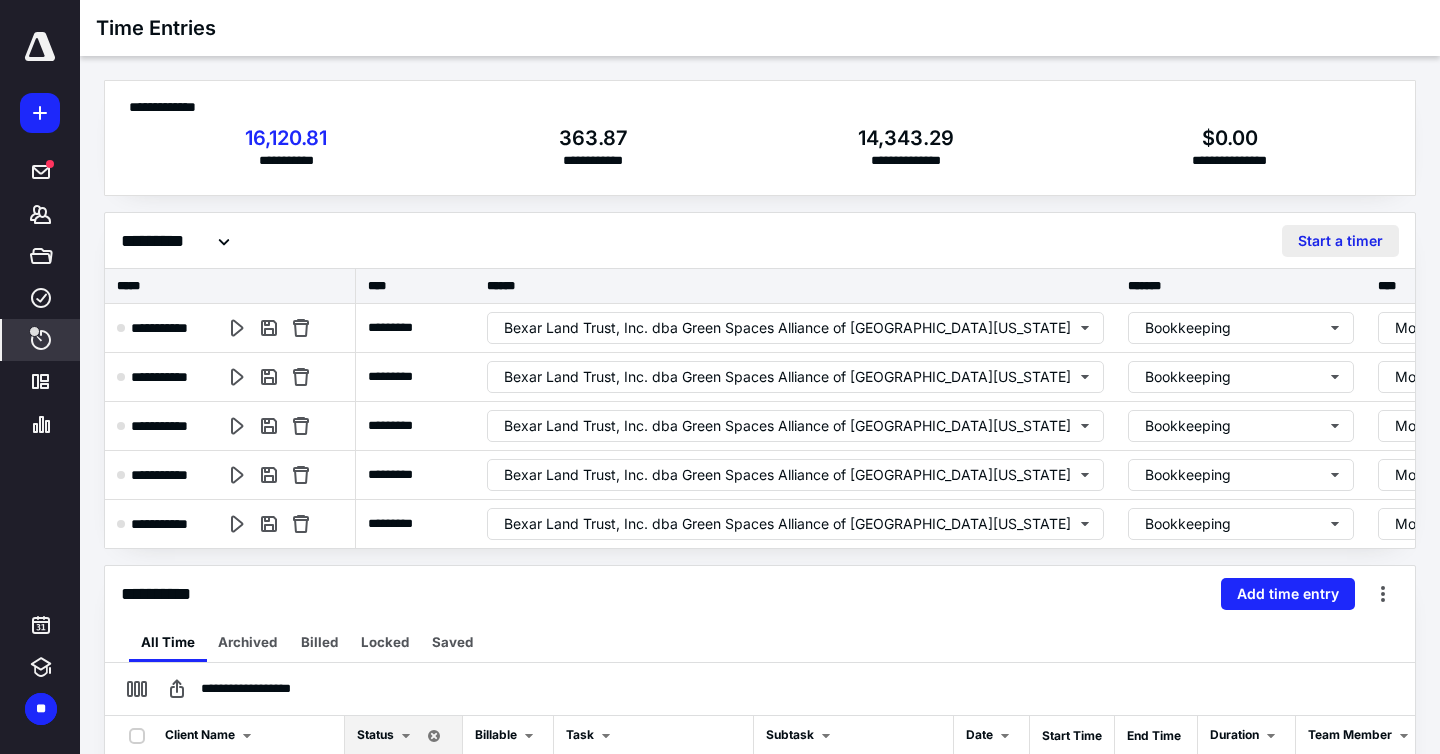 click on "Start a timer" at bounding box center [1340, 241] 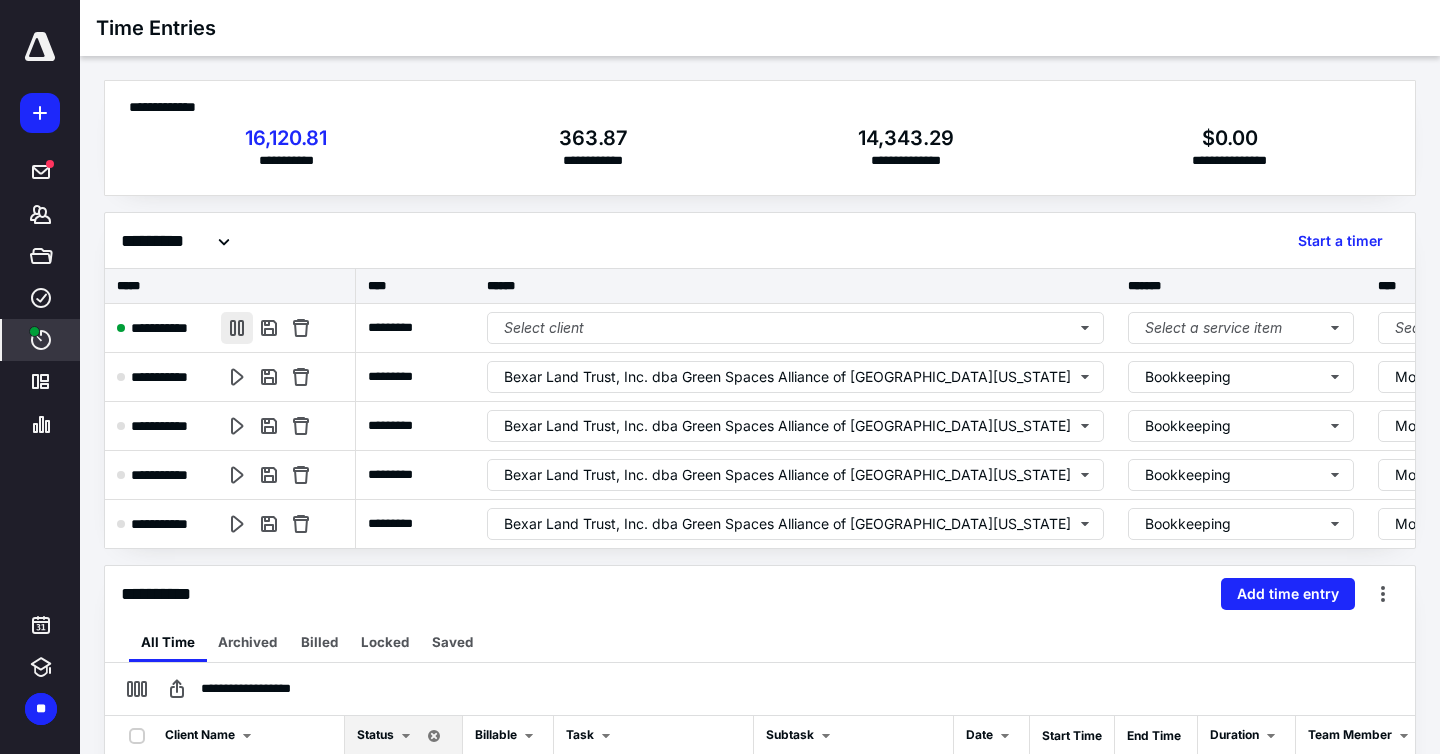 click at bounding box center (237, 328) 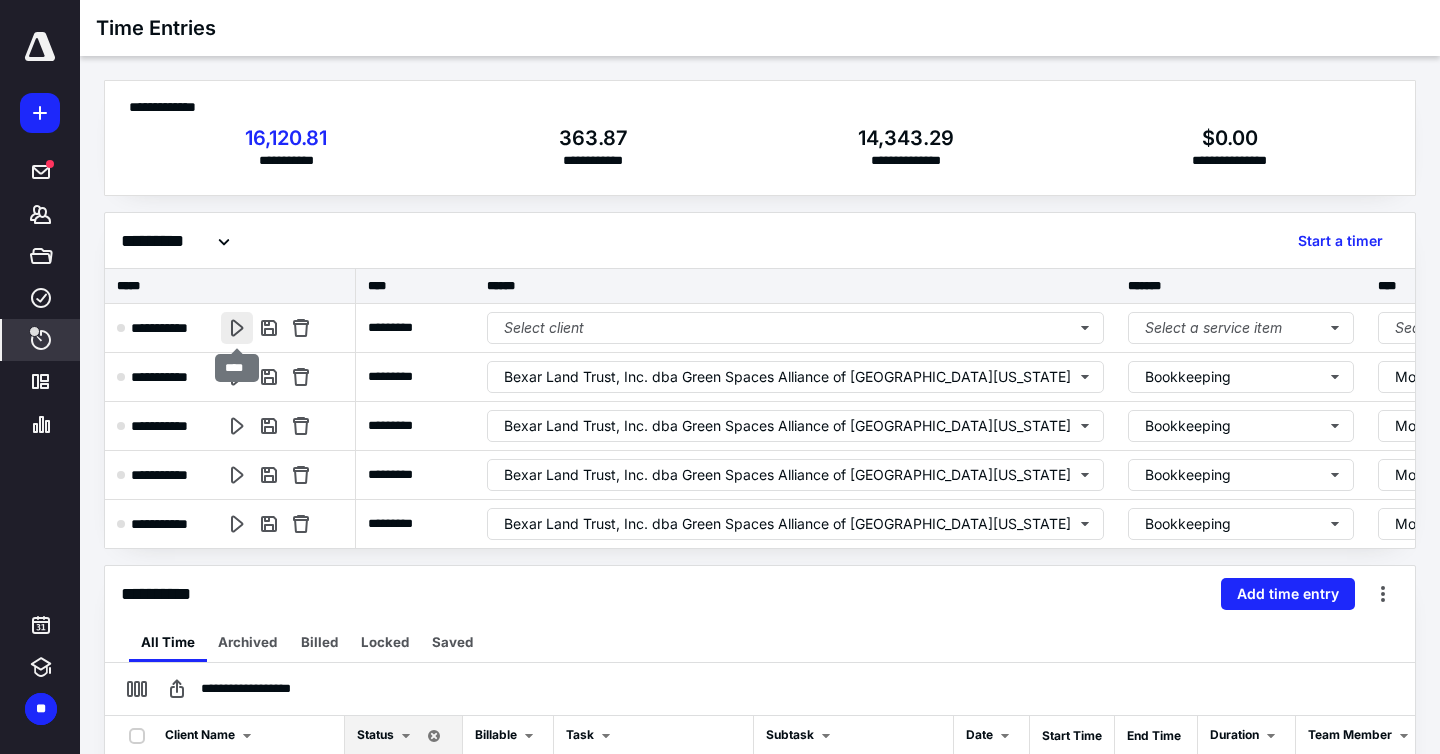 click at bounding box center (237, 328) 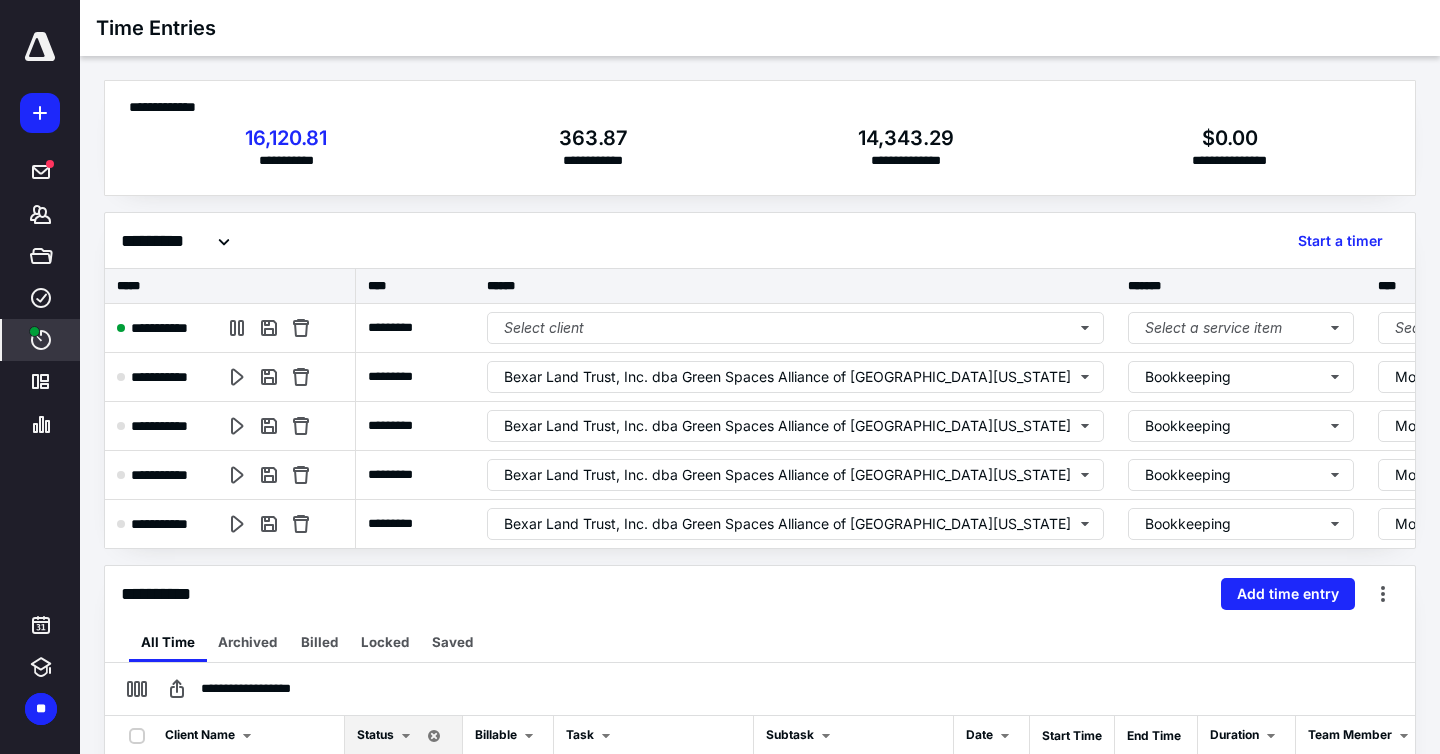 scroll, scrollTop: 0, scrollLeft: 0, axis: both 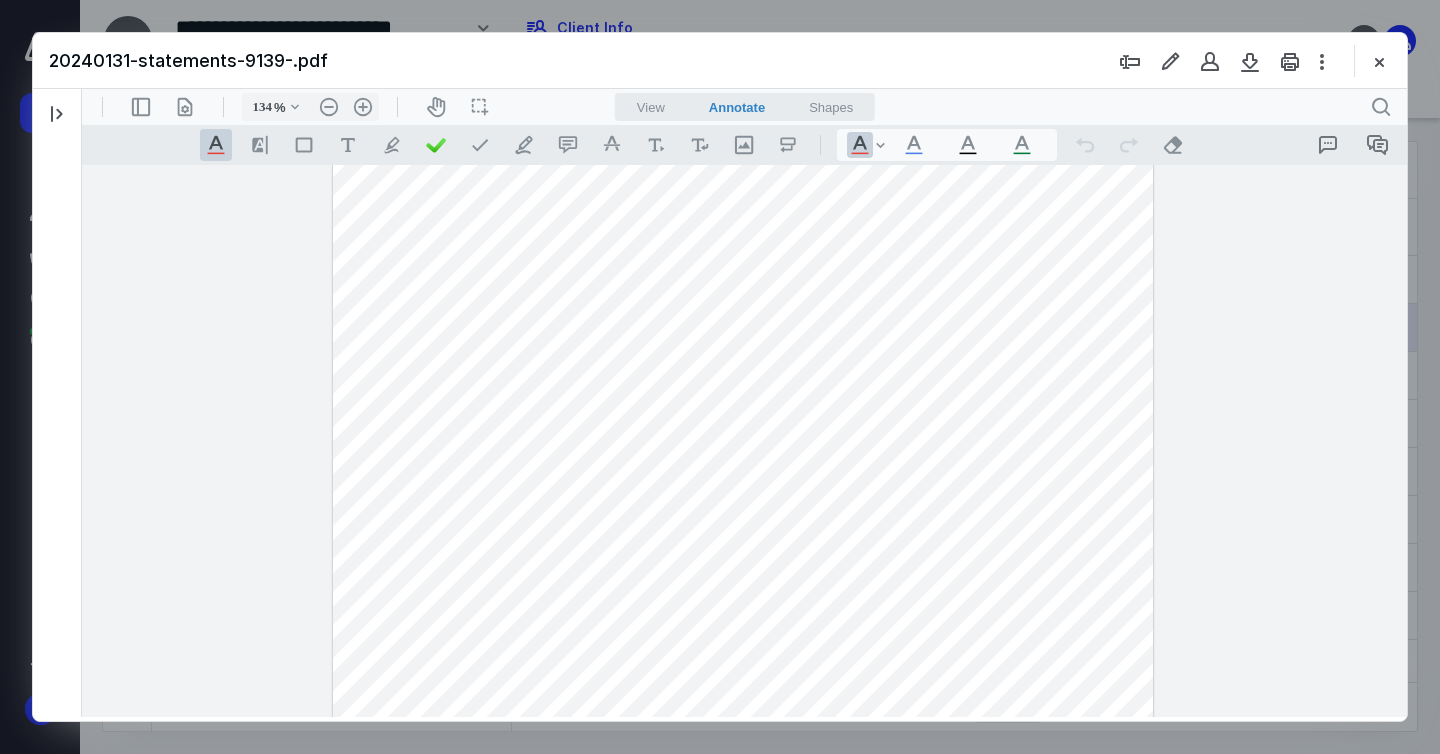 drag, startPoint x: 774, startPoint y: 355, endPoint x: 796, endPoint y: 361, distance: 22.803509 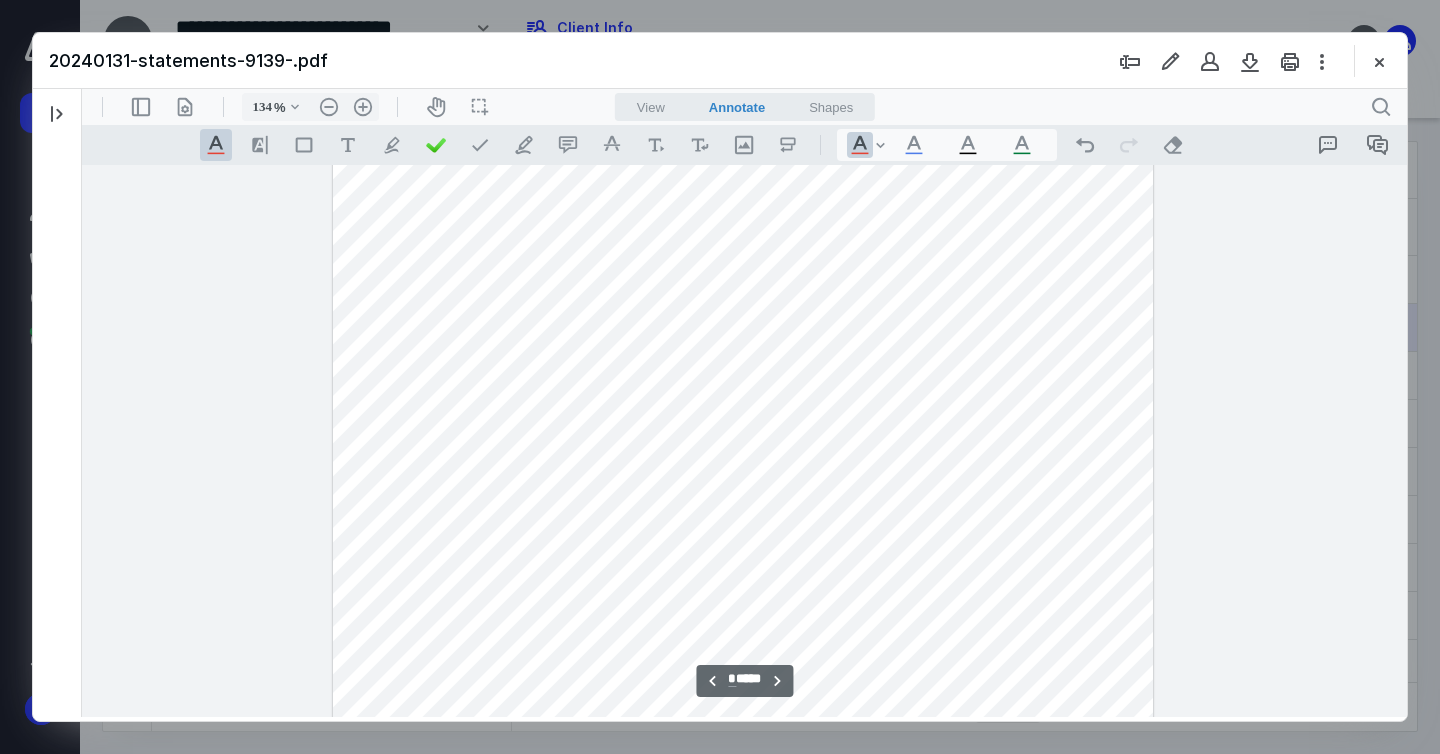 scroll, scrollTop: 2230, scrollLeft: 0, axis: vertical 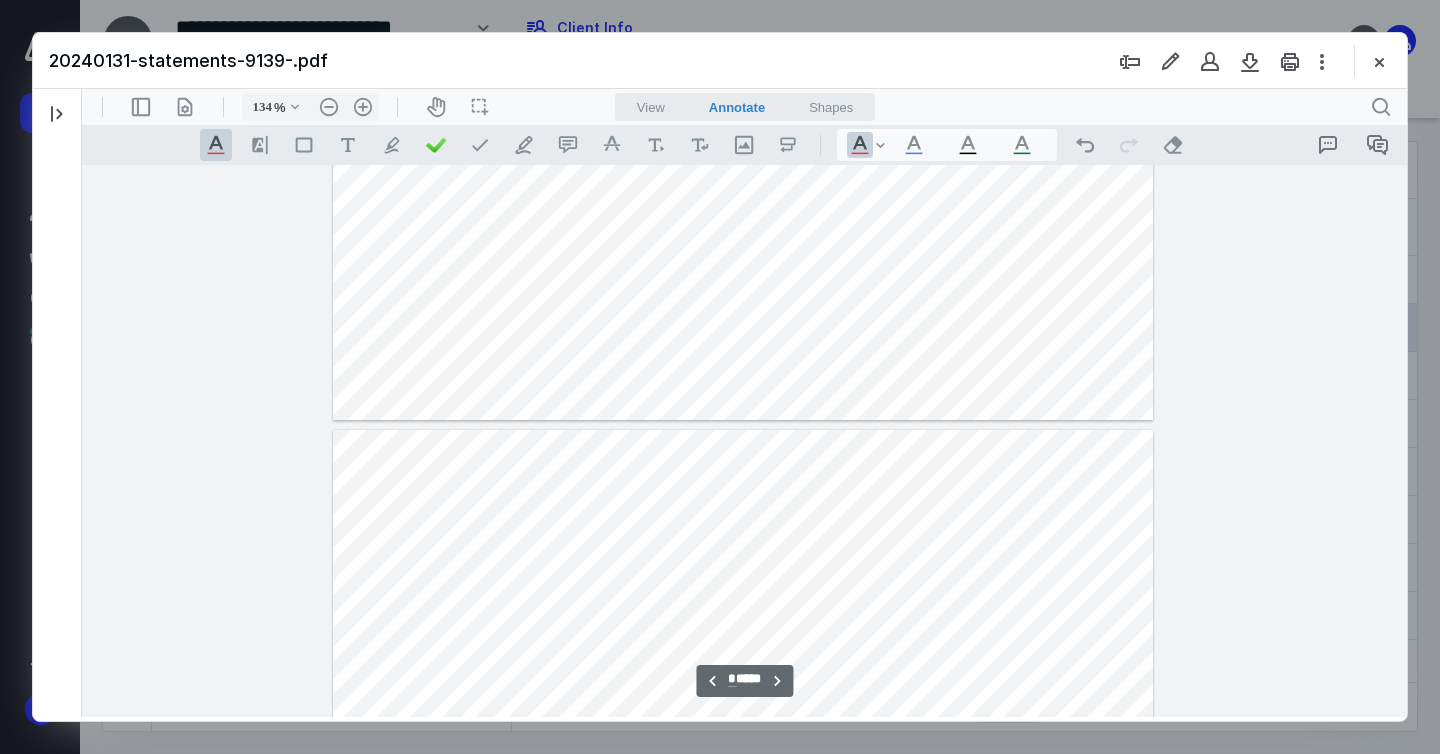 type on "*" 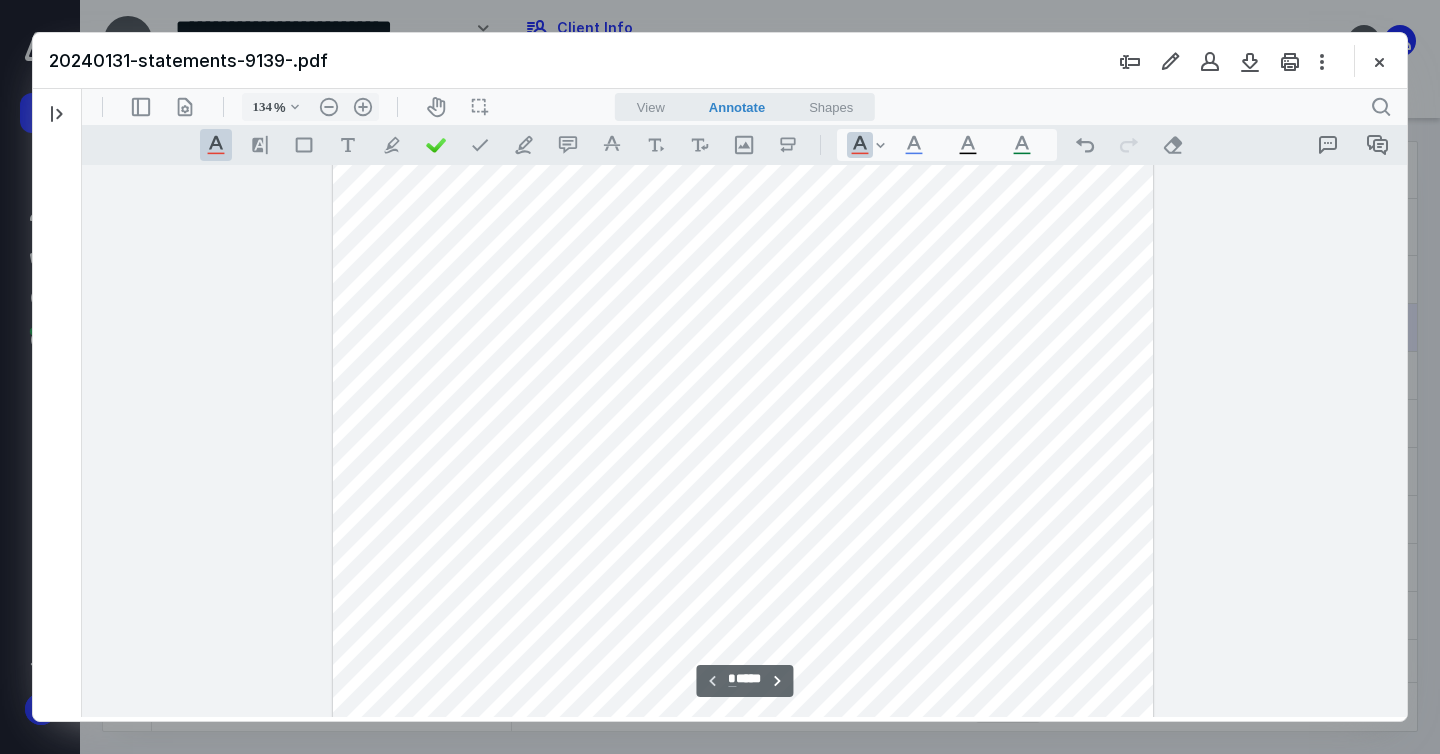 scroll, scrollTop: 474, scrollLeft: 0, axis: vertical 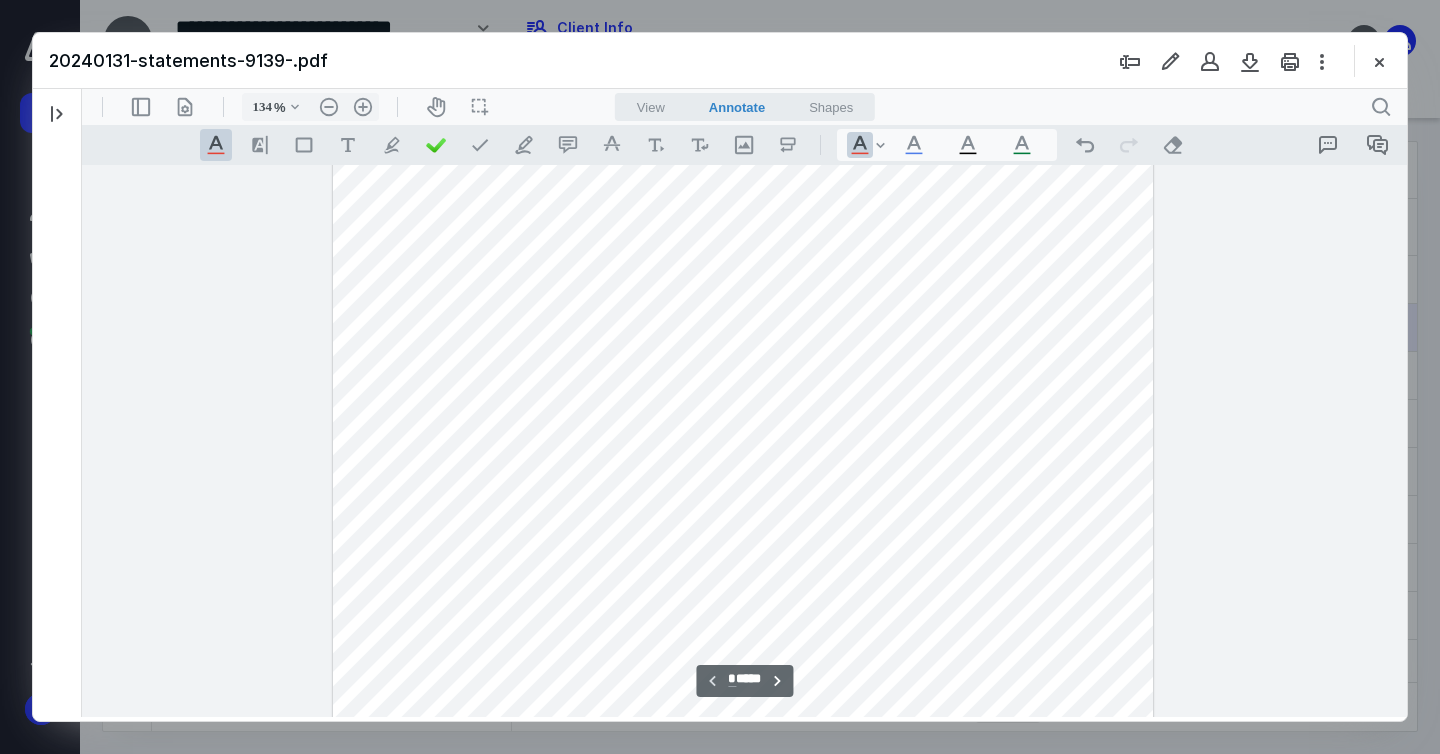 drag, startPoint x: 1380, startPoint y: 54, endPoint x: 1364, endPoint y: 57, distance: 16.27882 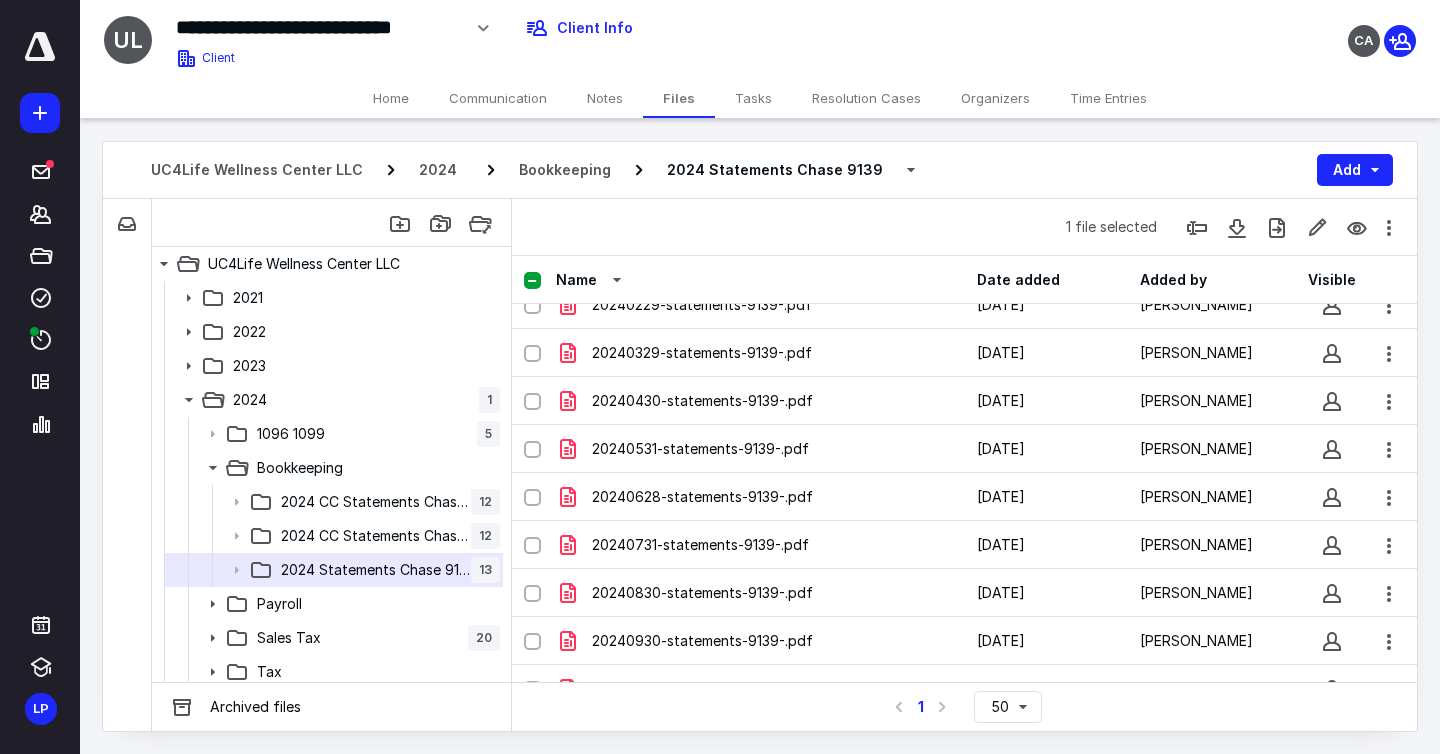 scroll, scrollTop: 294, scrollLeft: 0, axis: vertical 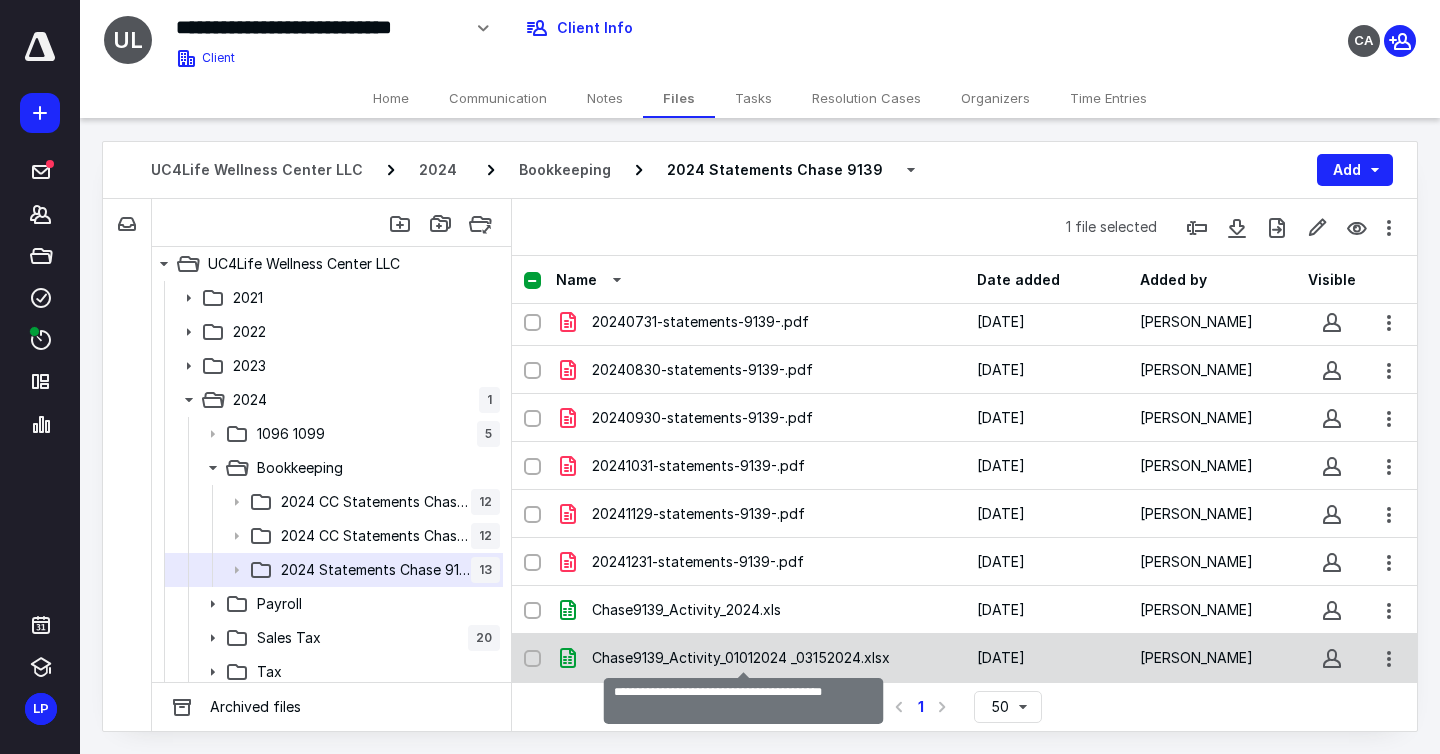 click on "Chase9139_Activity_01012024 _03152024.xlsx" at bounding box center [741, 658] 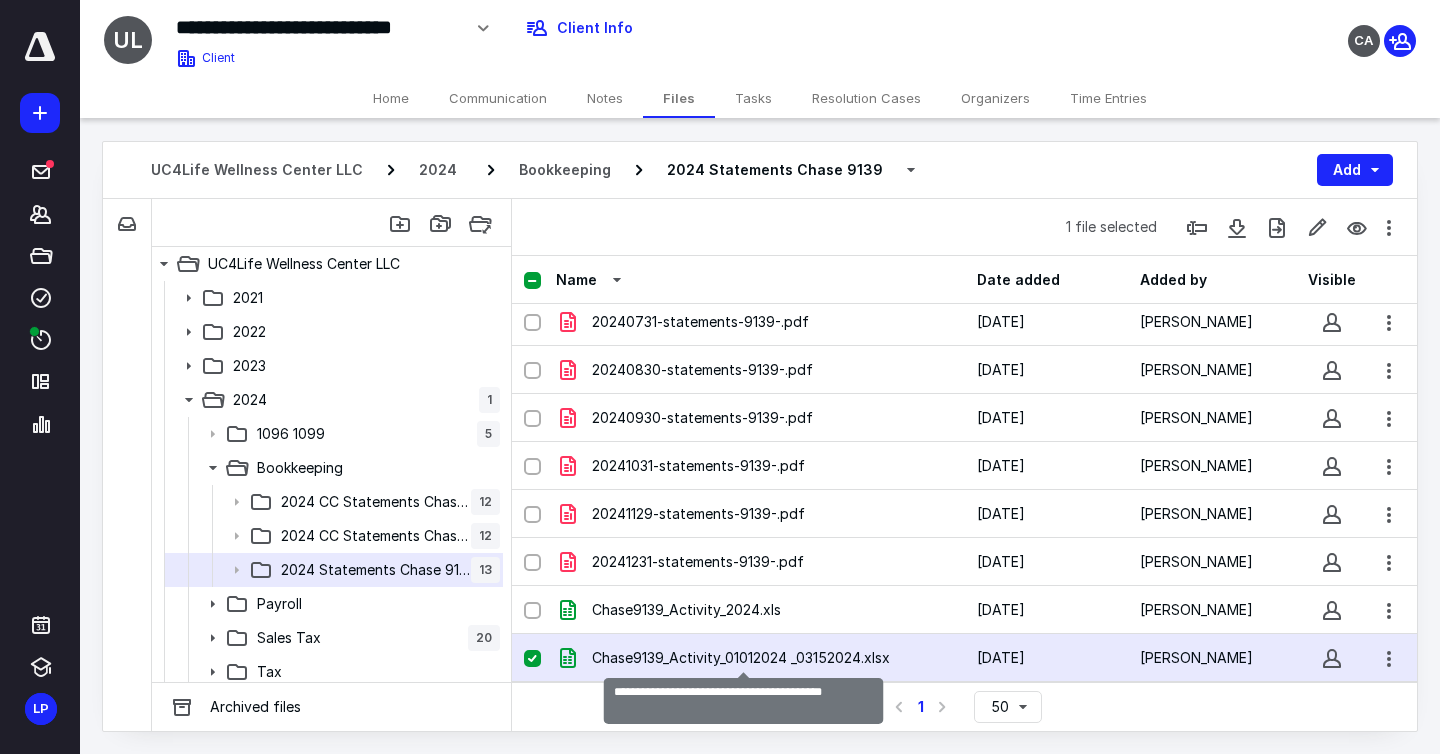 click on "Chase9139_Activity_01012024 _03152024.xlsx" at bounding box center [741, 658] 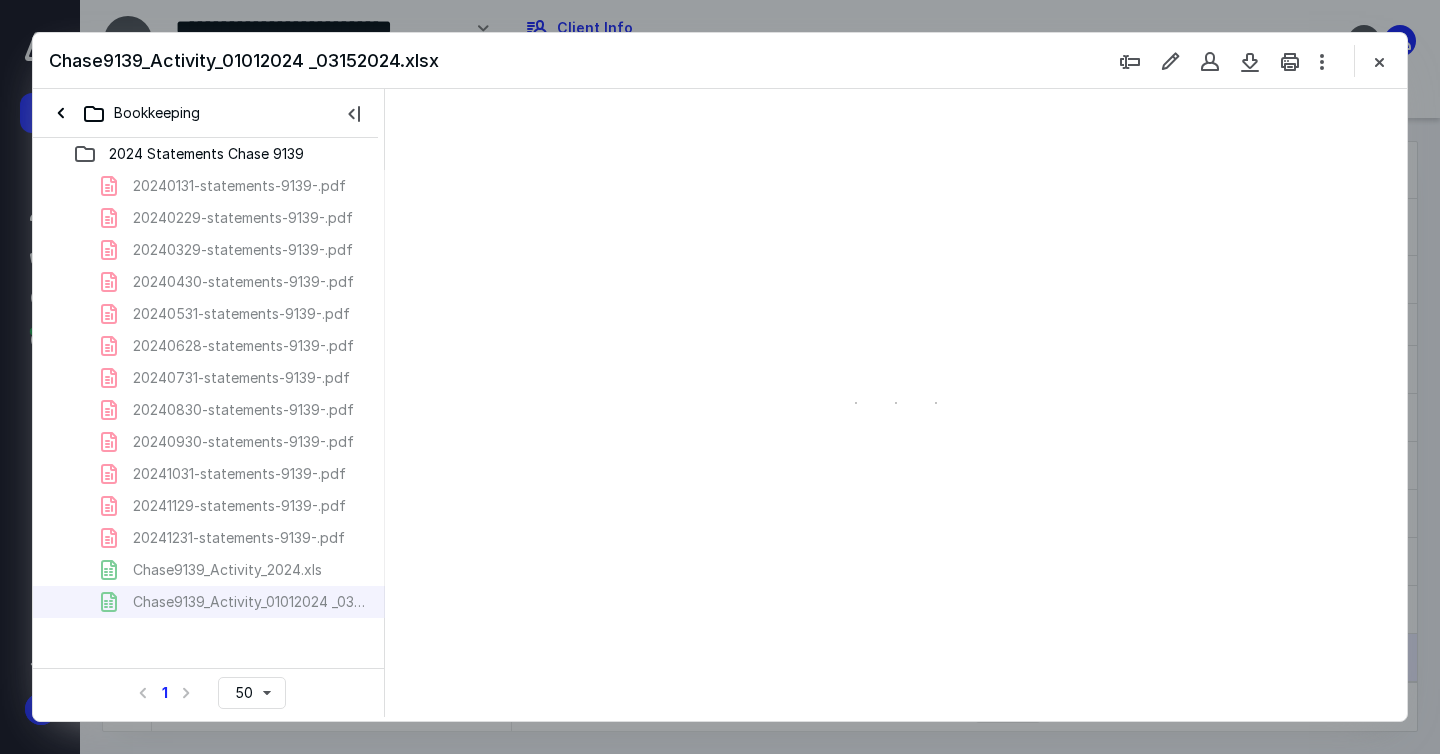 scroll, scrollTop: 0, scrollLeft: 0, axis: both 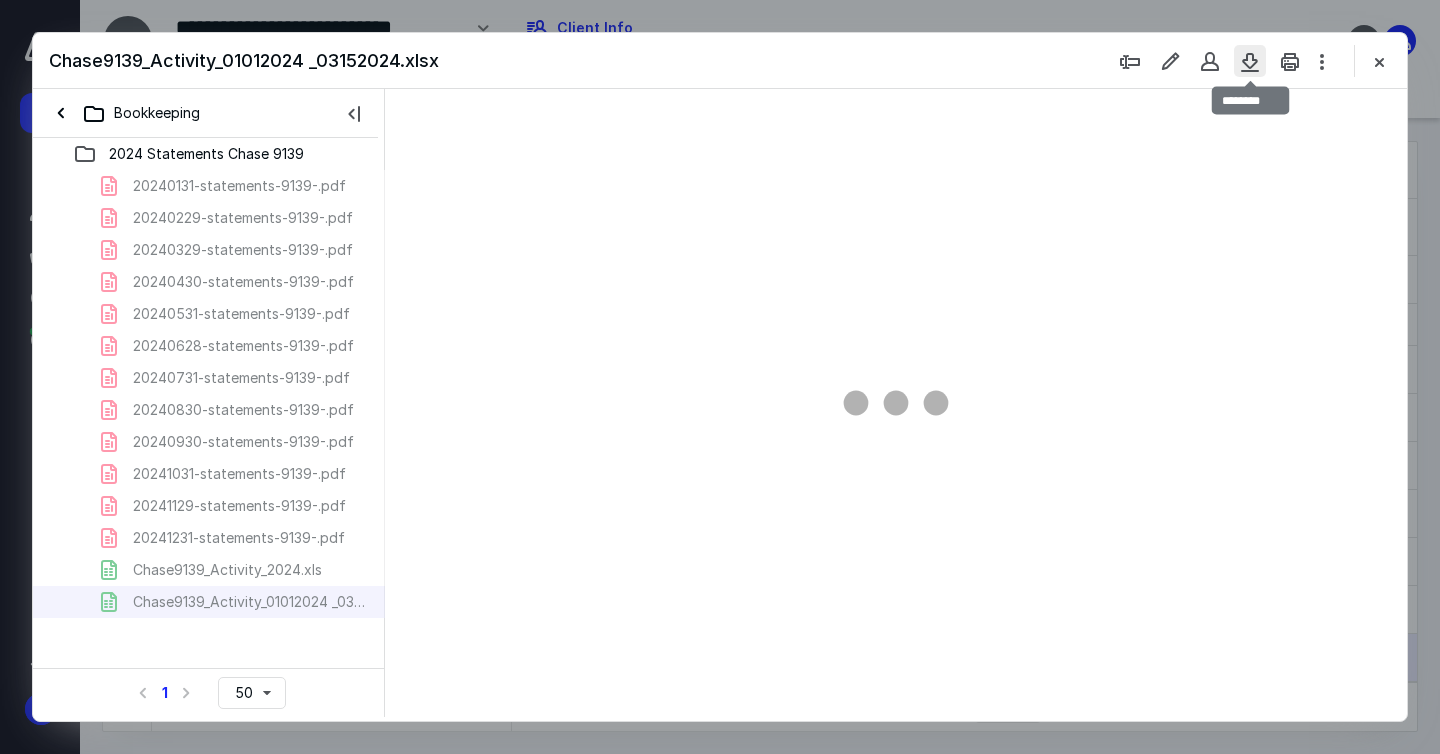 click at bounding box center (1250, 61) 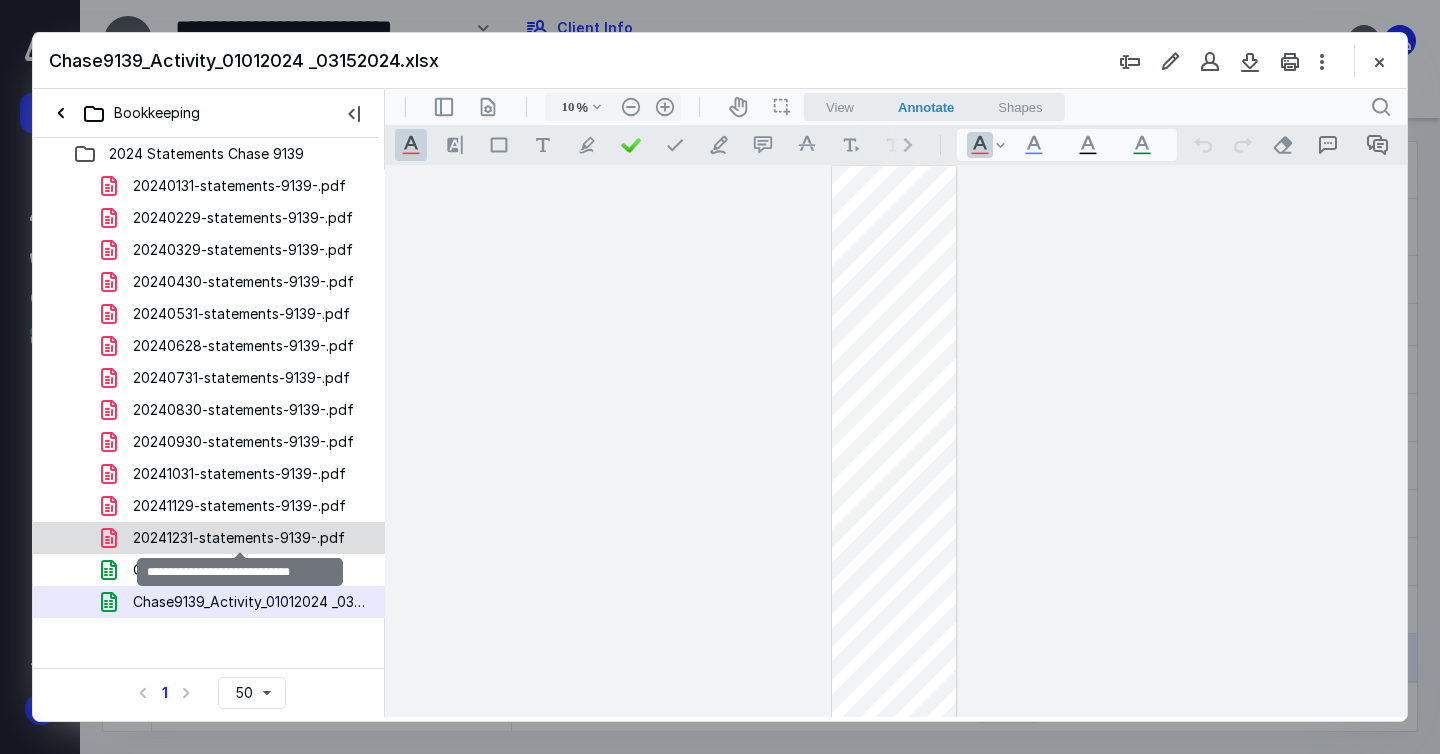 click on "20241231-statements-9139-.pdf" at bounding box center (239, 538) 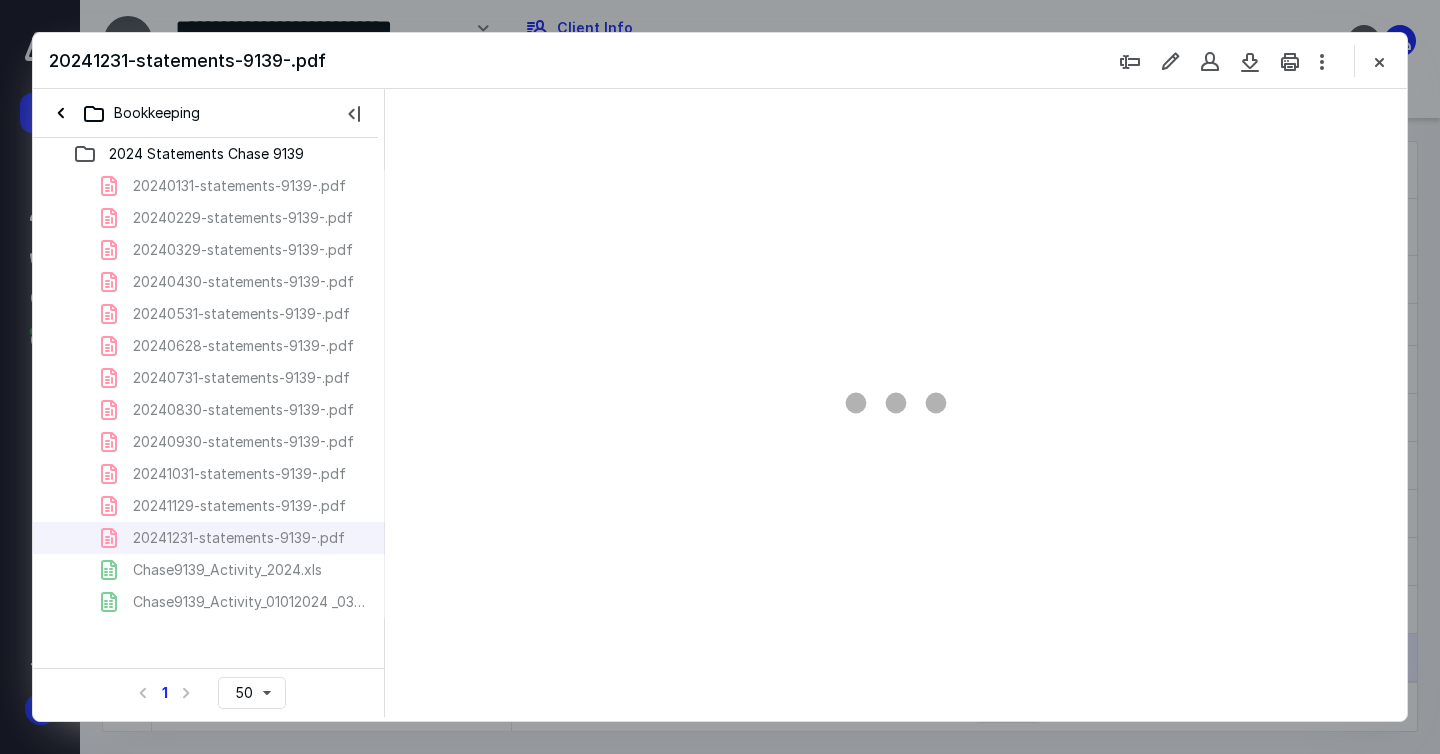 click on "20240131-statements-9139-.pdf 20240229-statements-9139-.pdf 20240329-statements-9139-.pdf 20240430-statements-9139-.pdf 20240531-statements-9139-.pdf 20240628-statements-9139-.pdf 20240731-statements-9139-.pdf 20240830-statements-9139-.pdf 20240930-statements-9139-.pdf 20241031-statements-9139-.pdf 20241129-statements-9139-.pdf 20241231-statements-9139-.pdf Chase9139_Activity_2024.xls Chase9139_Activity_01012024 _03152024.xlsx" at bounding box center [209, 394] 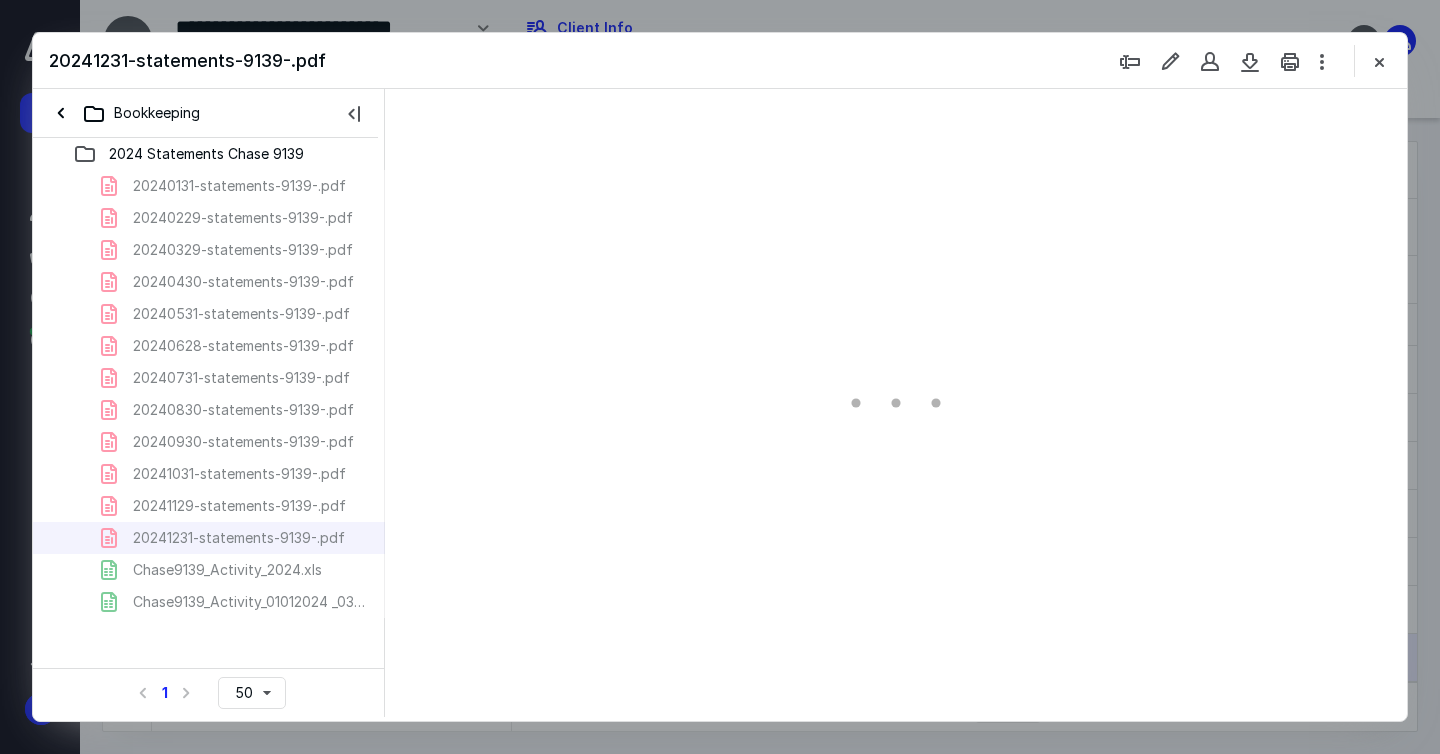 click on "20240131-statements-9139-.pdf 20240229-statements-9139-.pdf 20240329-statements-9139-.pdf 20240430-statements-9139-.pdf 20240531-statements-9139-.pdf 20240628-statements-9139-.pdf 20240731-statements-9139-.pdf 20240830-statements-9139-.pdf 20240930-statements-9139-.pdf 20241031-statements-9139-.pdf 20241129-statements-9139-.pdf 20241231-statements-9139-.pdf Chase9139_Activity_2024.xls Chase9139_Activity_01012024 _03152024.xlsx" at bounding box center [209, 394] 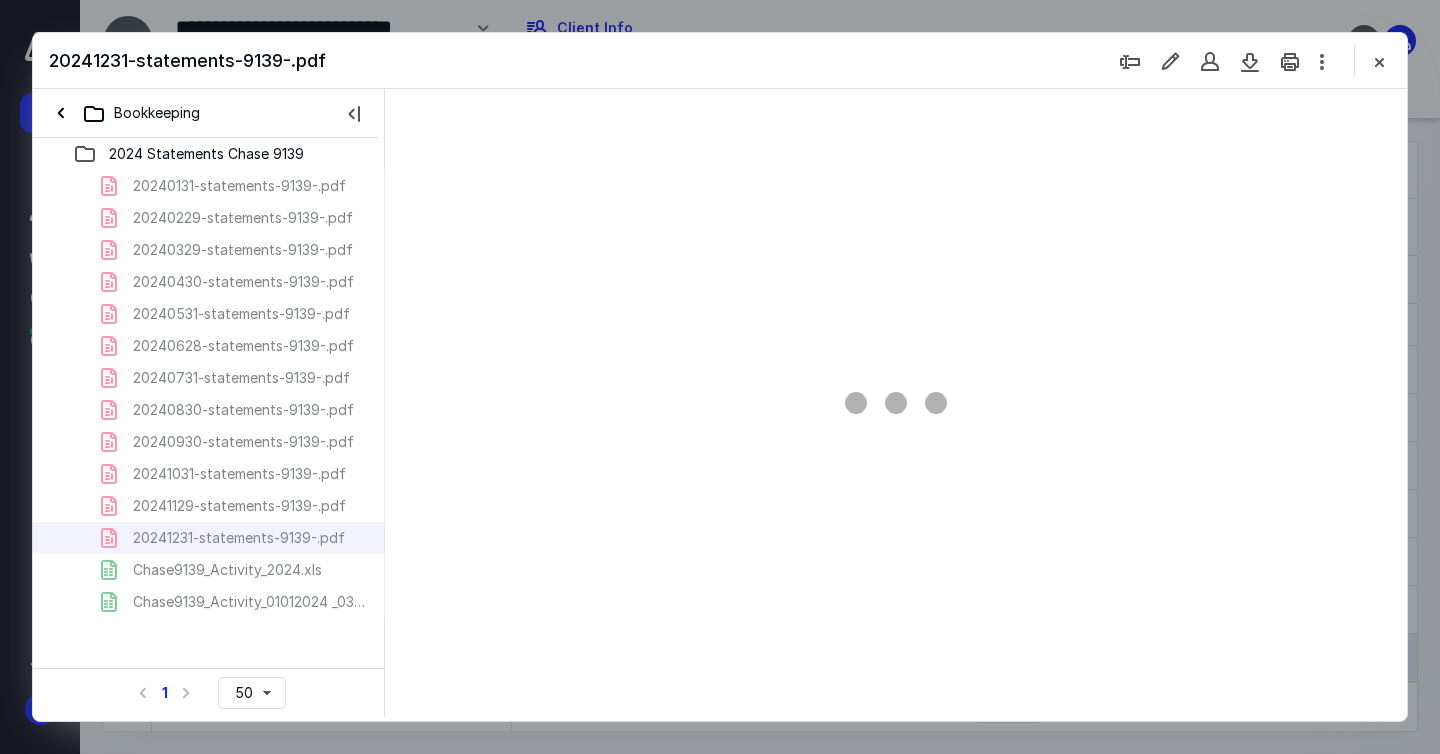 scroll, scrollTop: 79, scrollLeft: 0, axis: vertical 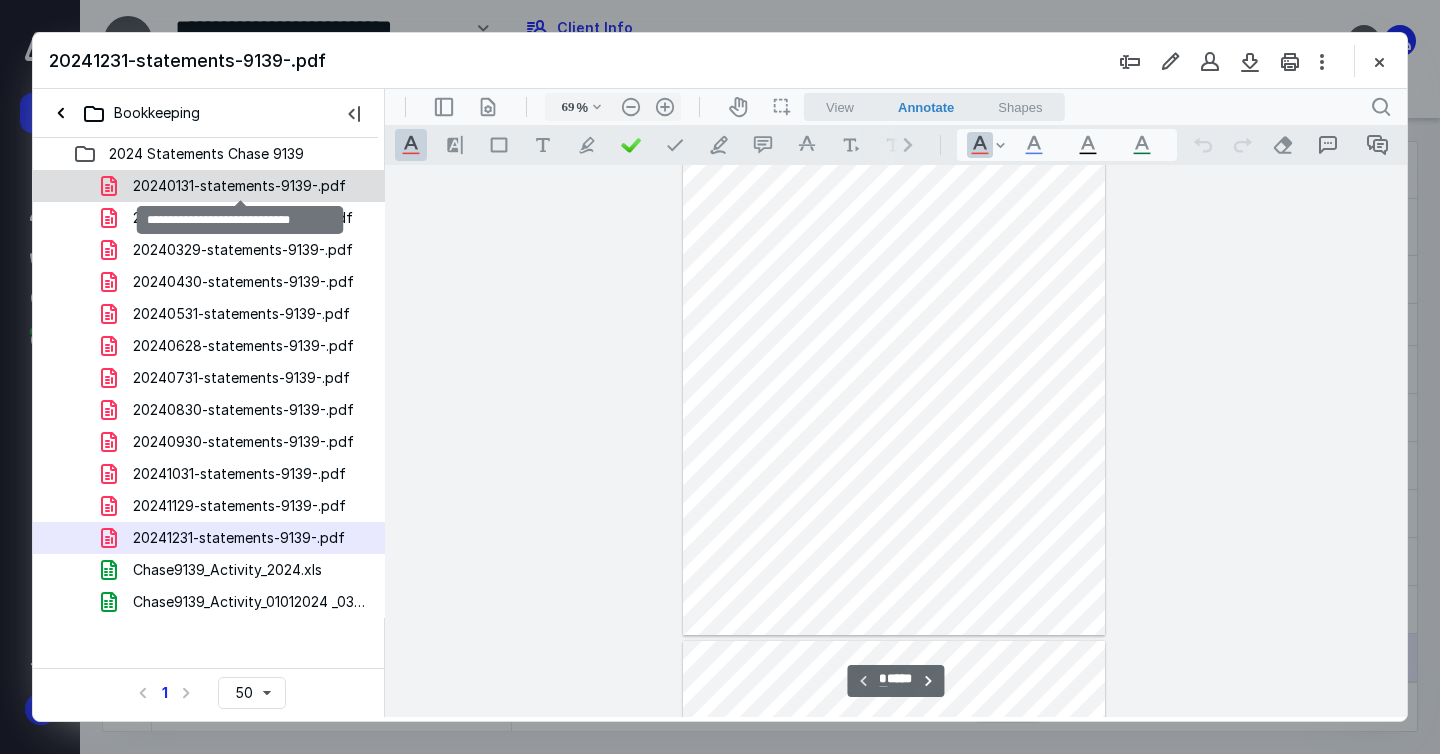 click on "20240131-statements-9139-.pdf" at bounding box center [239, 186] 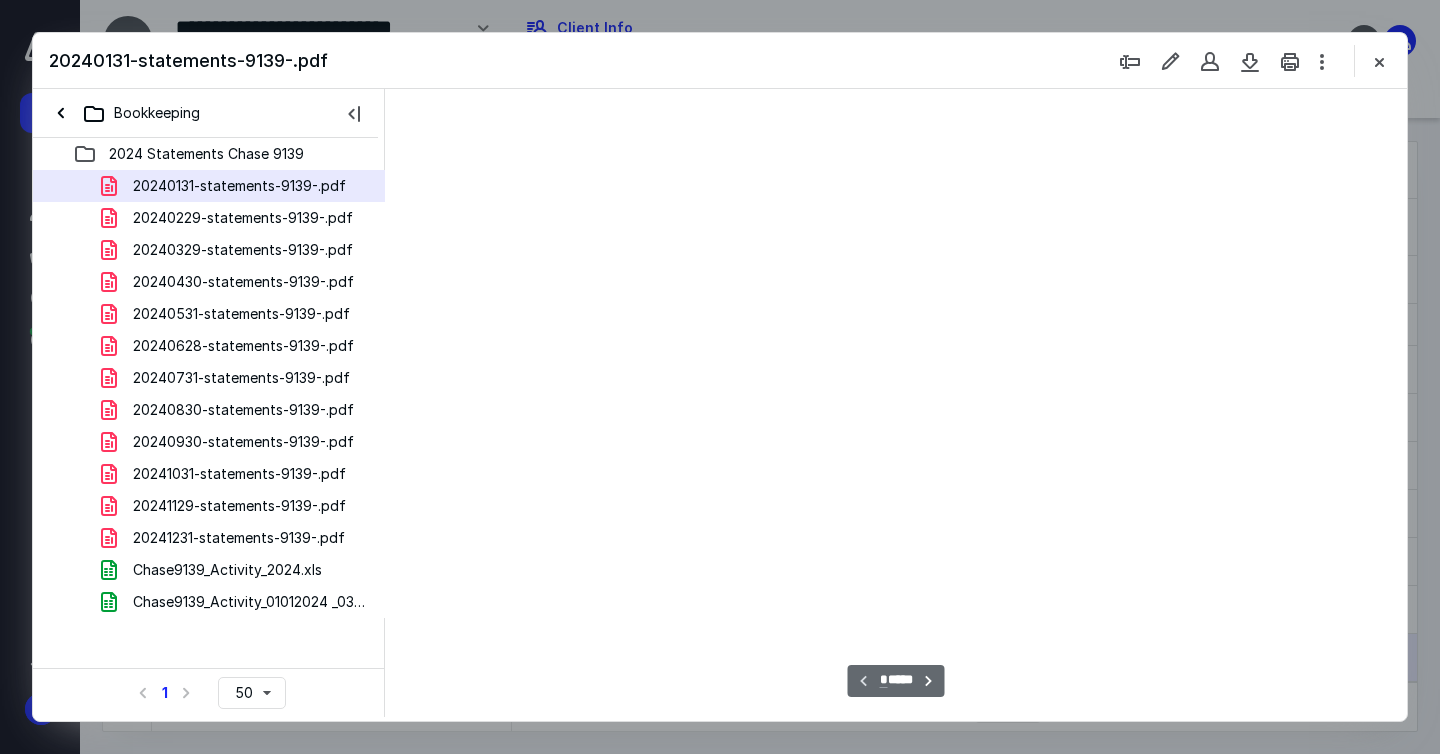 scroll, scrollTop: 79, scrollLeft: 0, axis: vertical 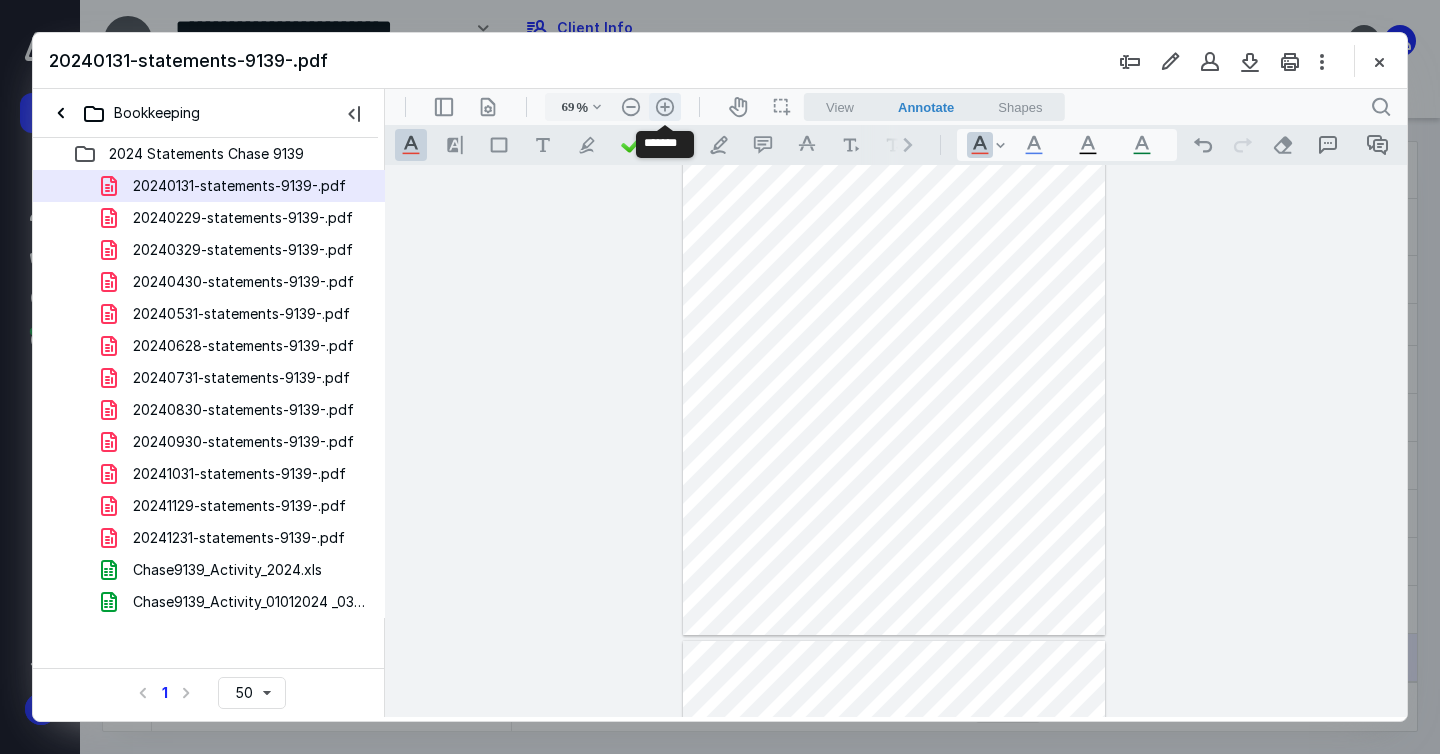 click on ".cls-1{fill:#abb0c4;} icon - header - zoom - in - line" at bounding box center [665, 107] 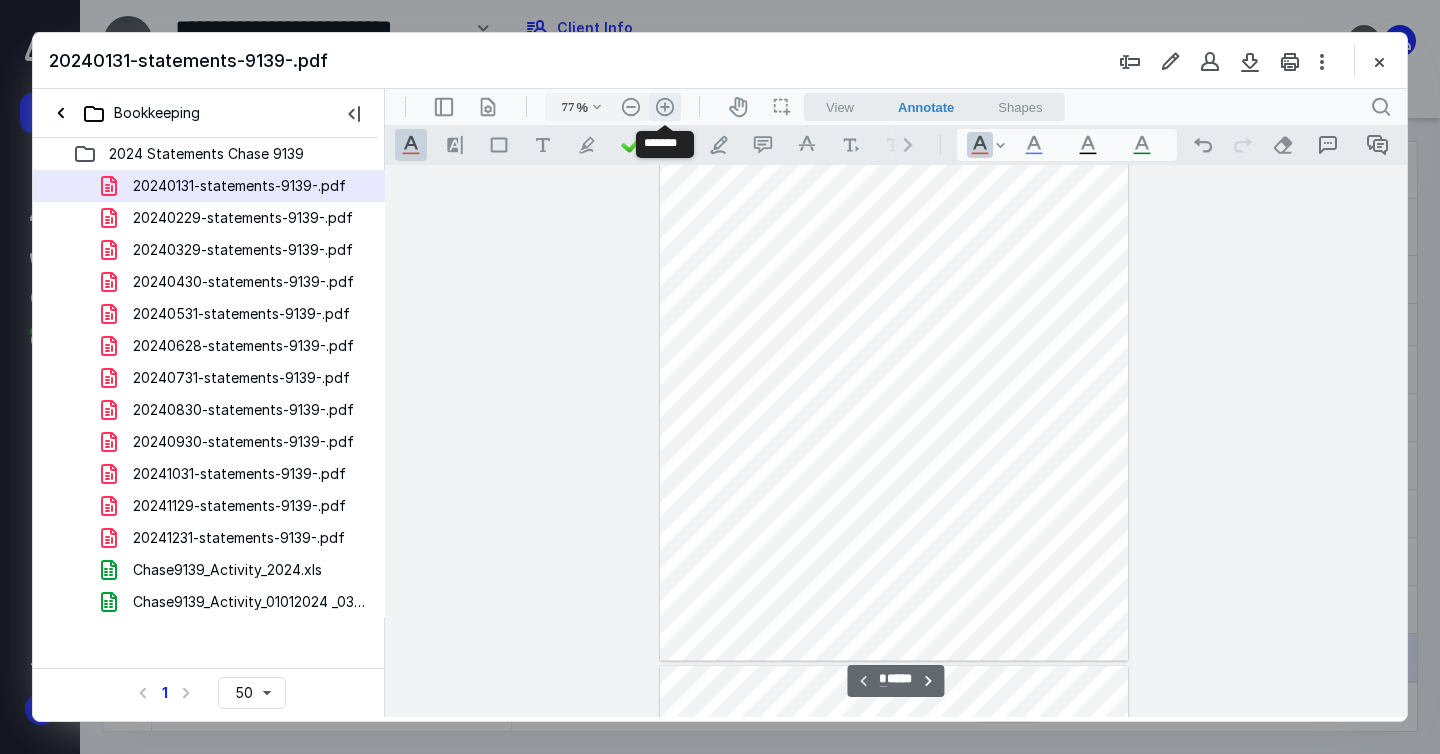 click on ".cls-1{fill:#abb0c4;} icon - header - zoom - in - line" at bounding box center (665, 107) 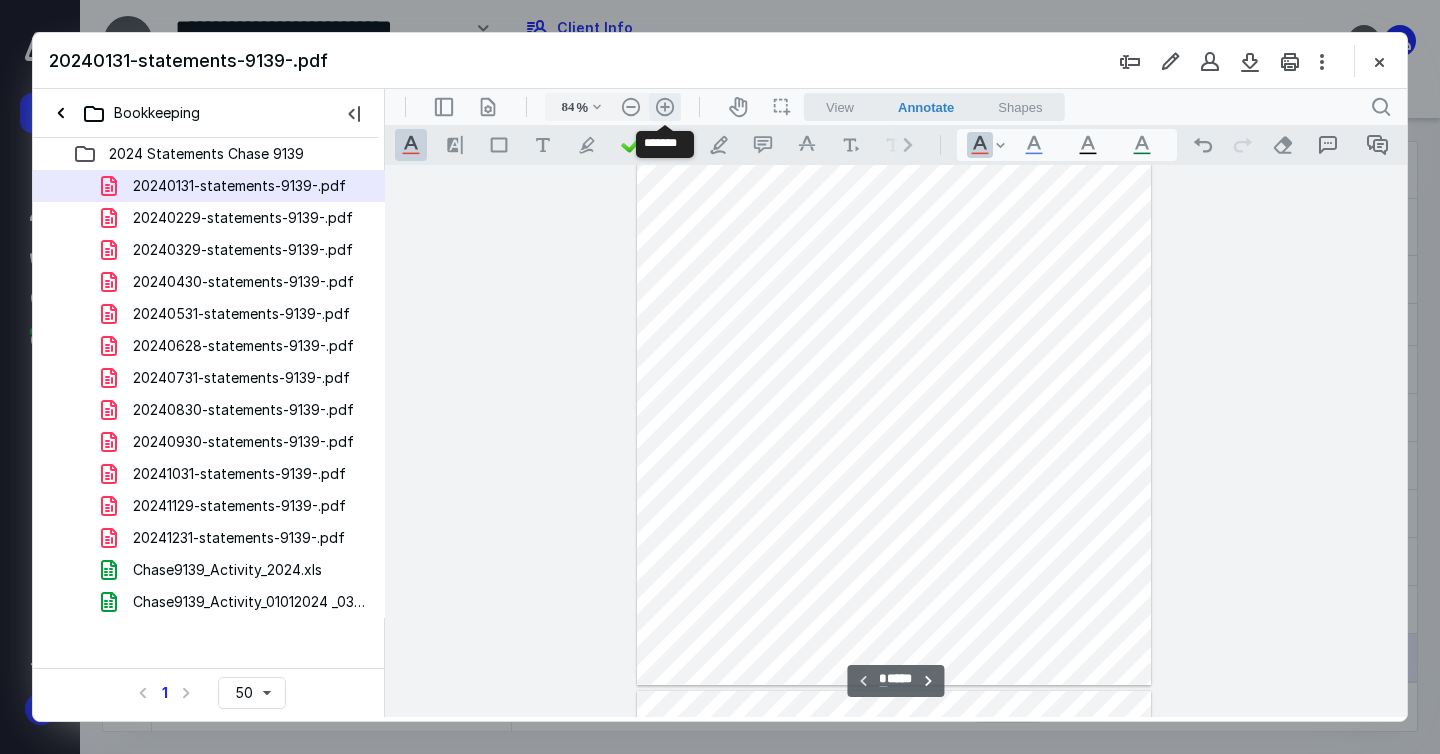 click on ".cls-1{fill:#abb0c4;} icon - header - zoom - in - line" at bounding box center (665, 107) 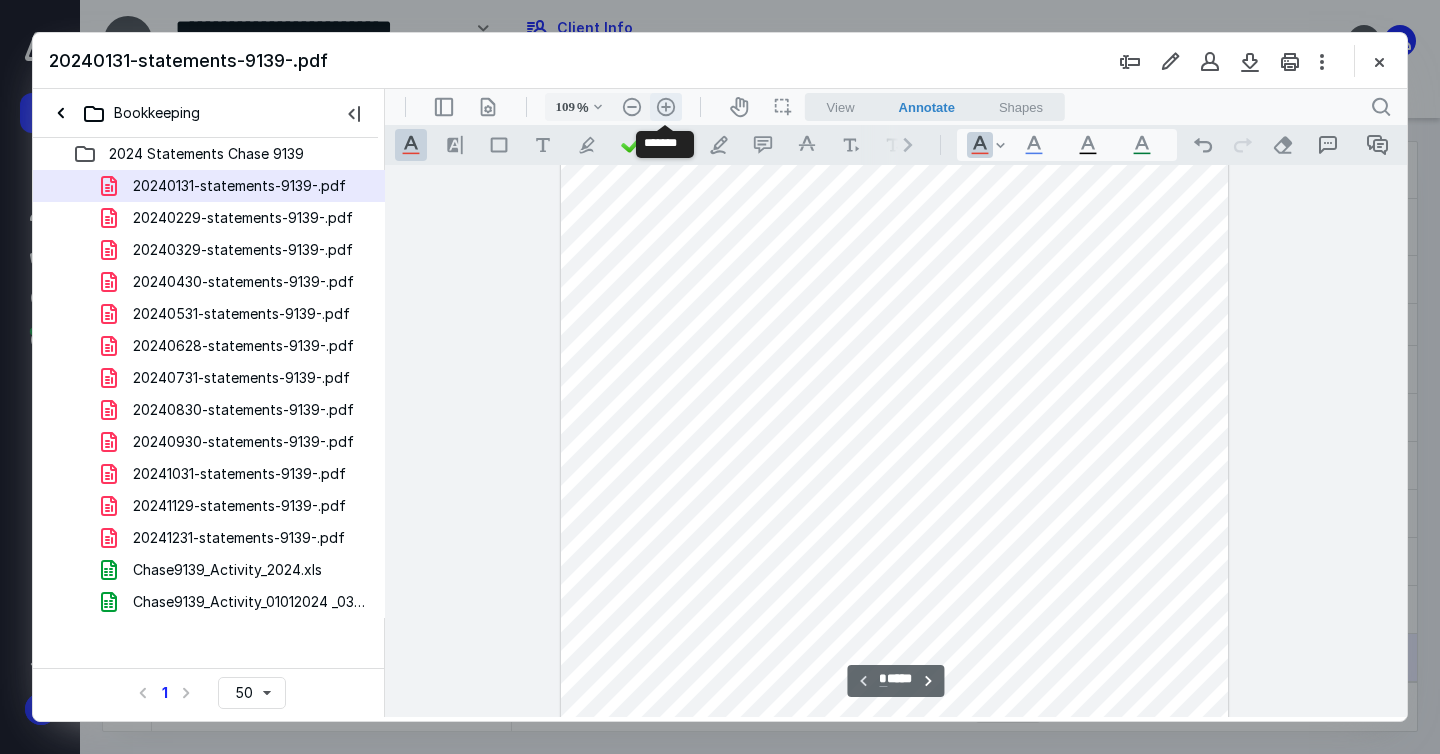 click on ".cls-1{fill:#abb0c4;} icon - header - zoom - in - line" at bounding box center (666, 107) 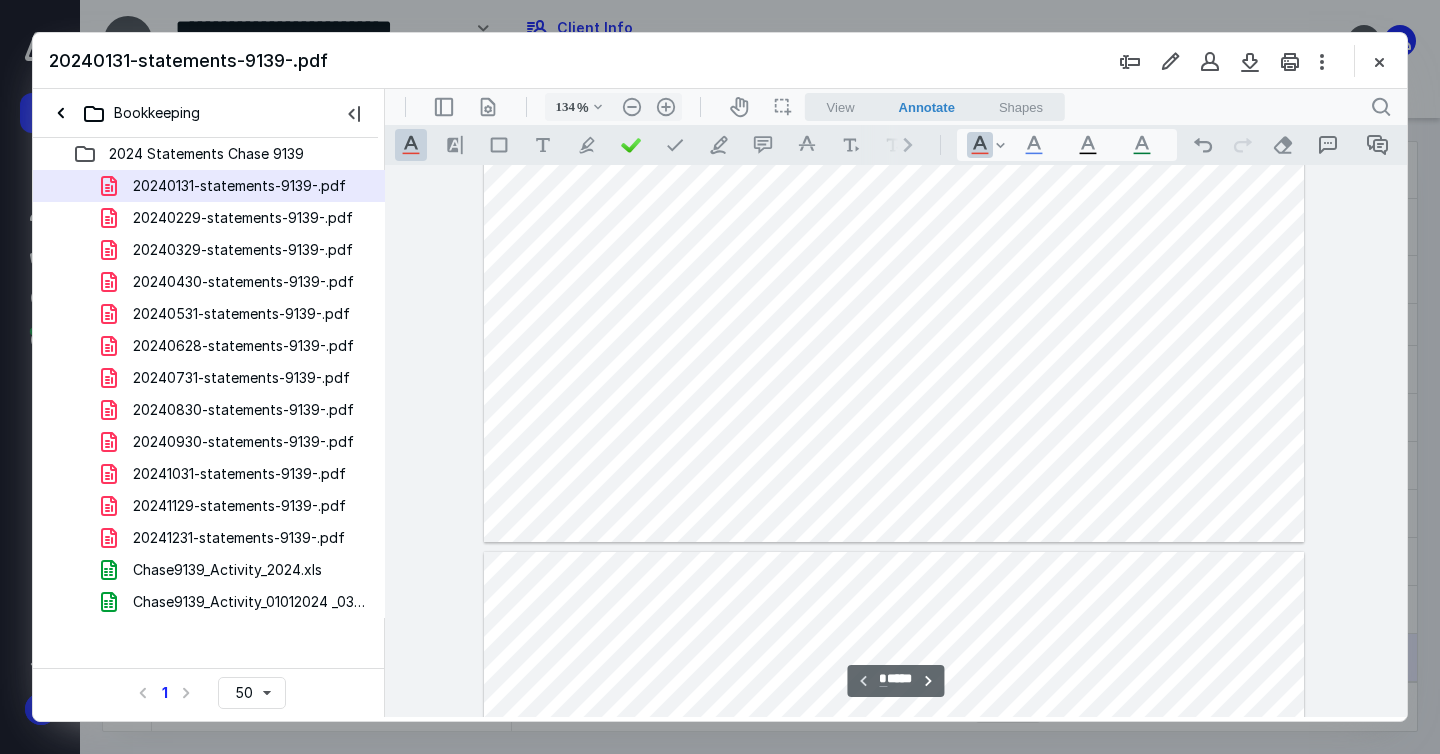 type on "*" 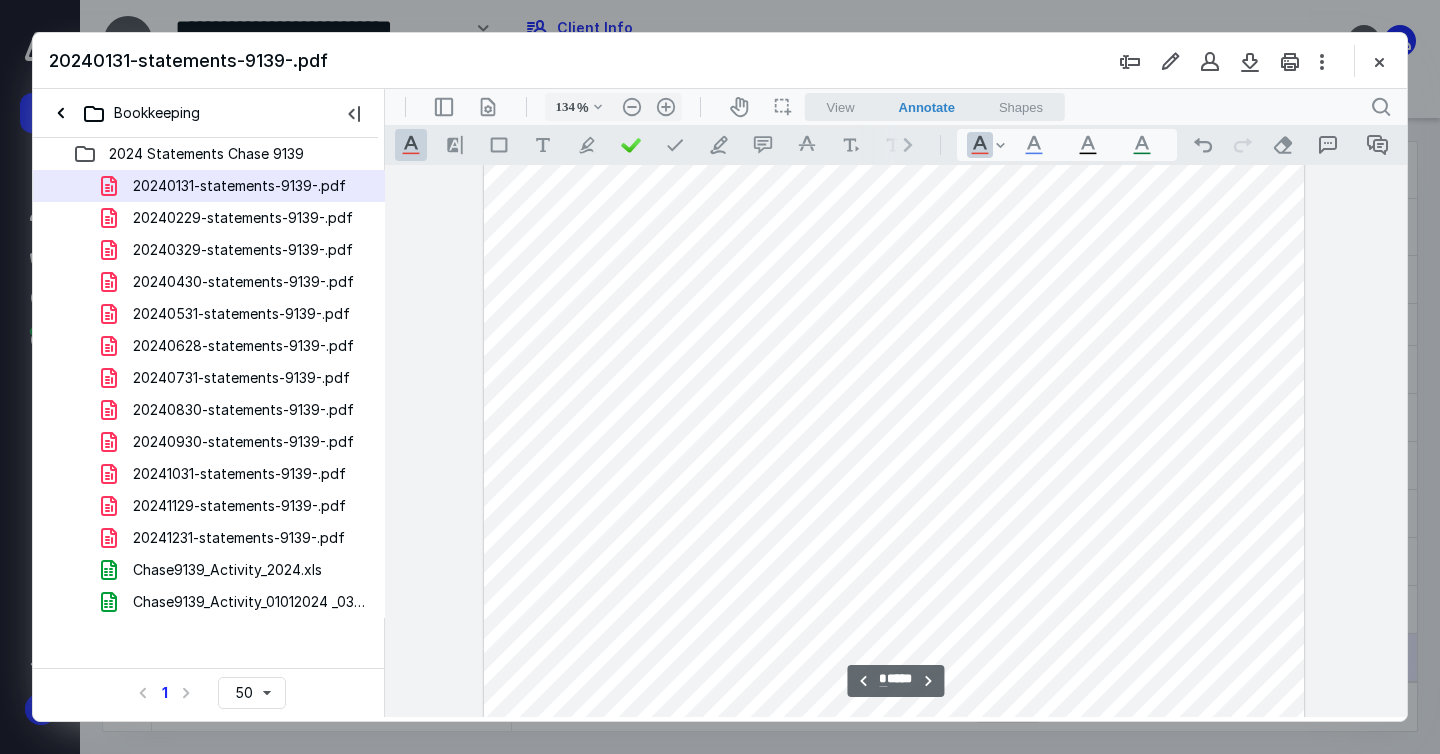 scroll, scrollTop: 1098, scrollLeft: 0, axis: vertical 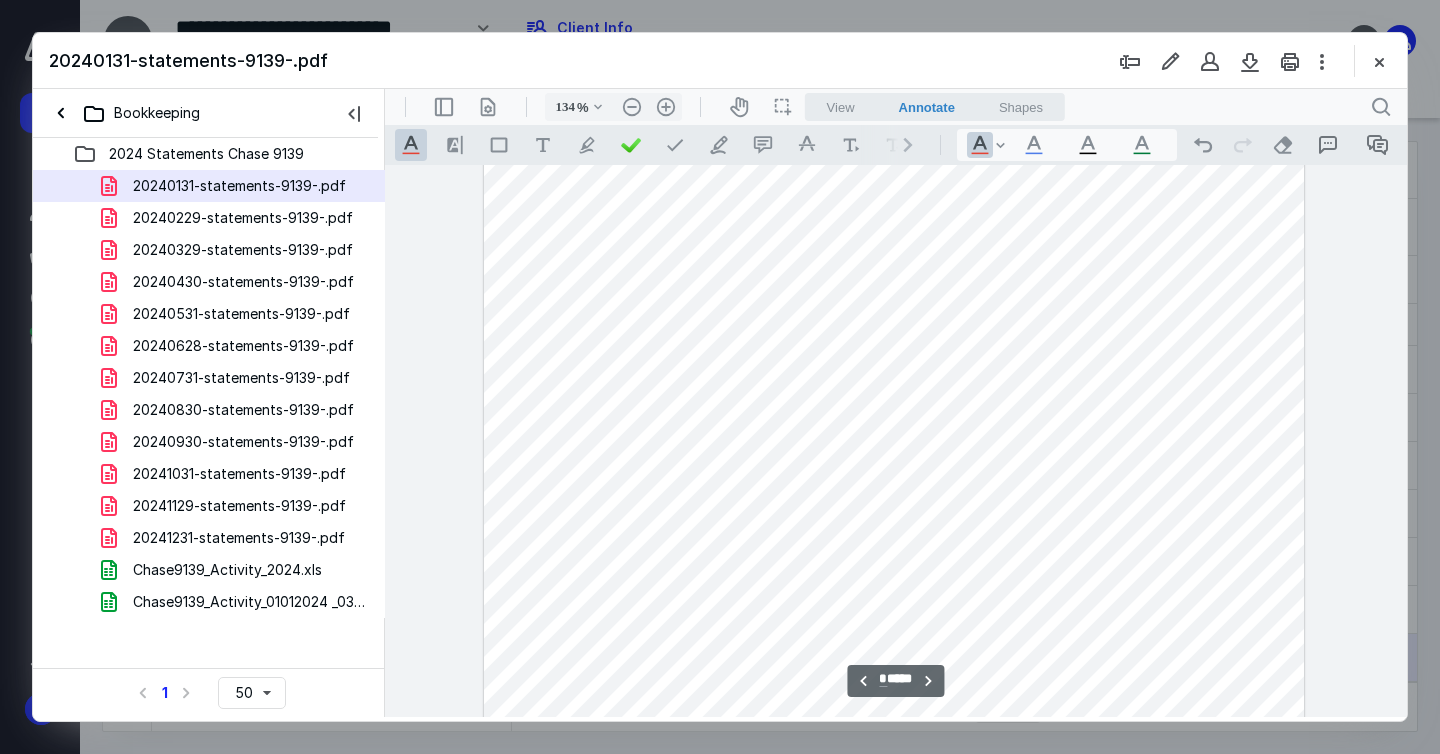 type 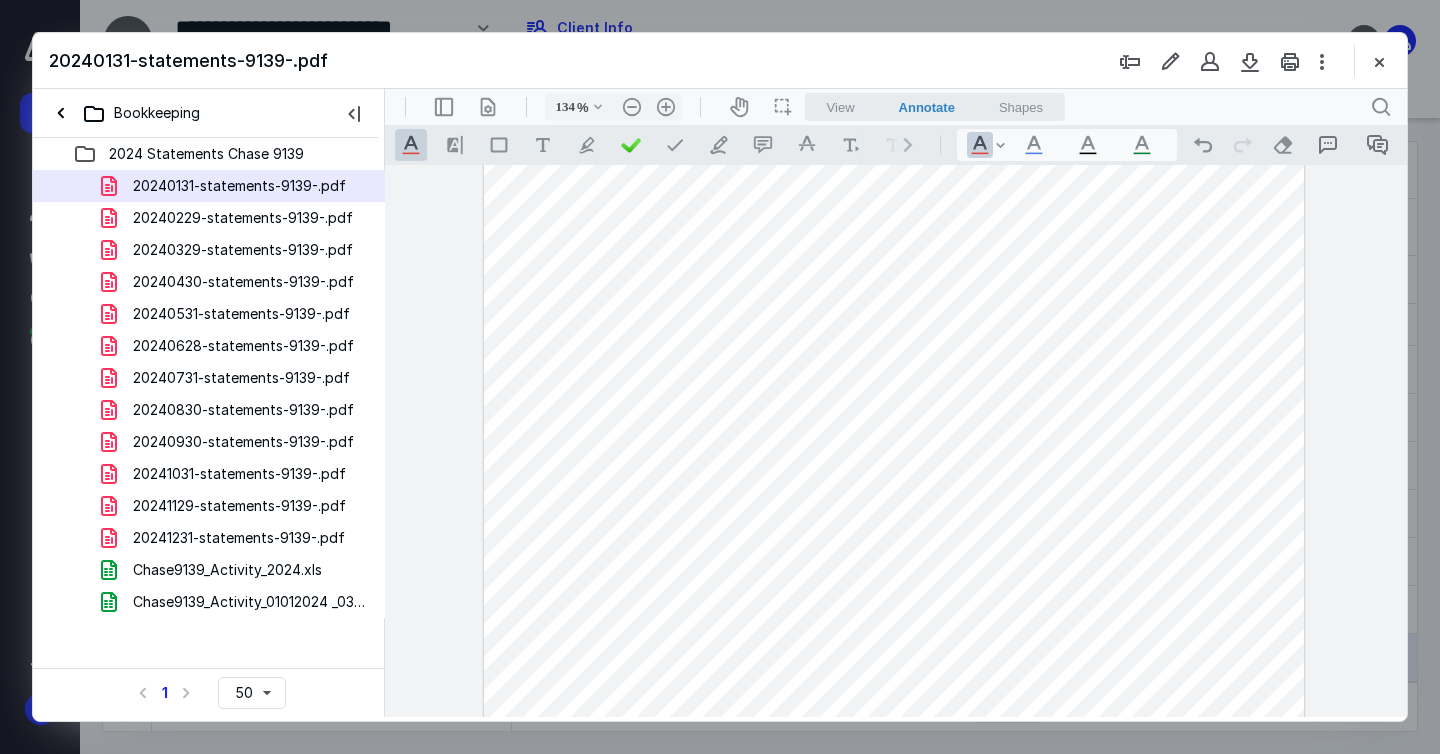 drag, startPoint x: 1208, startPoint y: 492, endPoint x: 1092, endPoint y: 492, distance: 116 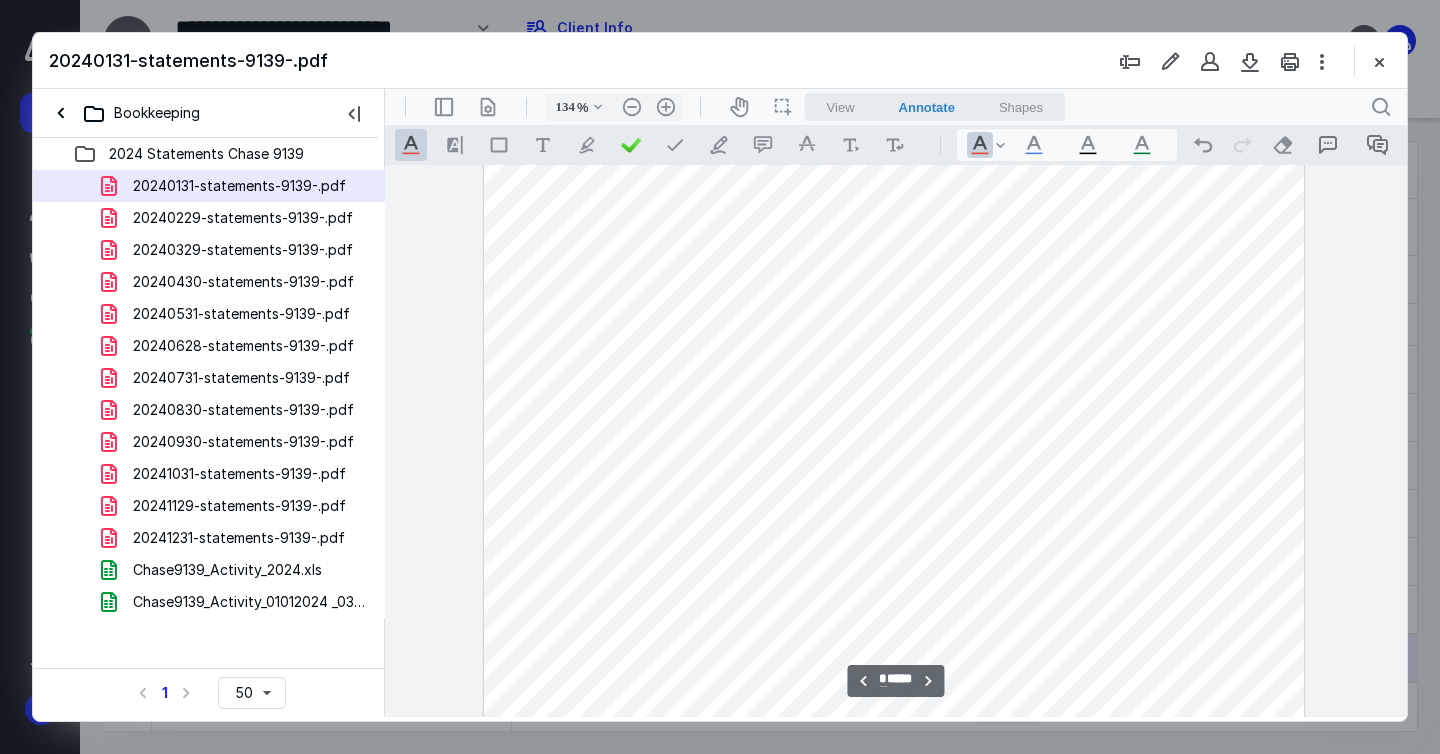 scroll, scrollTop: 1135, scrollLeft: 0, axis: vertical 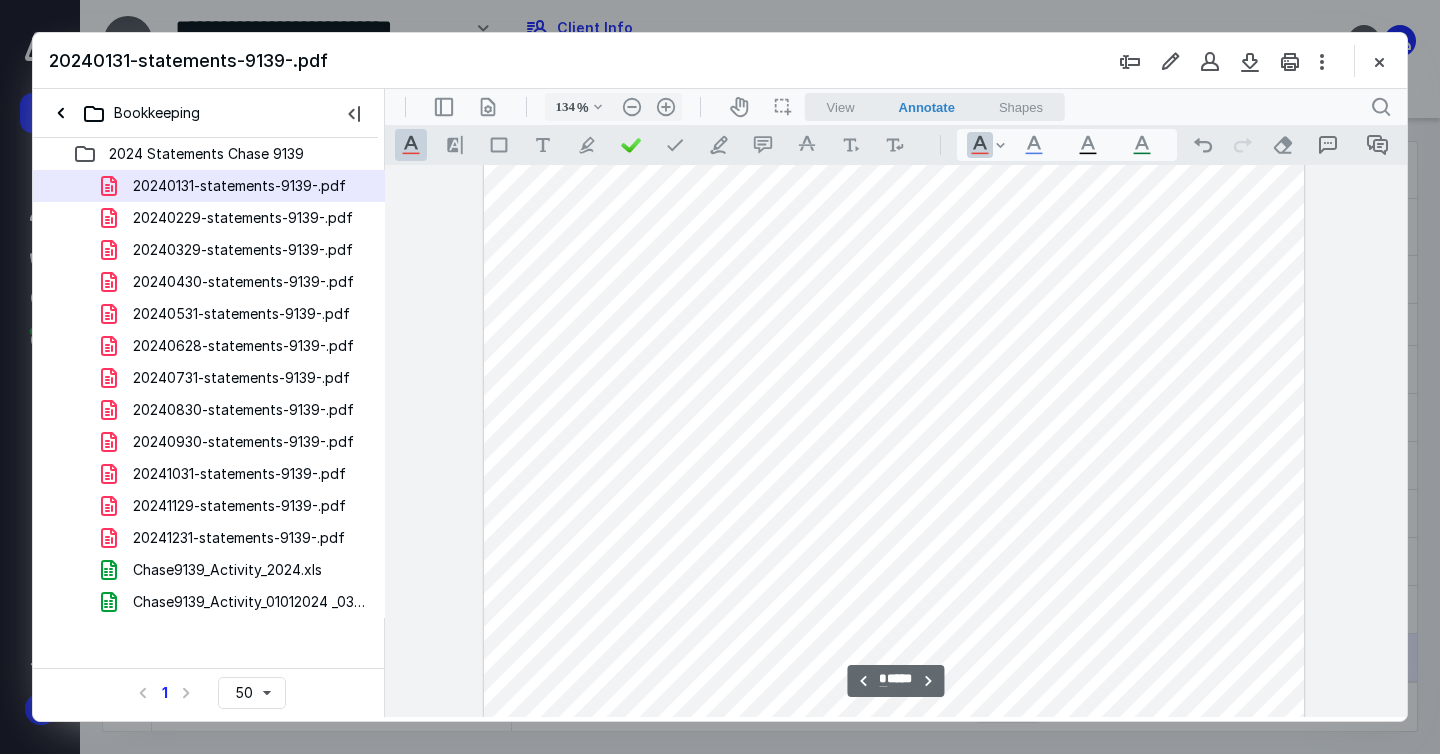 drag, startPoint x: 1147, startPoint y: 524, endPoint x: 1136, endPoint y: 539, distance: 18.601076 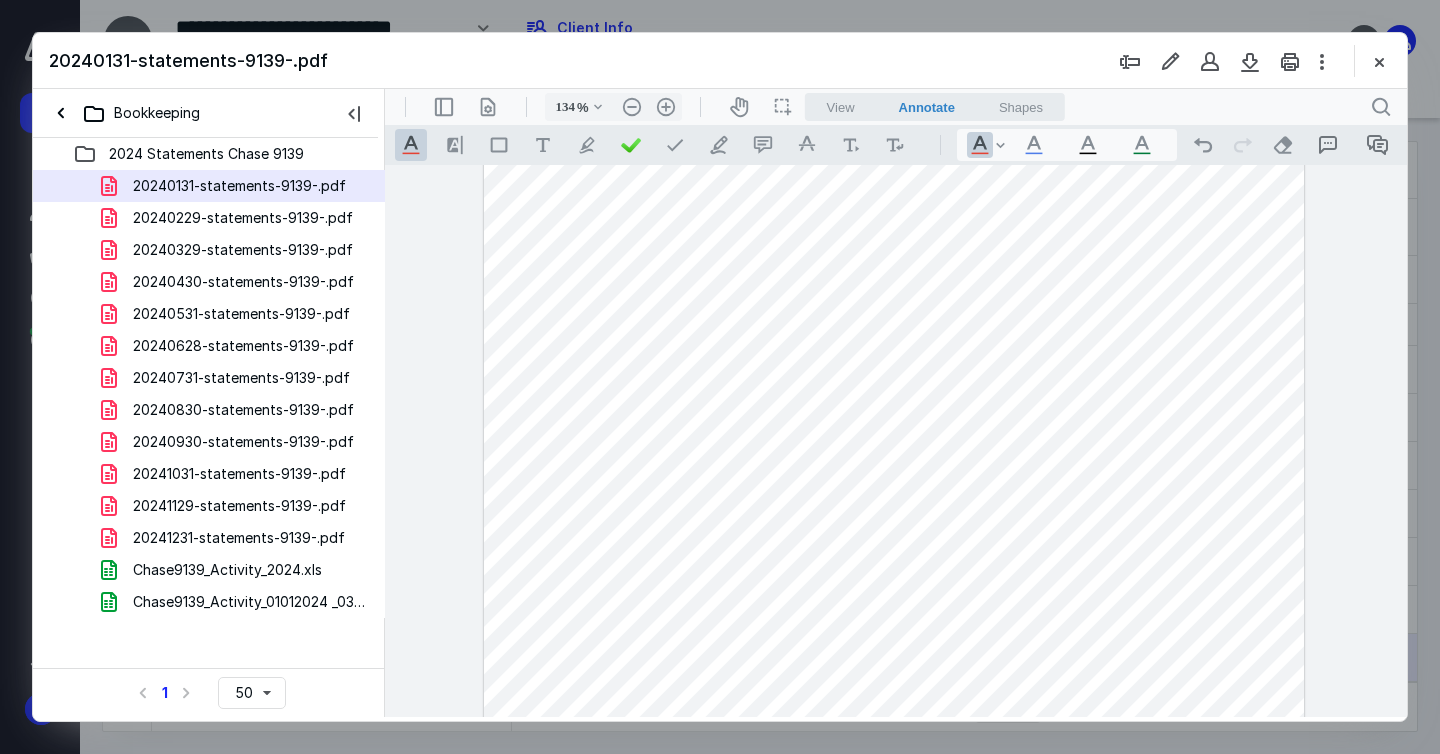 drag, startPoint x: 1144, startPoint y: 606, endPoint x: 1092, endPoint y: 596, distance: 52.95281 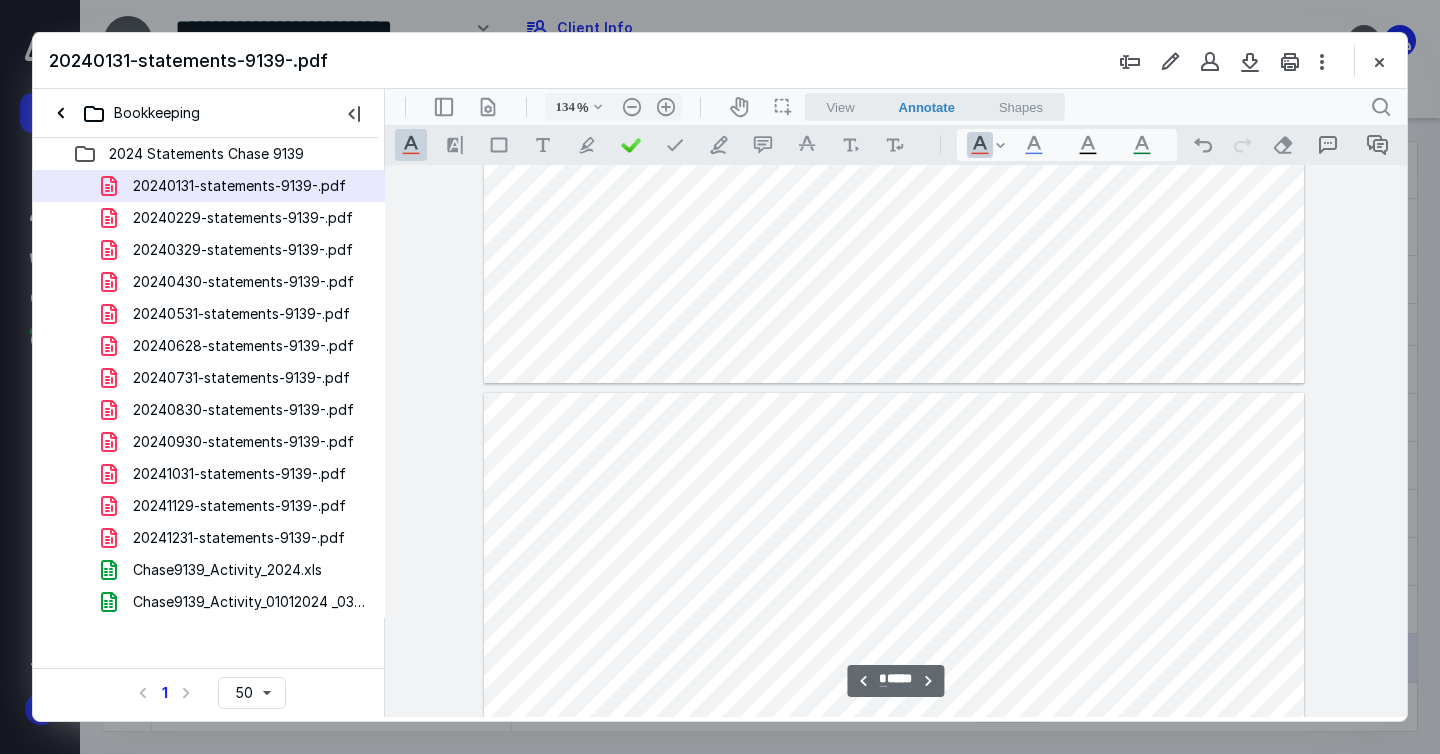 scroll, scrollTop: 1922, scrollLeft: 0, axis: vertical 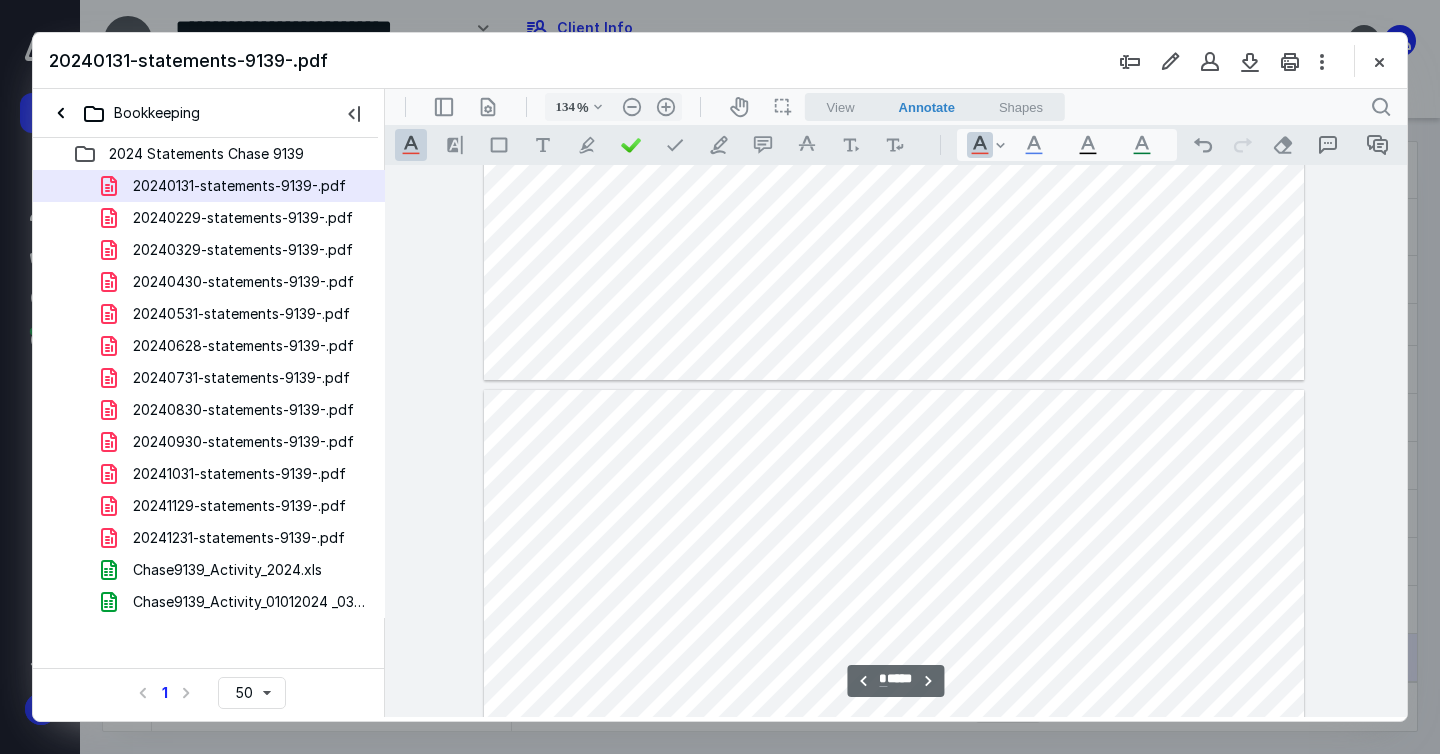 click at bounding box center [894, 920] 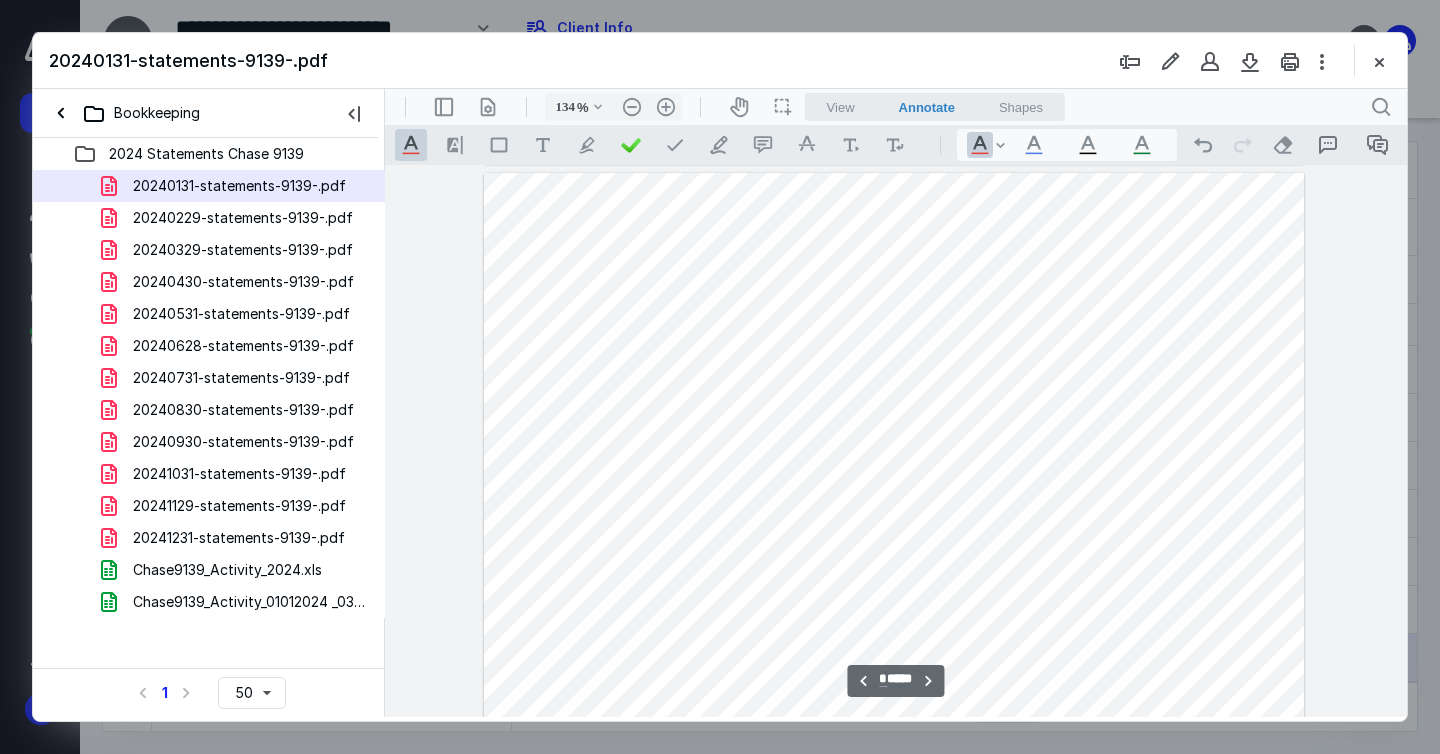 scroll, scrollTop: 1066, scrollLeft: 0, axis: vertical 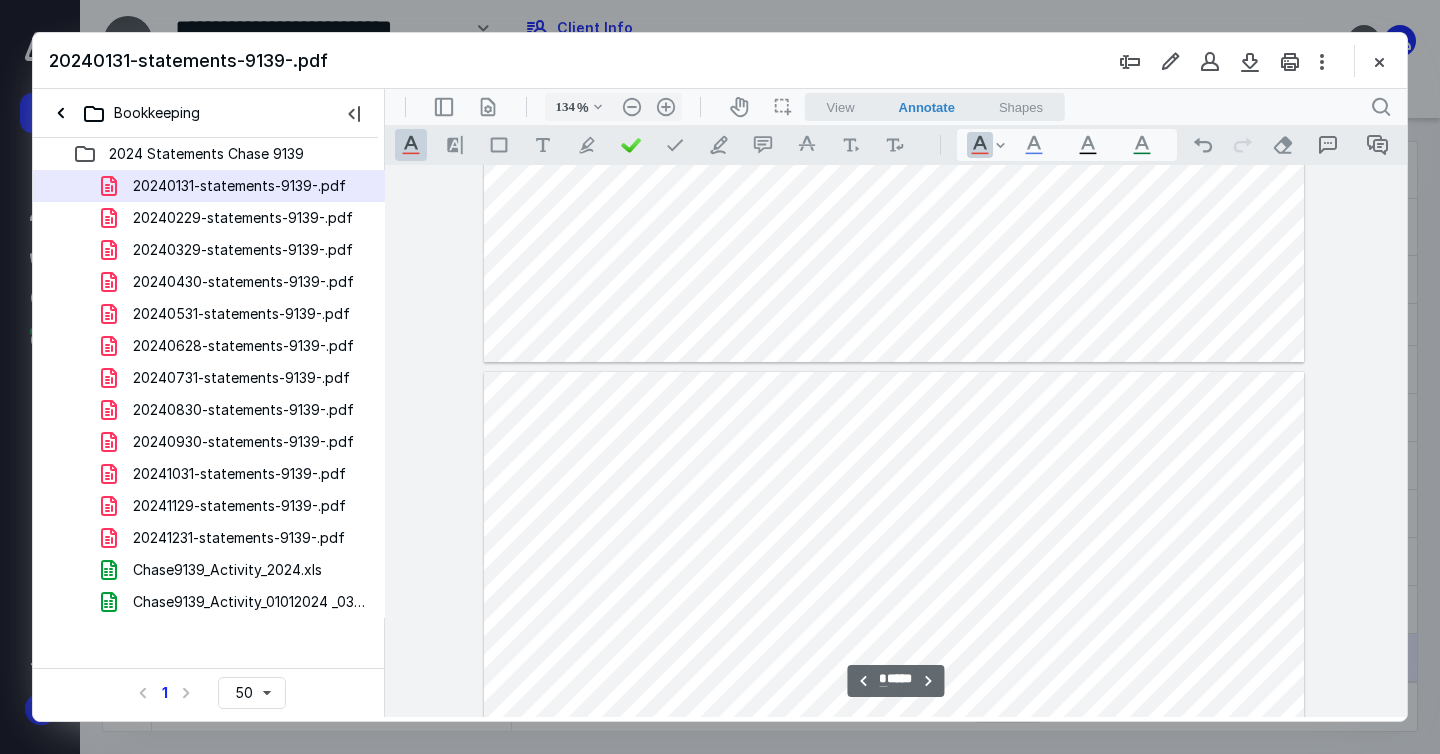 type on "*" 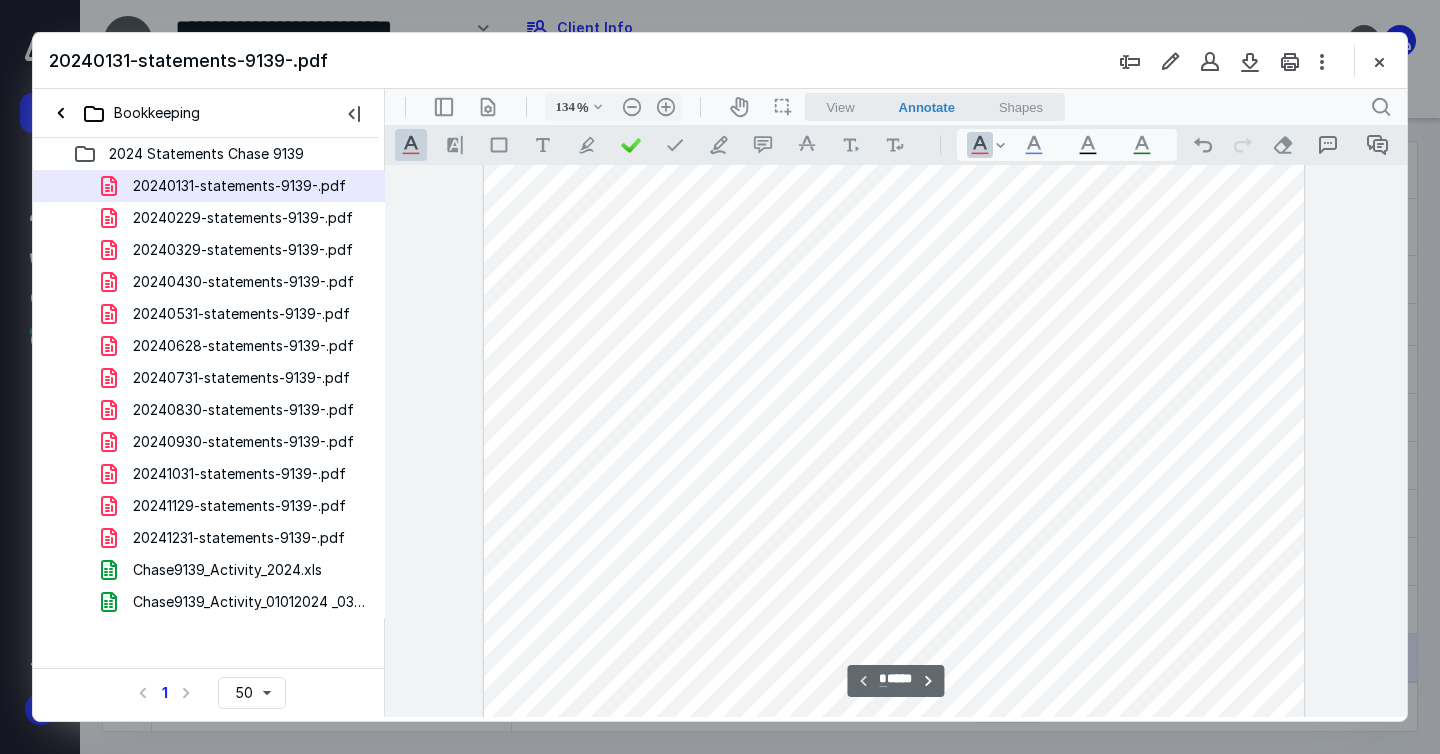 scroll, scrollTop: 466, scrollLeft: 0, axis: vertical 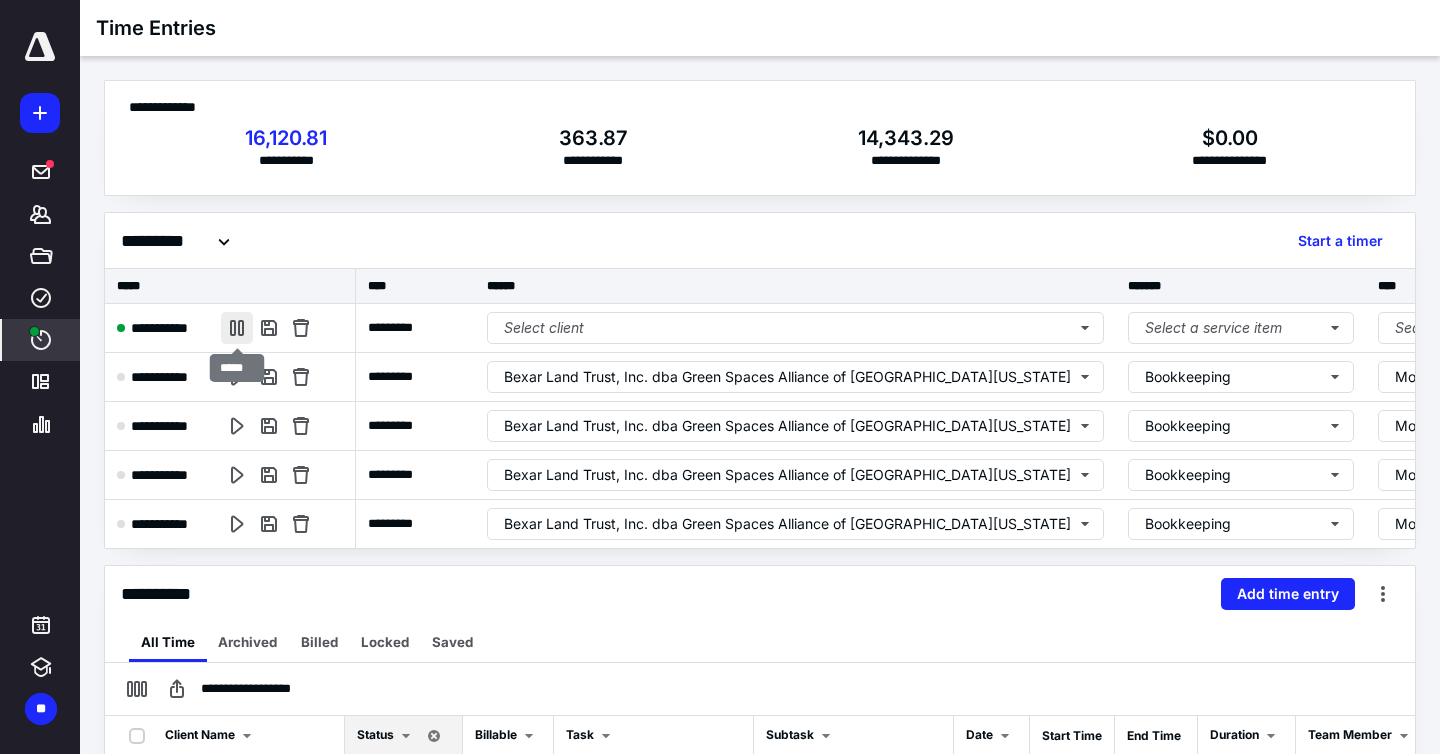 click at bounding box center (237, 328) 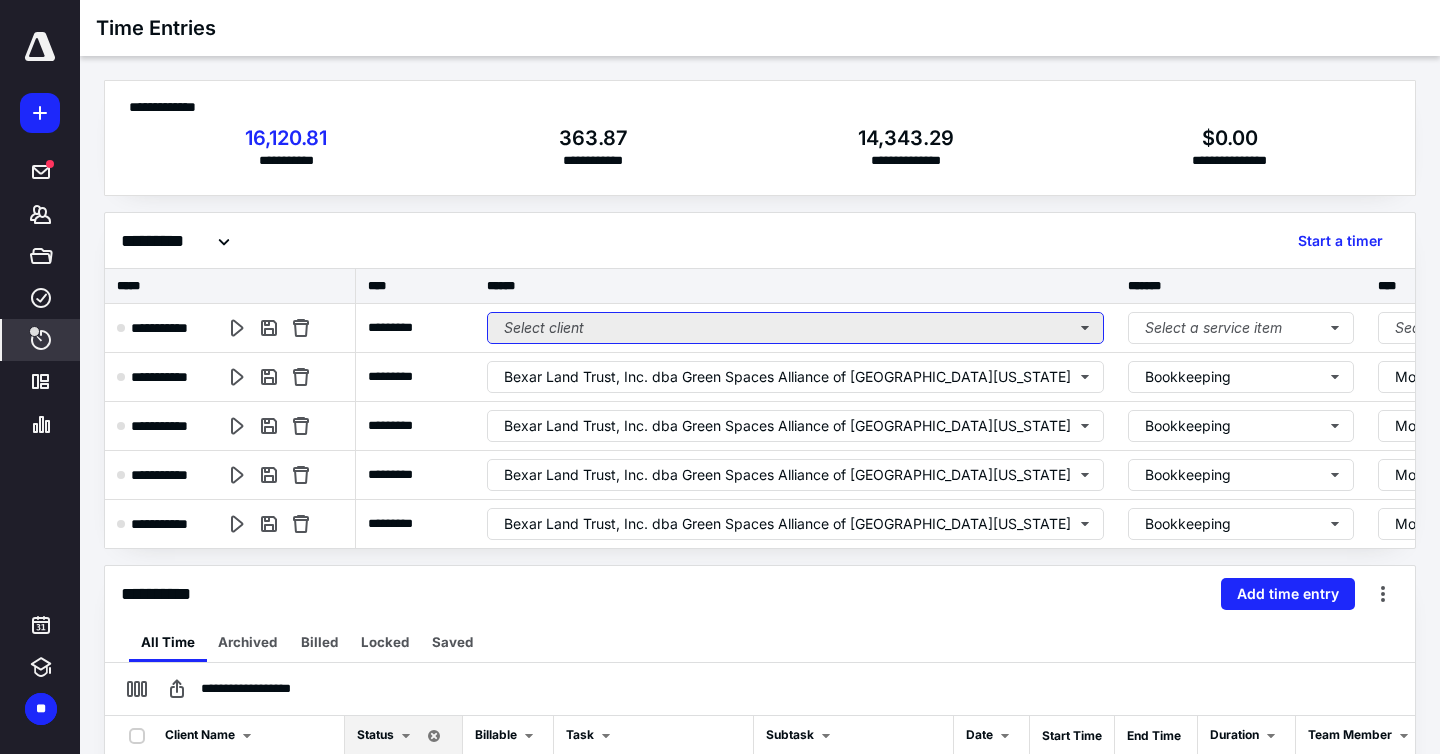 click on "Select client" at bounding box center (795, 328) 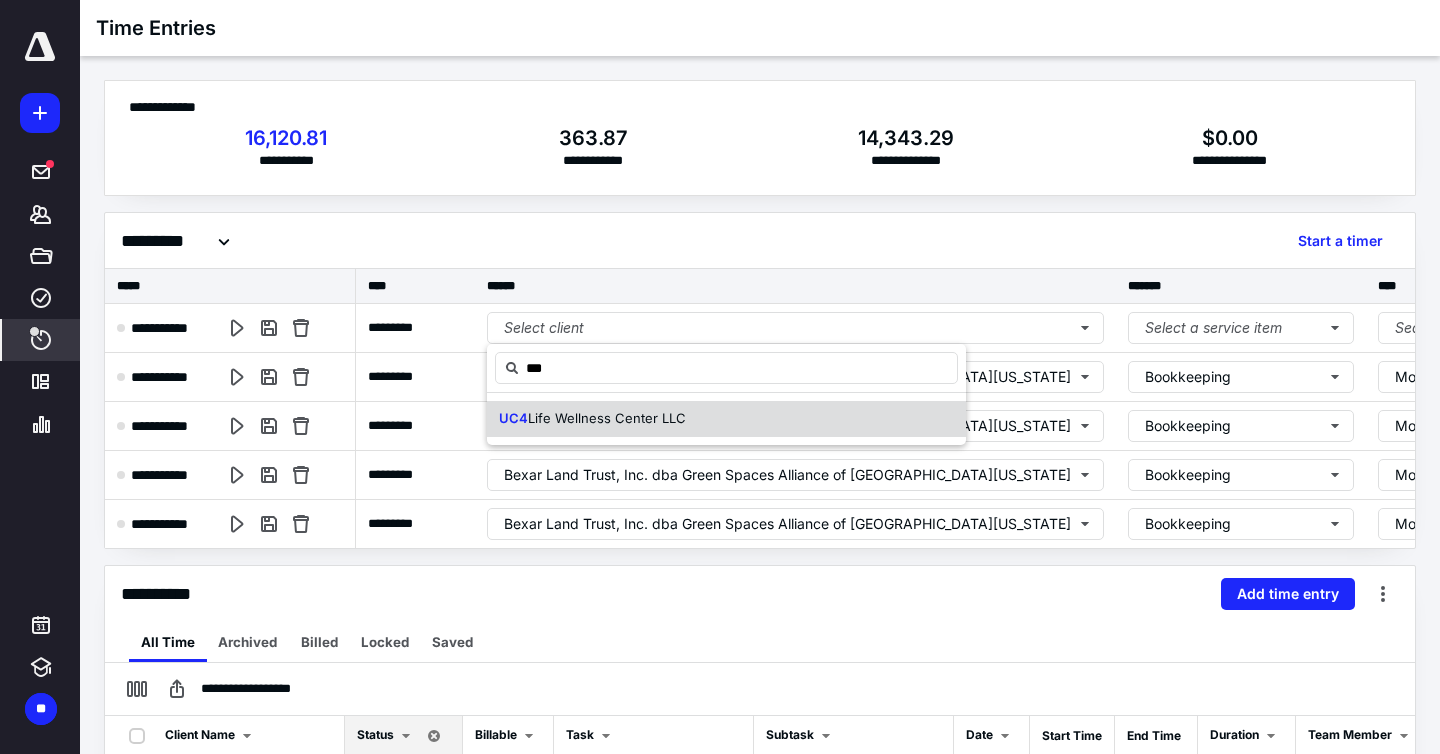 click on "Life Wellness Center LLC" at bounding box center (607, 418) 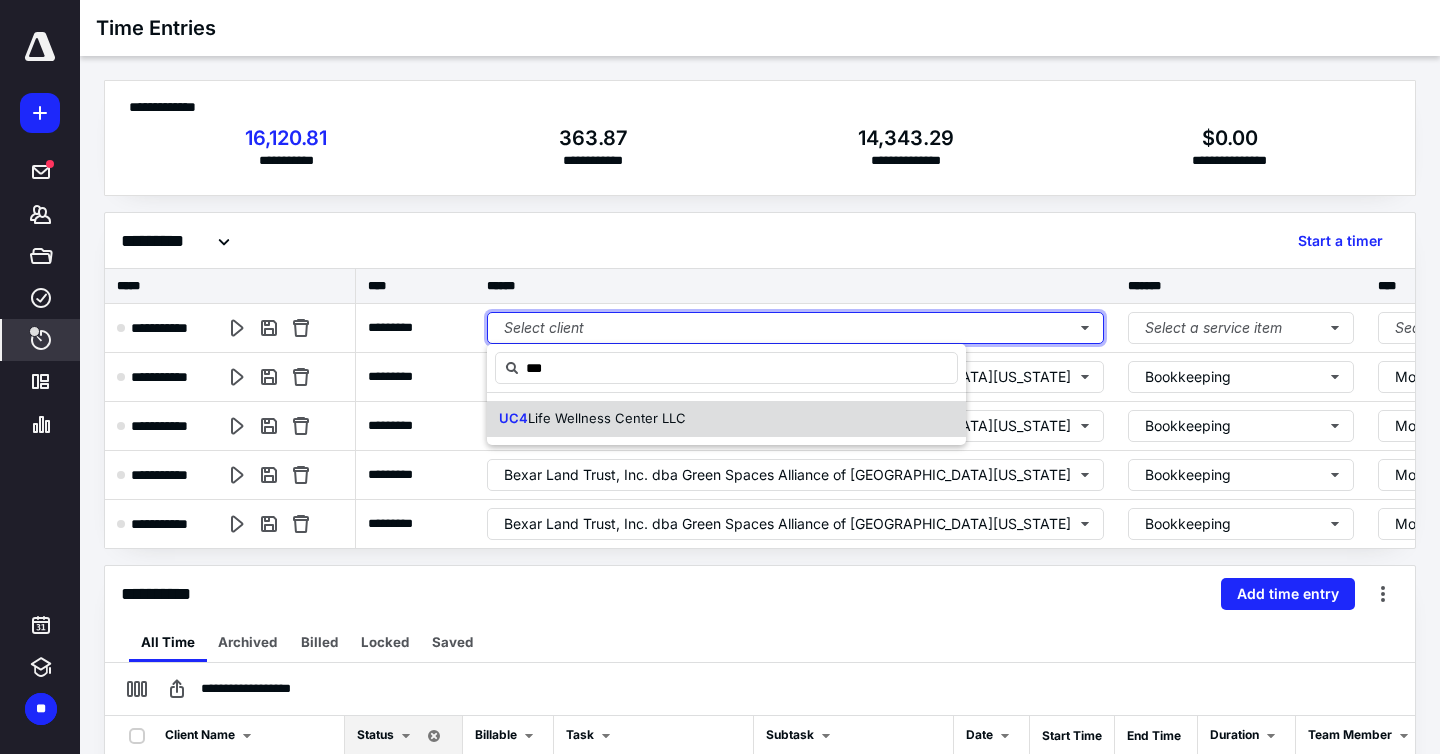 type 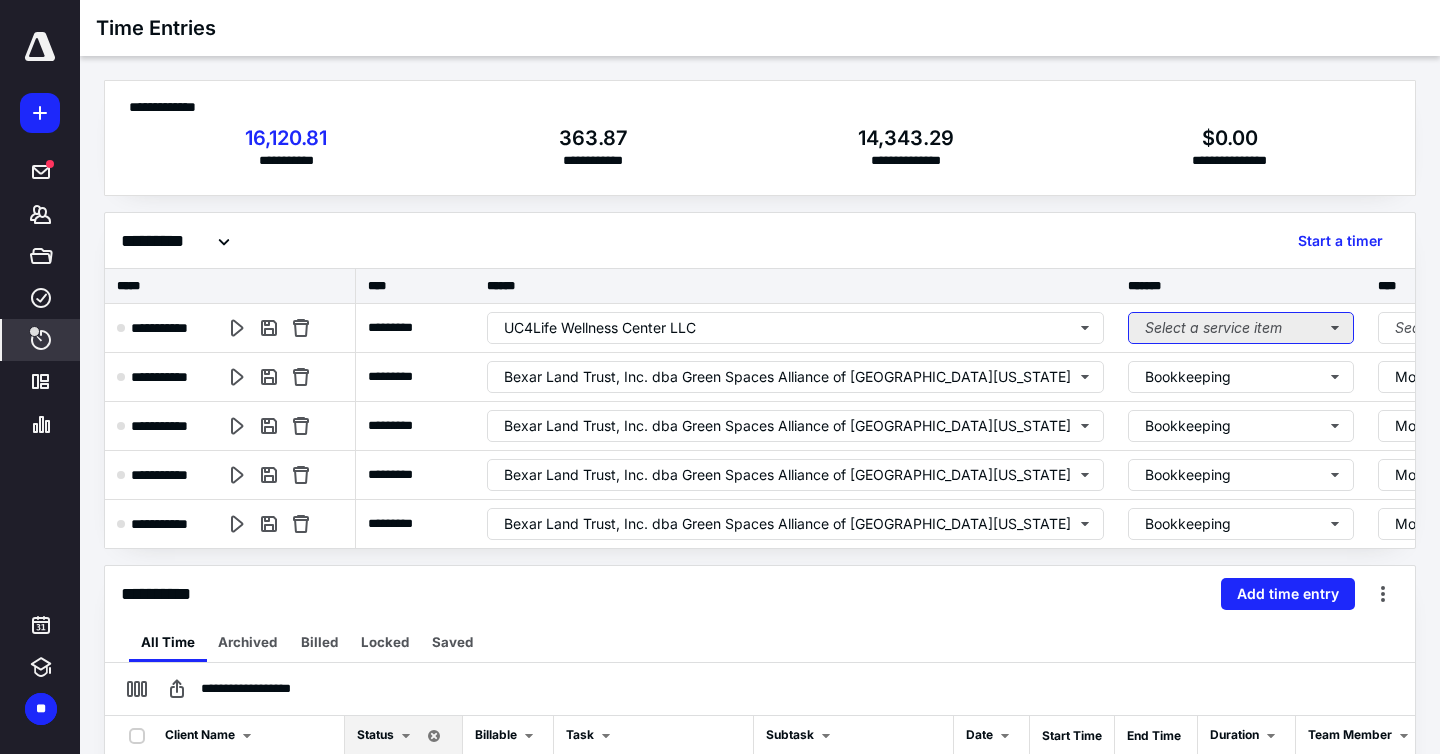 click on "Select a service item" at bounding box center (1241, 328) 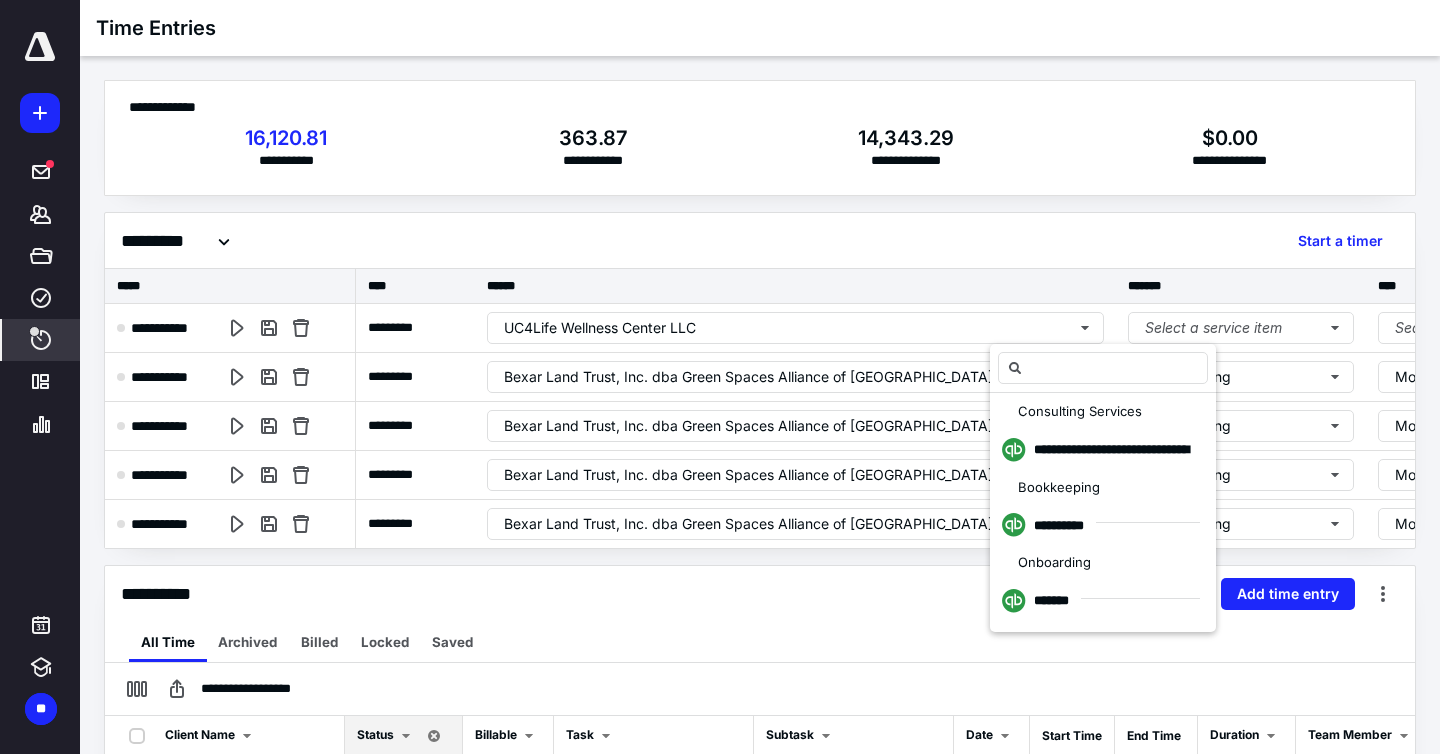 scroll, scrollTop: 569, scrollLeft: 0, axis: vertical 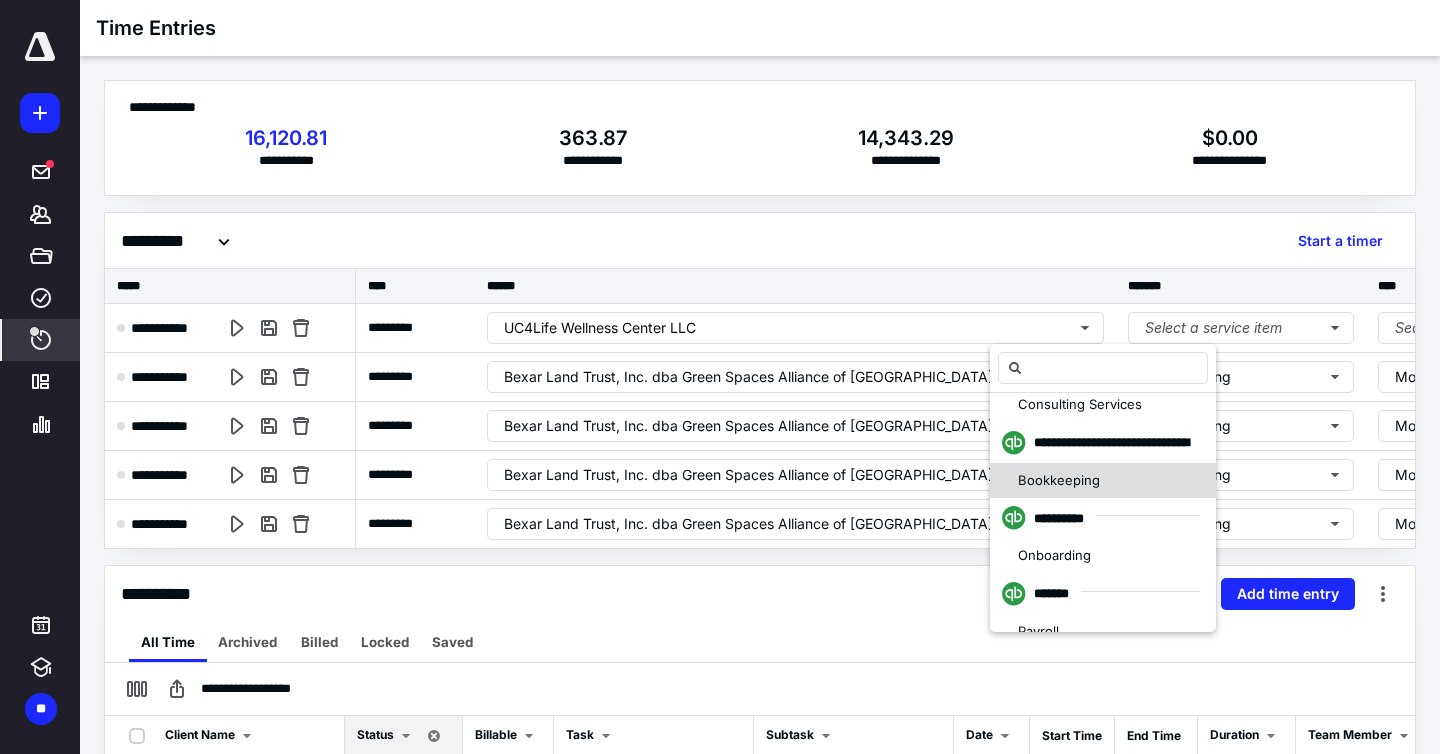 click on "Bookkeeping" at bounding box center [1103, 481] 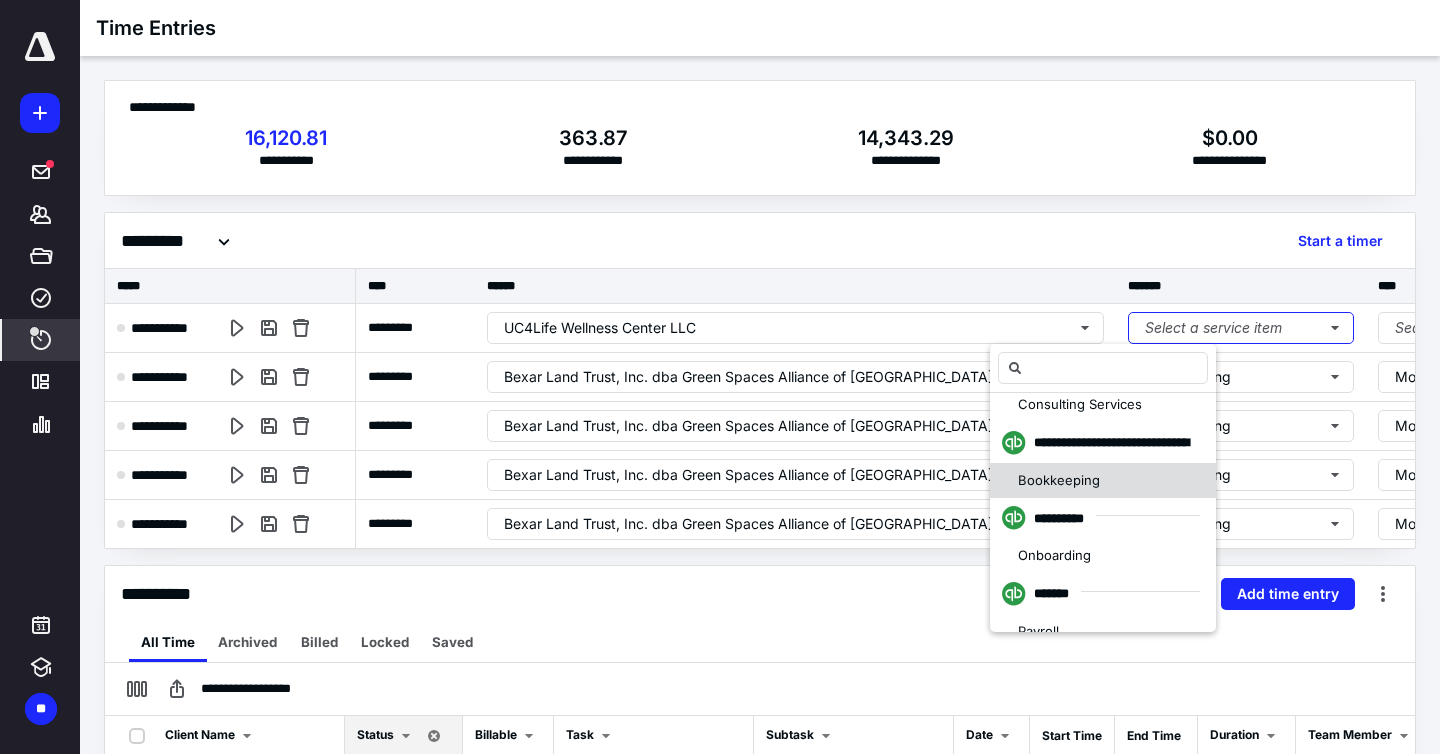 scroll, scrollTop: 0, scrollLeft: 0, axis: both 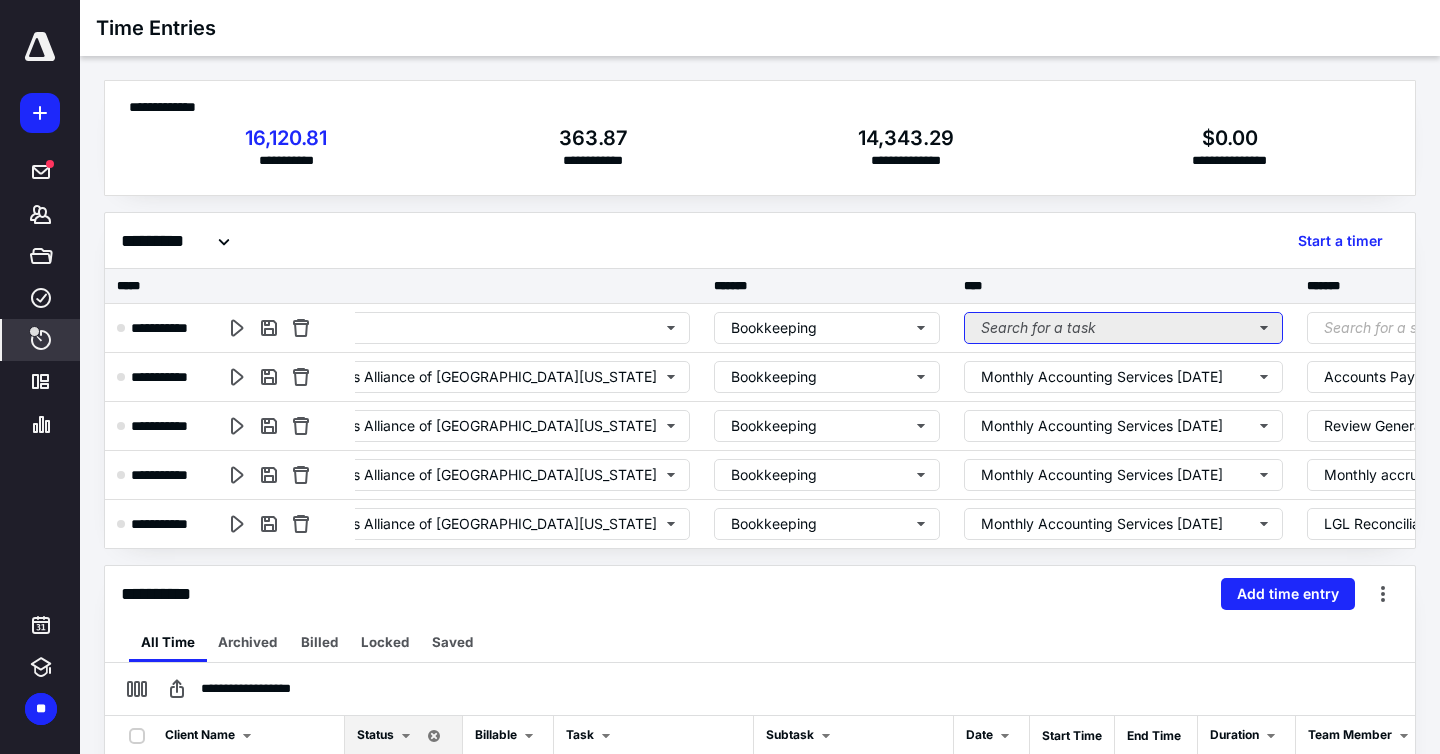 click on "Search for a task" at bounding box center (1123, 328) 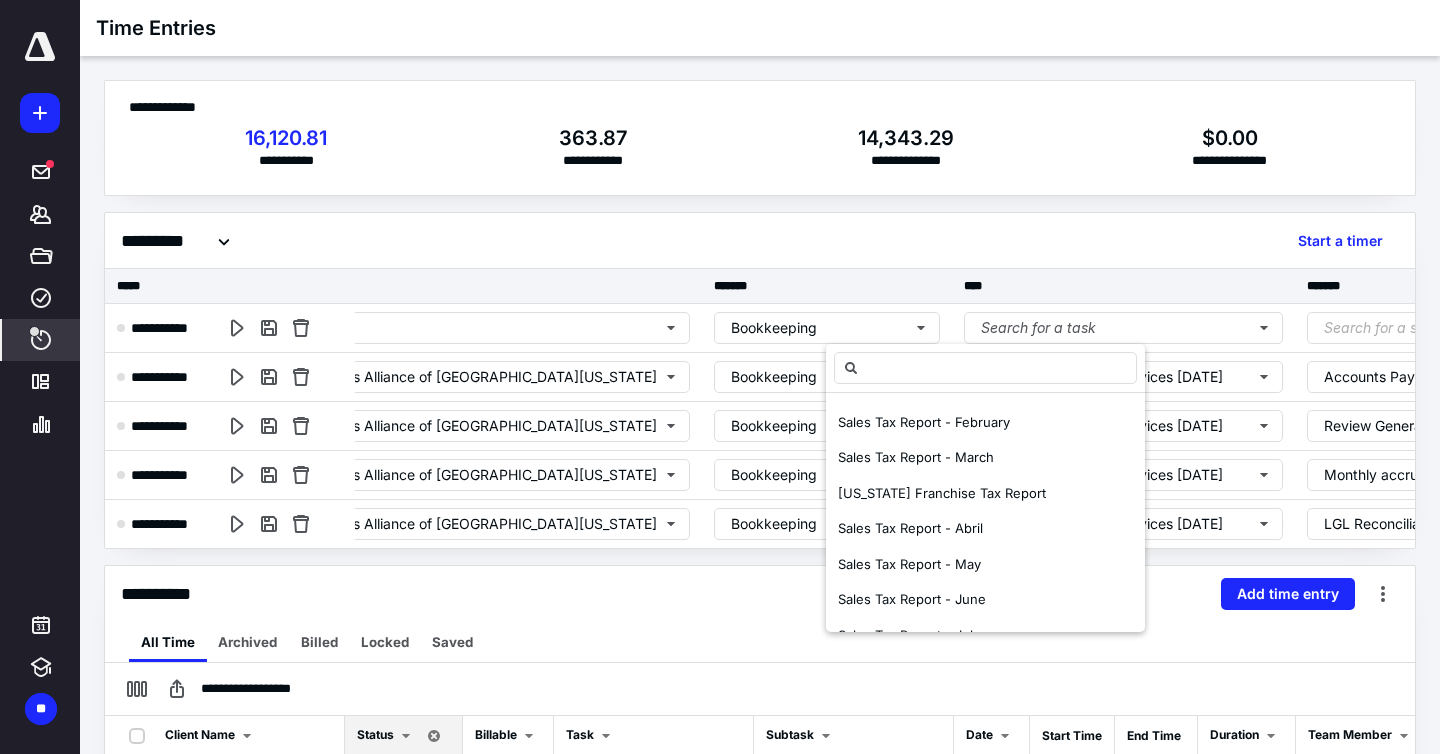 scroll, scrollTop: 309, scrollLeft: 0, axis: vertical 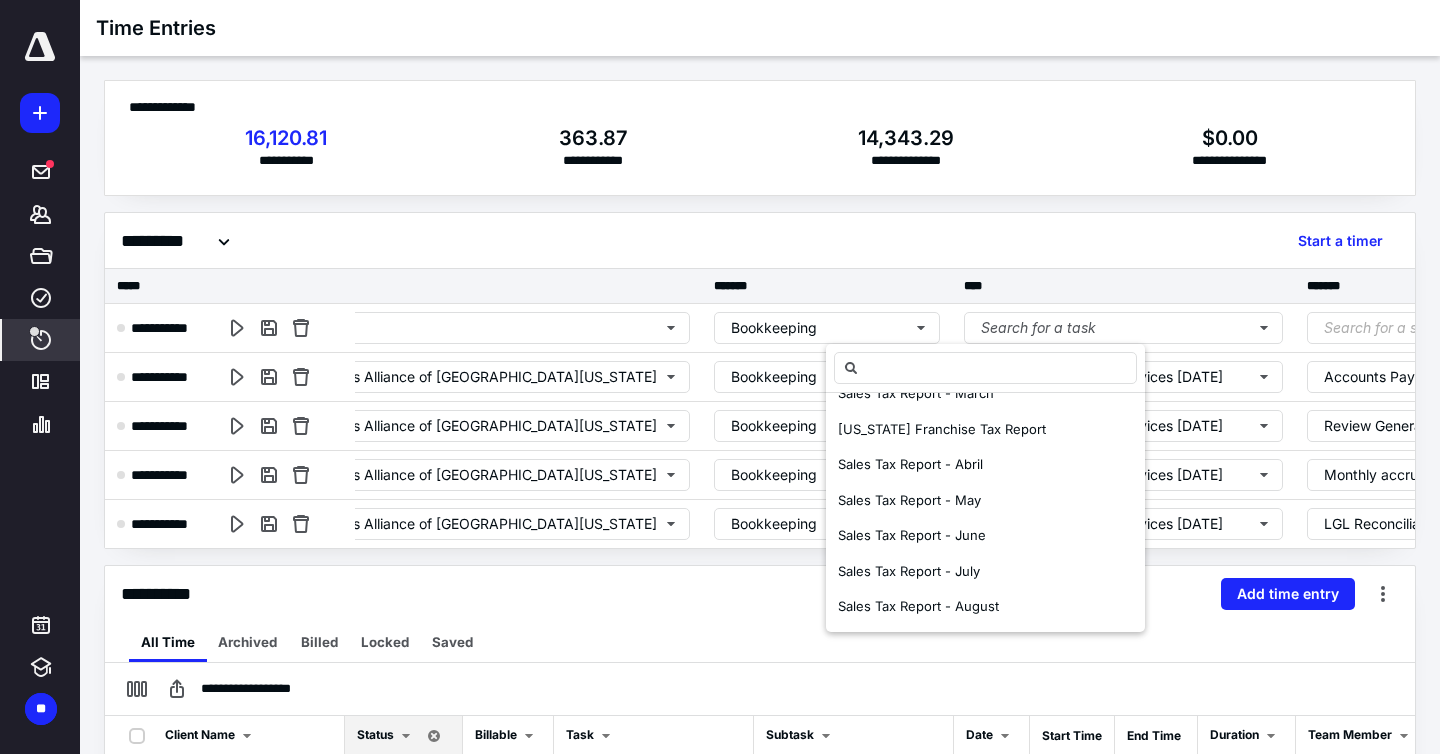 click on "********* Start a timer" at bounding box center (760, 241) 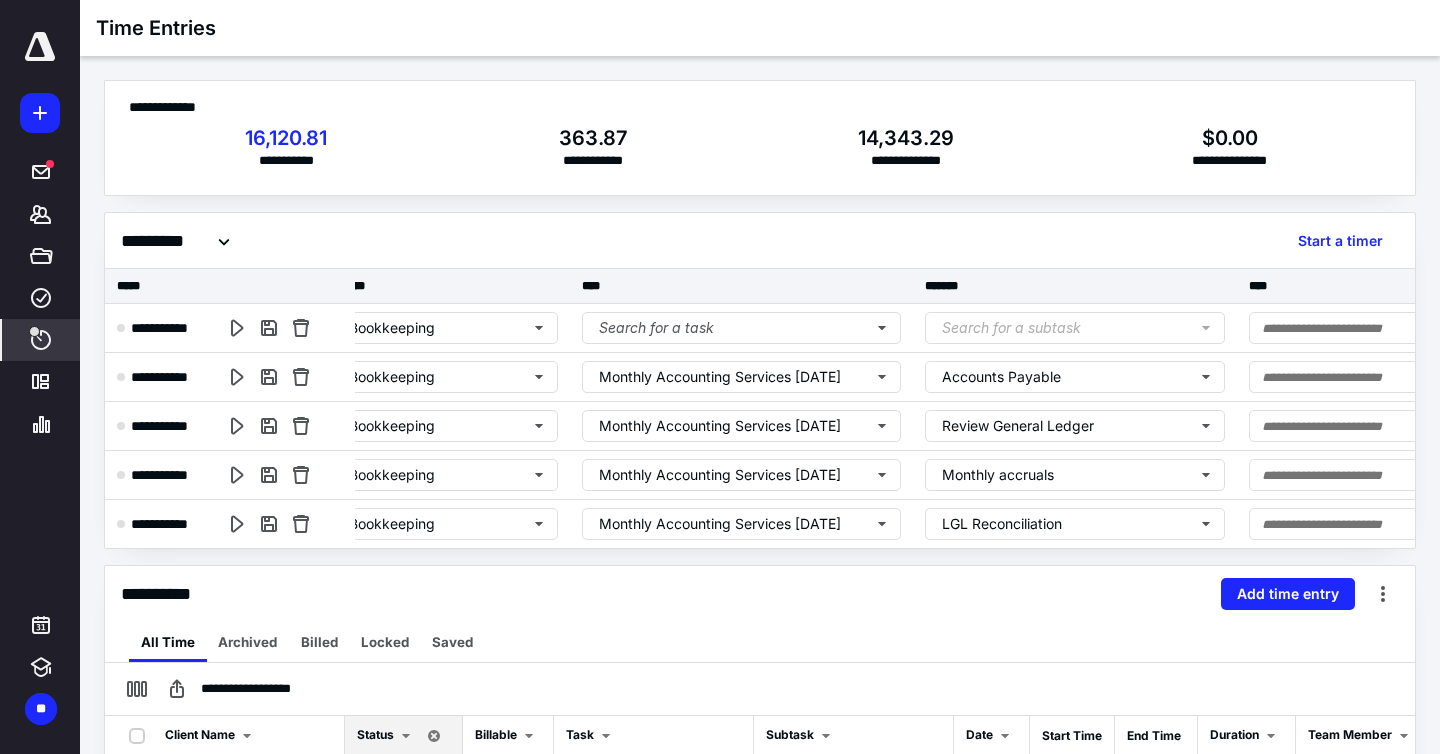 scroll, scrollTop: 0, scrollLeft: 851, axis: horizontal 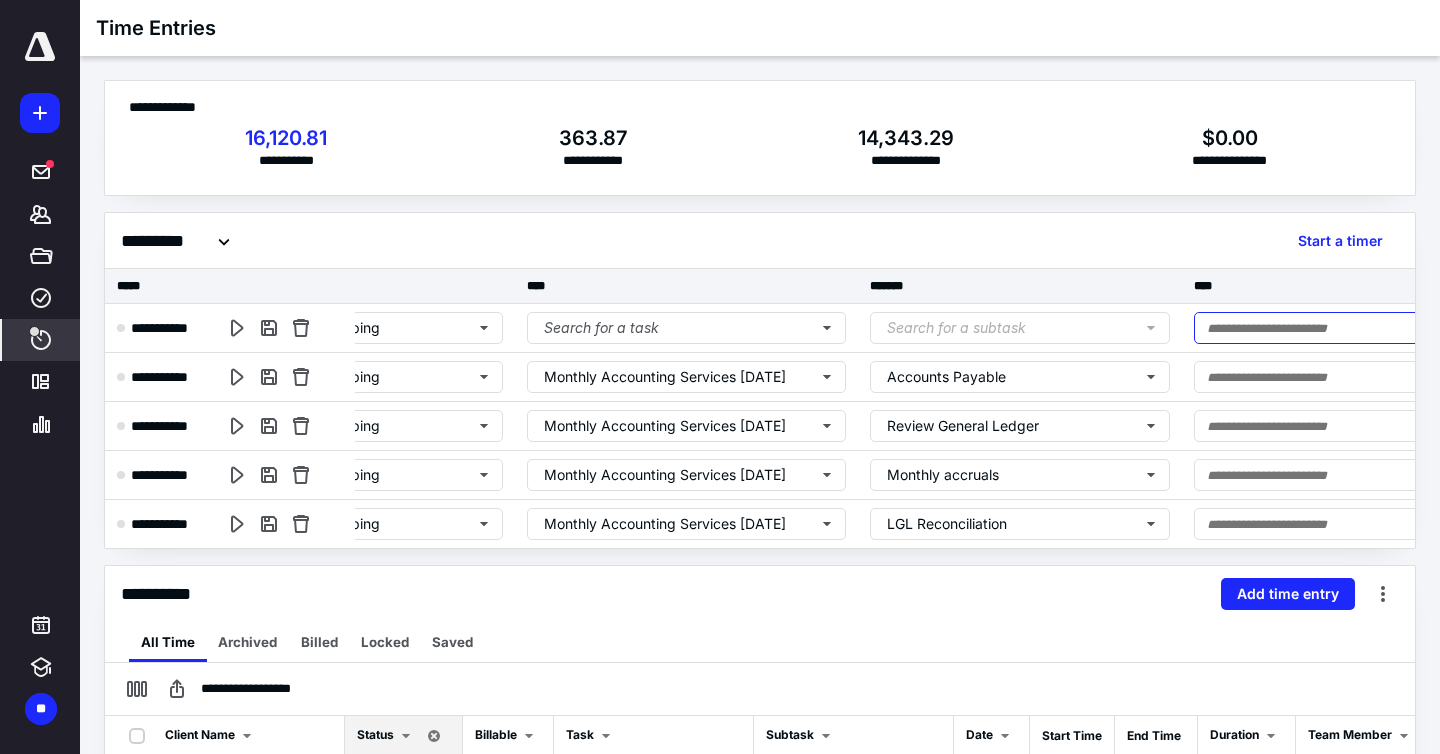 click at bounding box center (1382, 328) 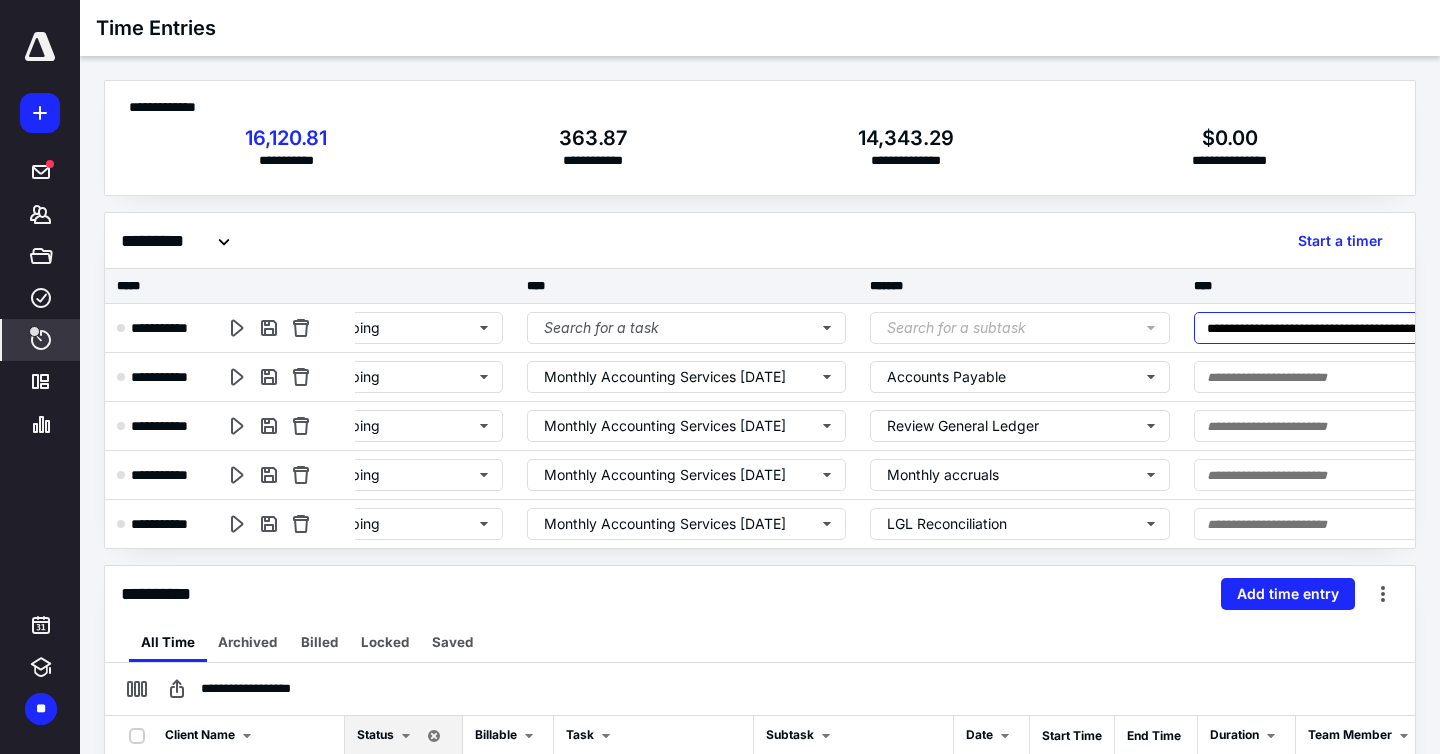 scroll, scrollTop: 0, scrollLeft: 2, axis: horizontal 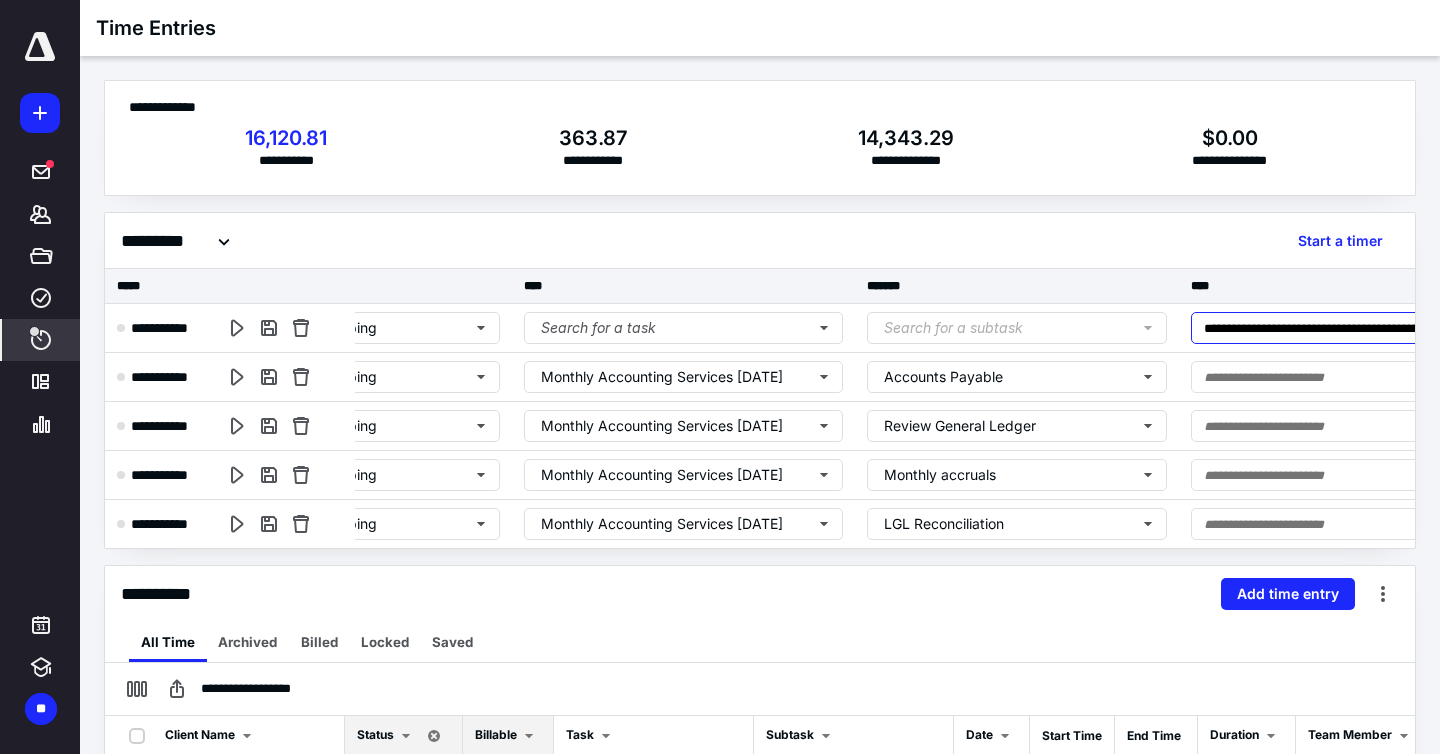 type on "**********" 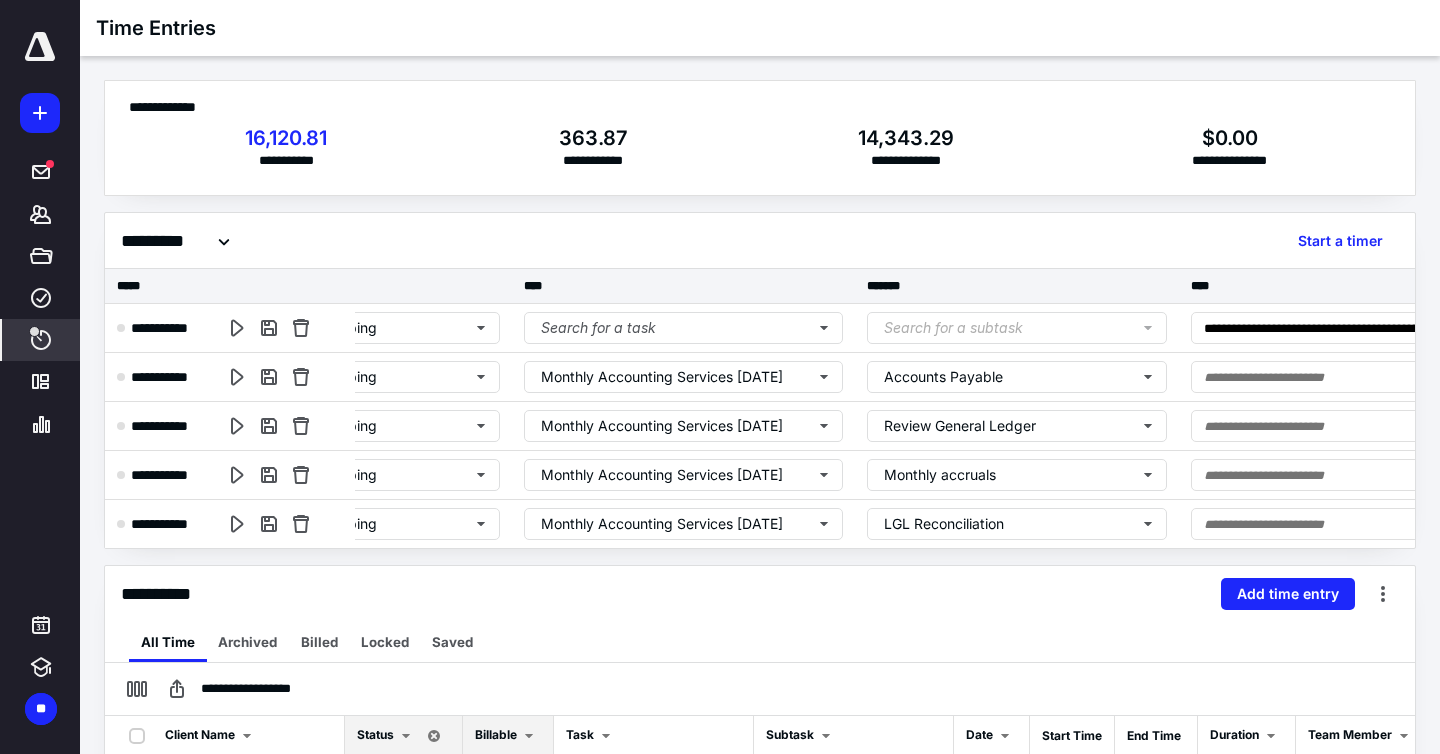 scroll, scrollTop: 0, scrollLeft: 0, axis: both 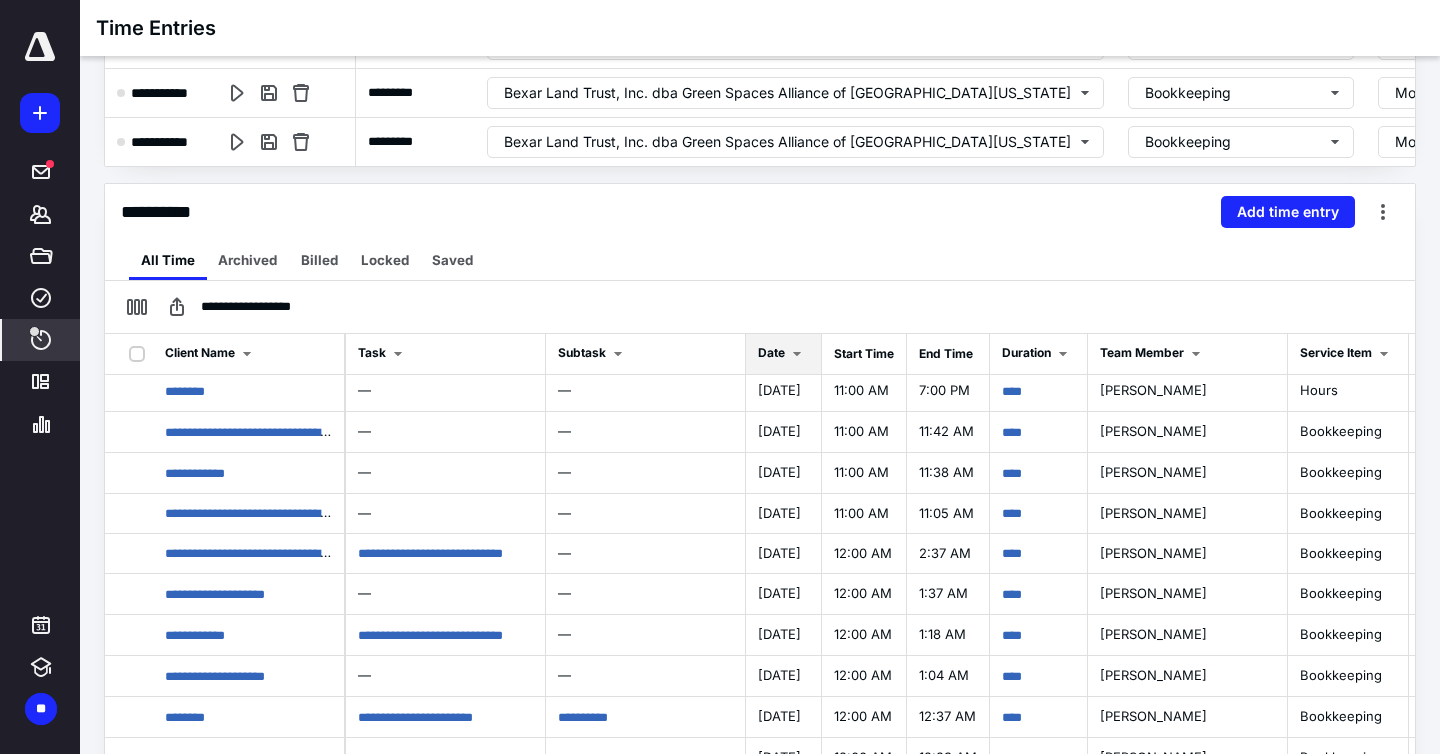 click at bounding box center [797, 354] 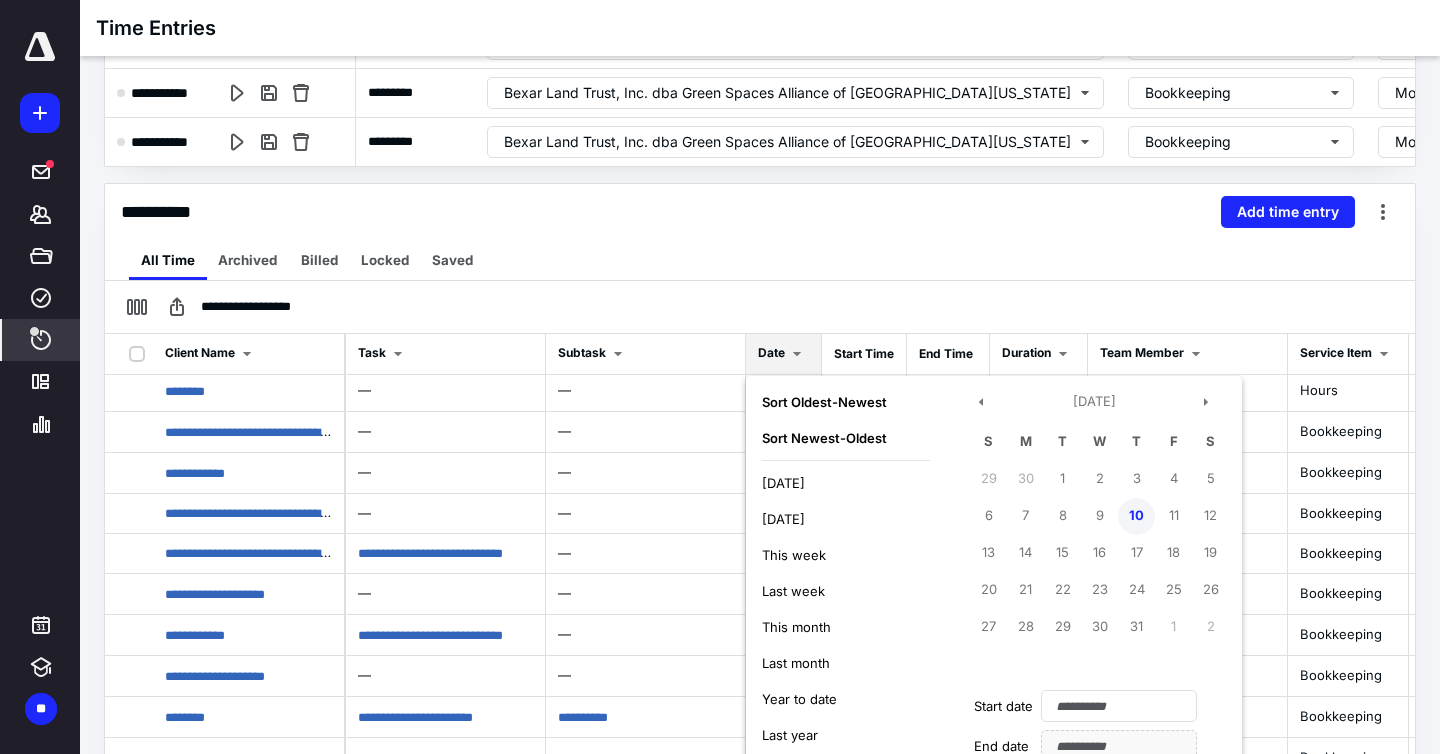 click on "10" at bounding box center [1136, 516] 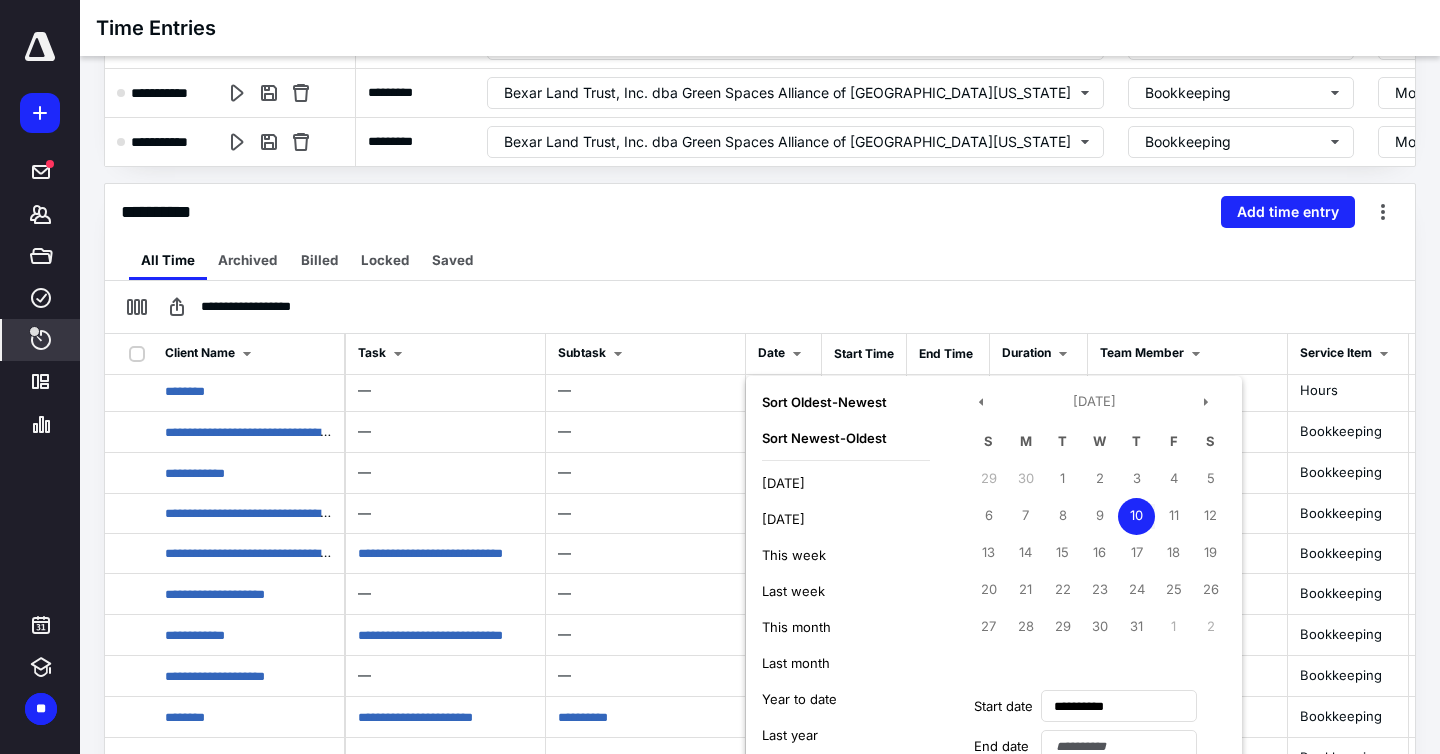 scroll, scrollTop: 509, scrollLeft: 0, axis: vertical 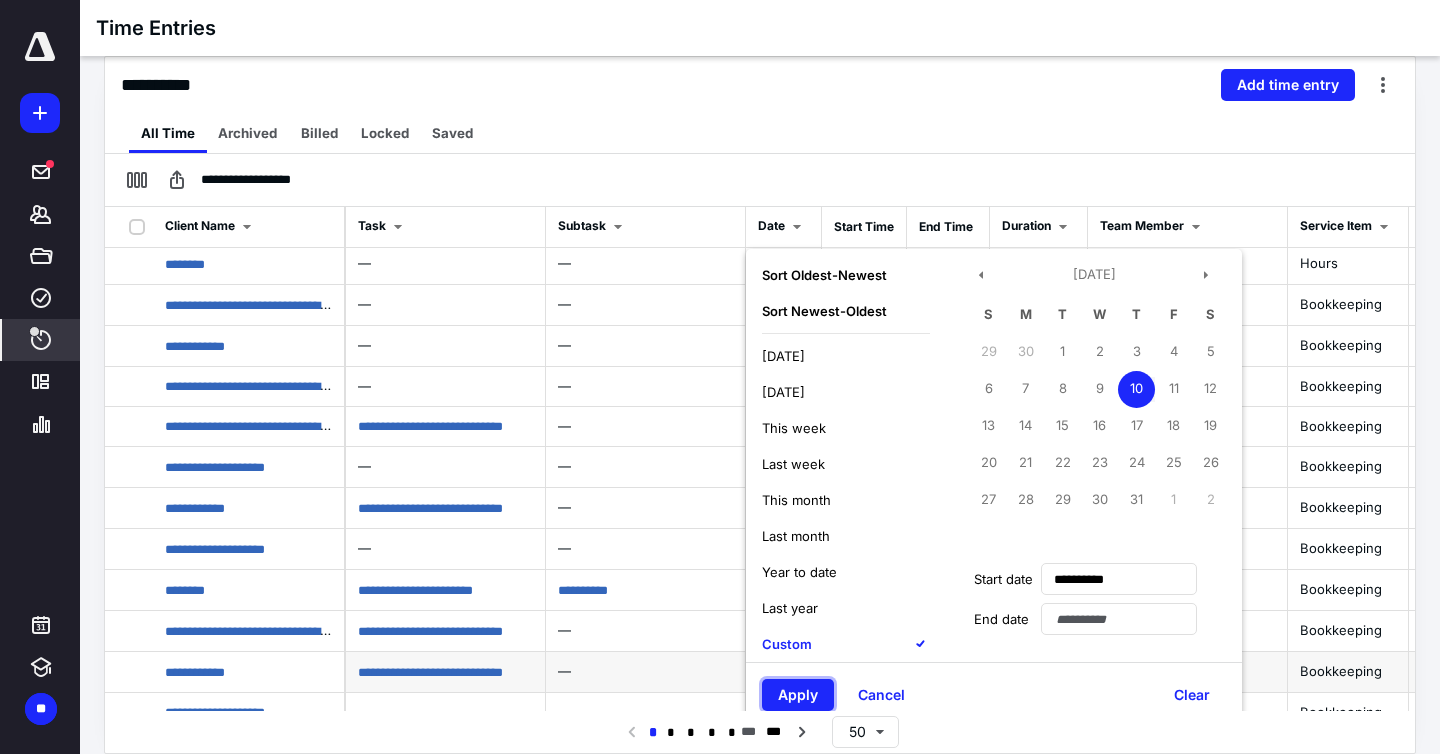 click on "Apply" at bounding box center [798, 695] 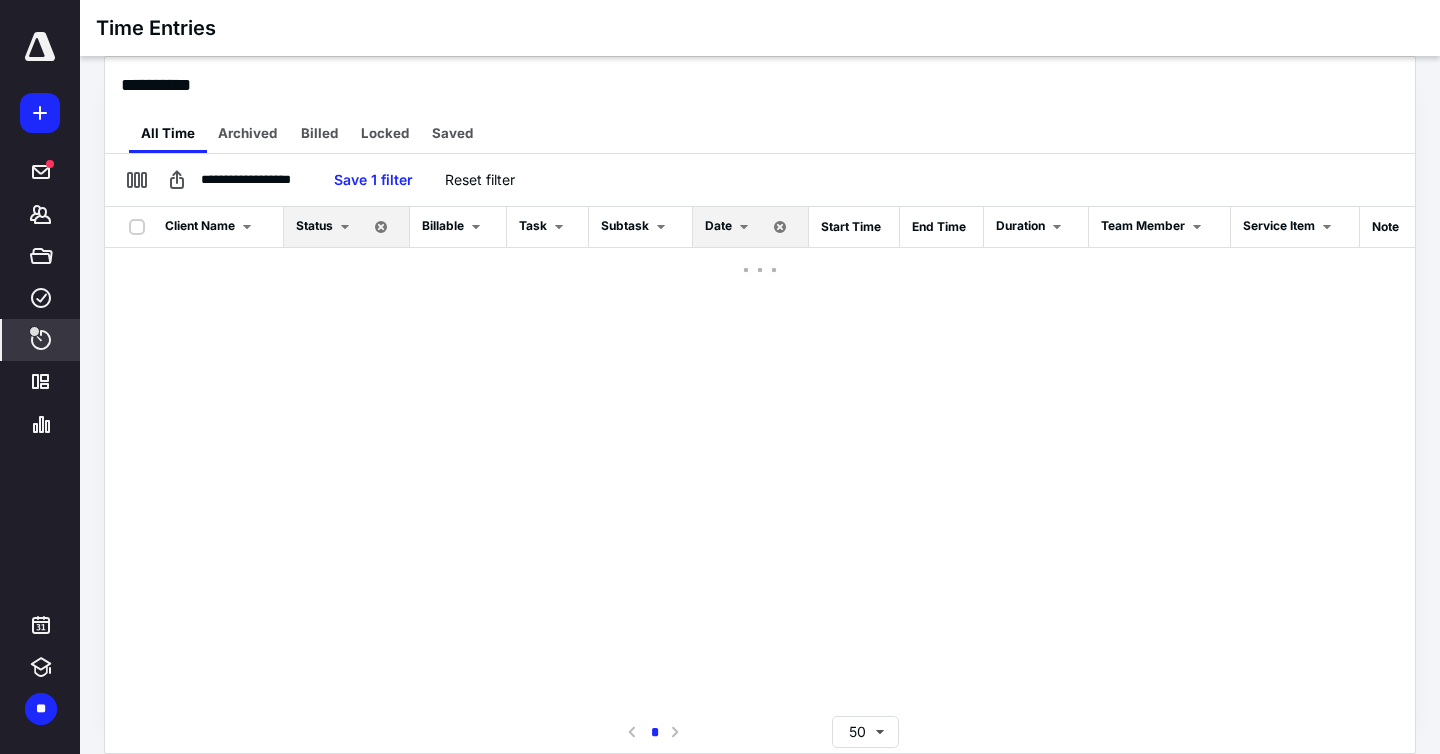 scroll, scrollTop: 0, scrollLeft: 0, axis: both 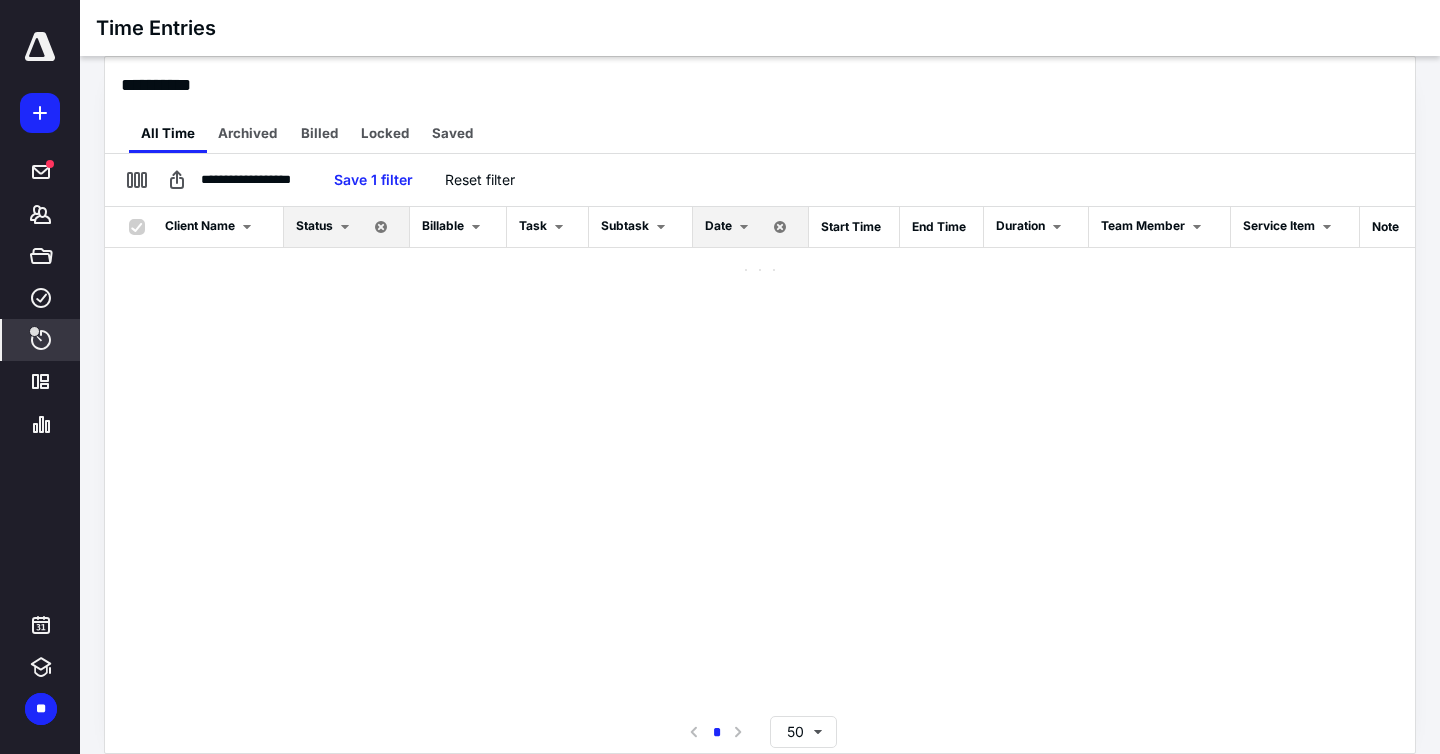 checkbox on "true" 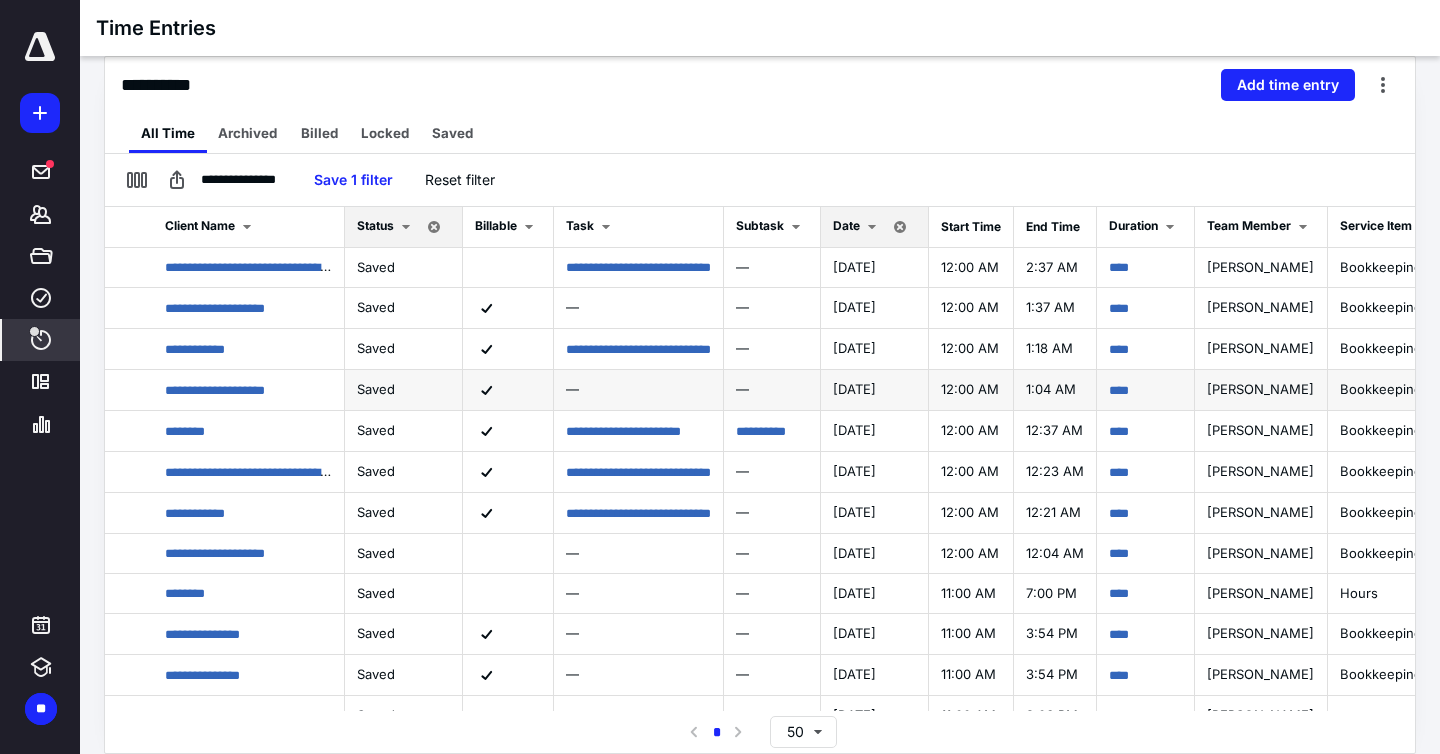 scroll, scrollTop: 0, scrollLeft: 25, axis: horizontal 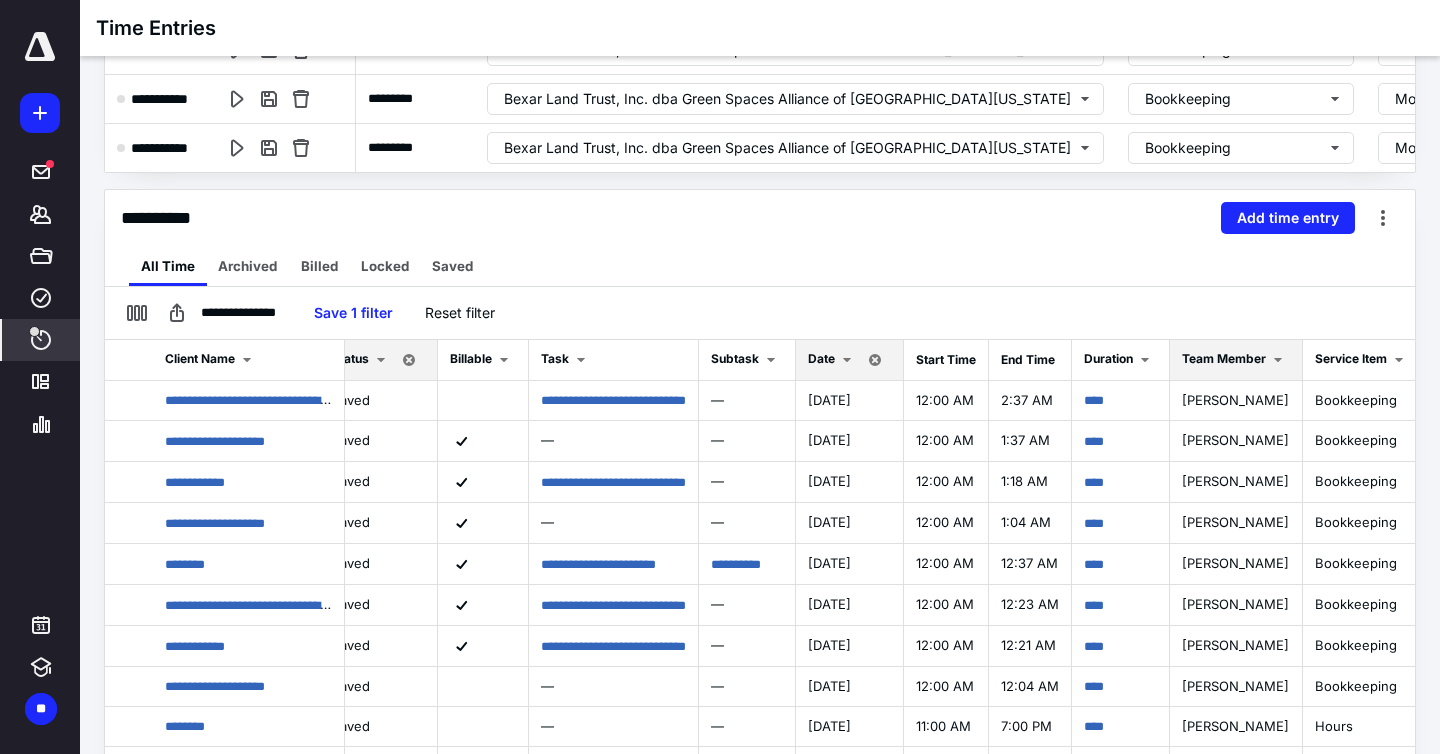 click at bounding box center (1278, 360) 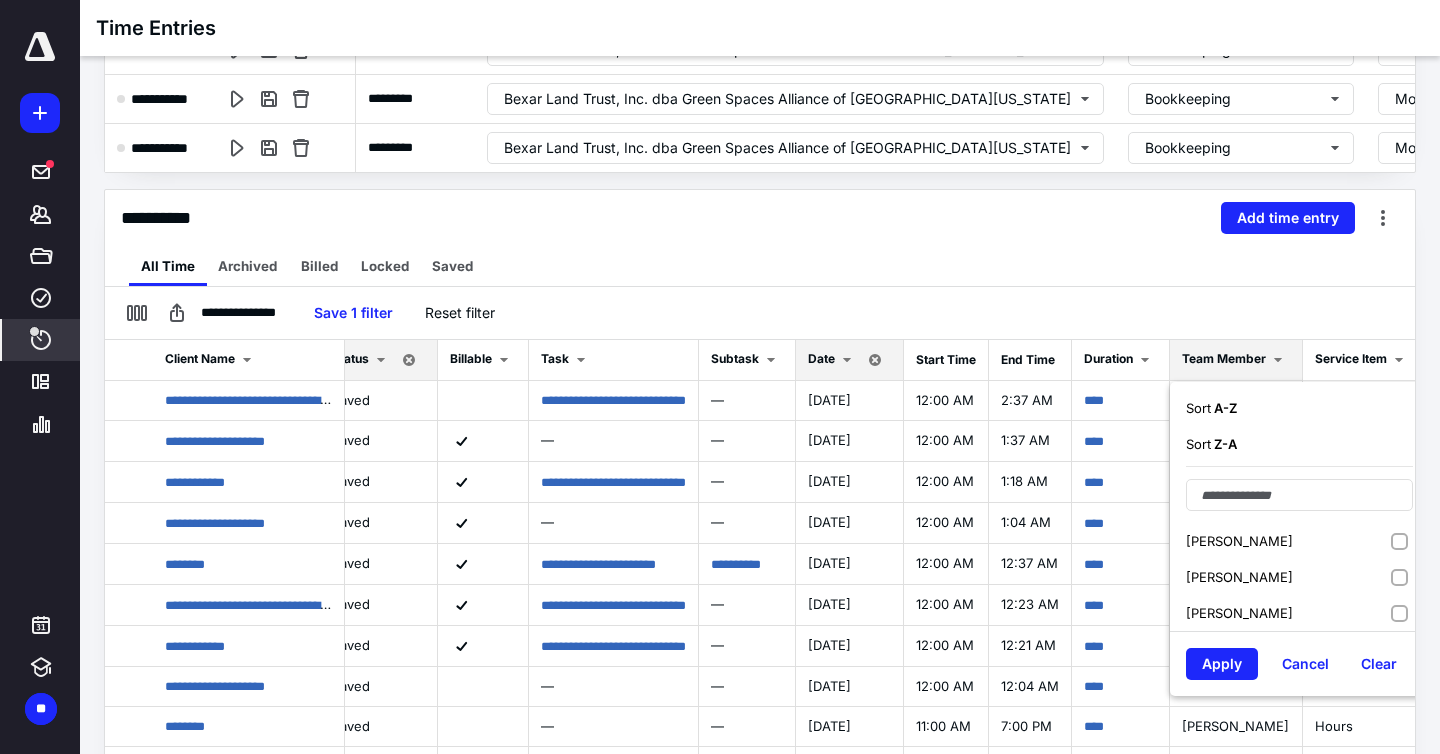 scroll, scrollTop: 66, scrollLeft: 25, axis: both 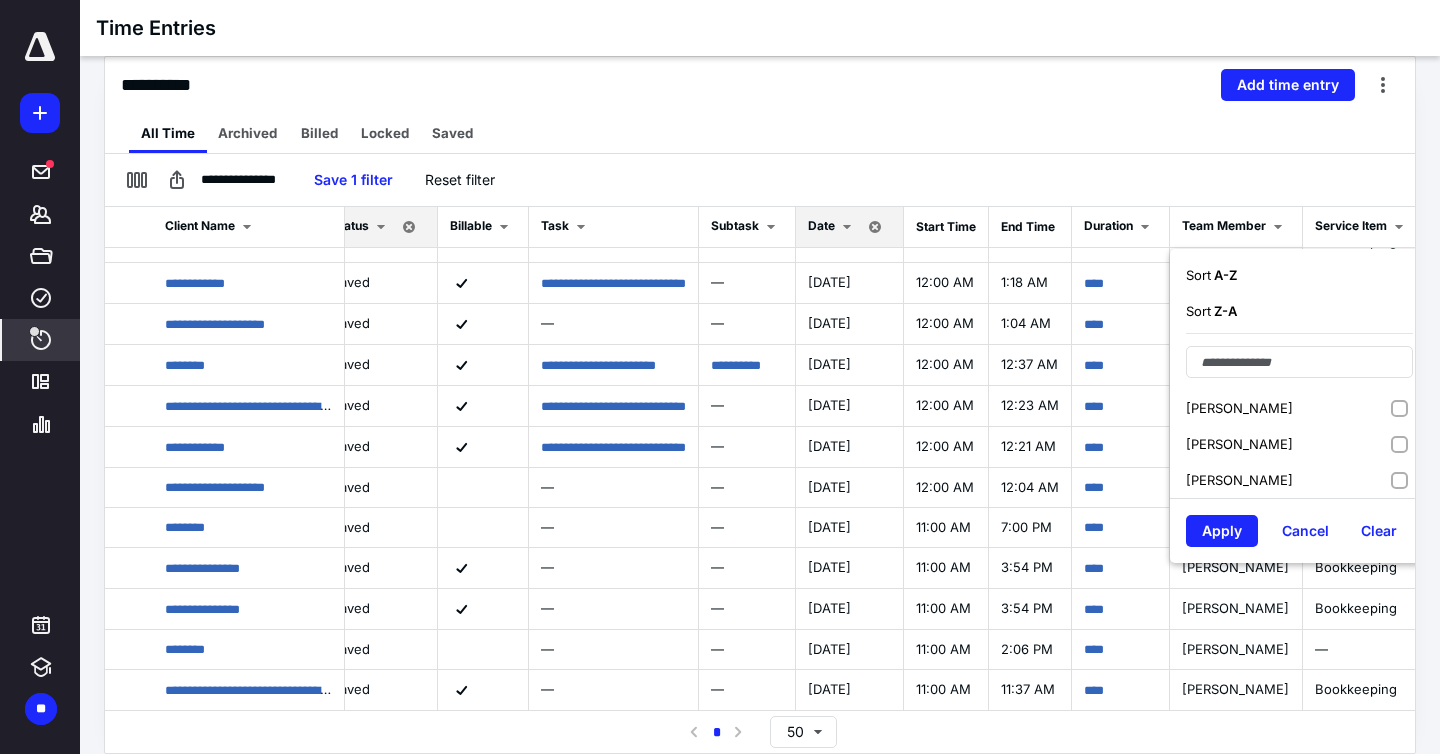 click on "All Time Archived Billed Locked Saved" at bounding box center (760, 133) 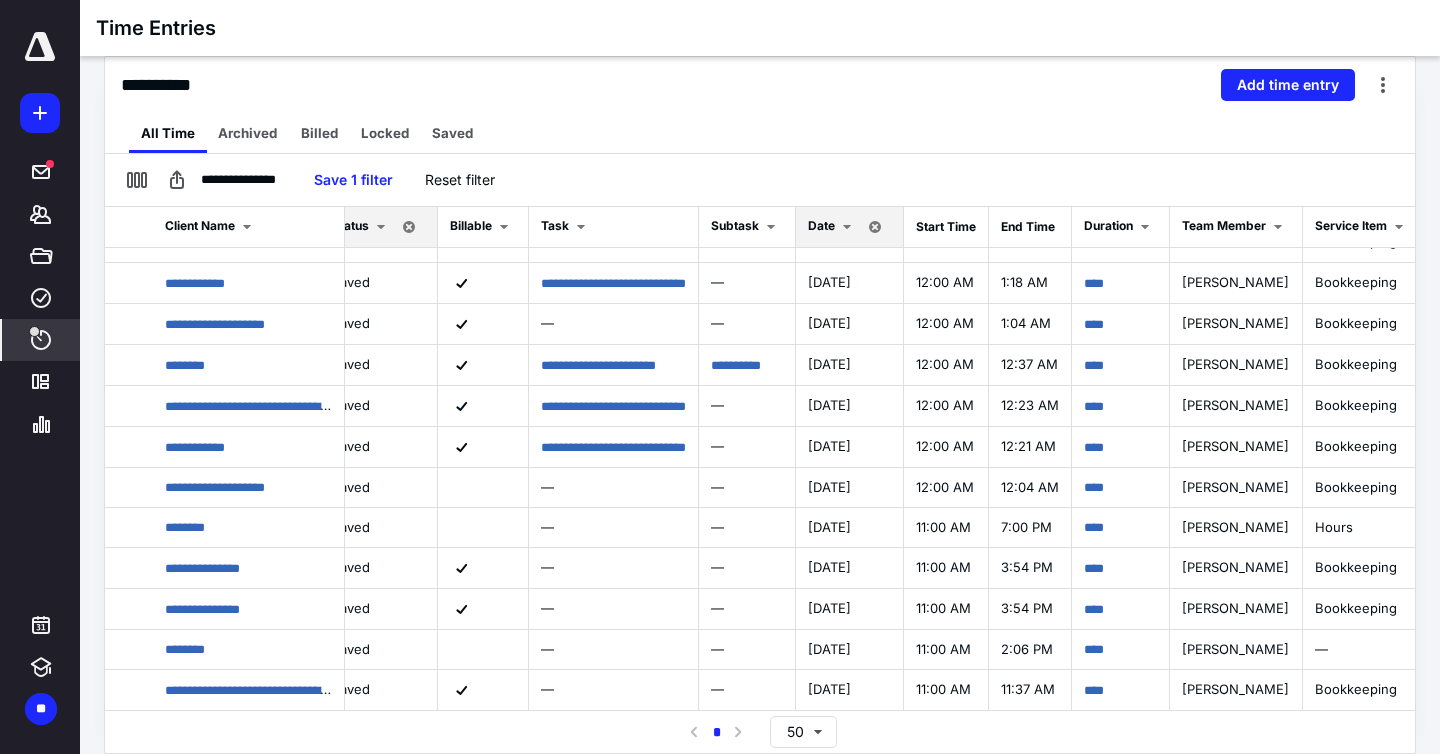 click at bounding box center (847, 227) 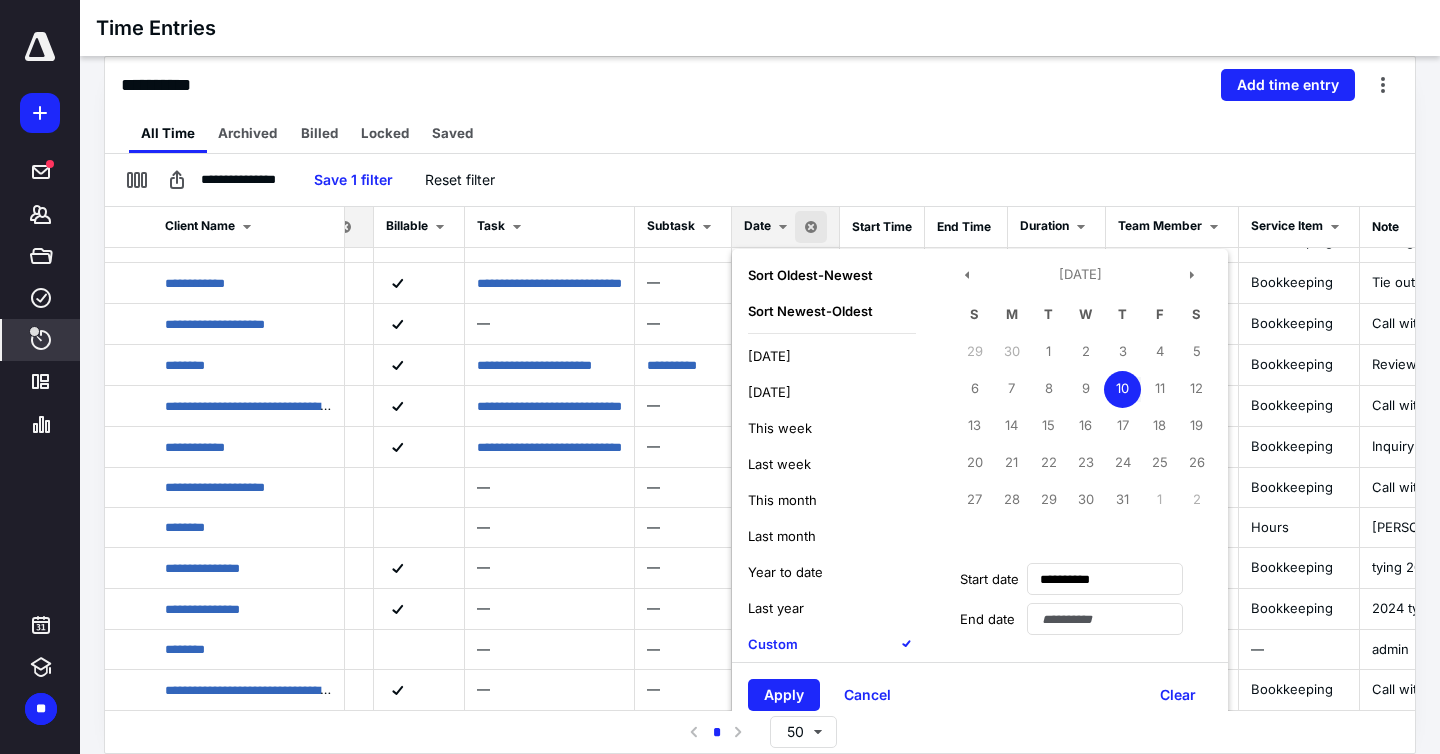 scroll, scrollTop: 66, scrollLeft: 106, axis: both 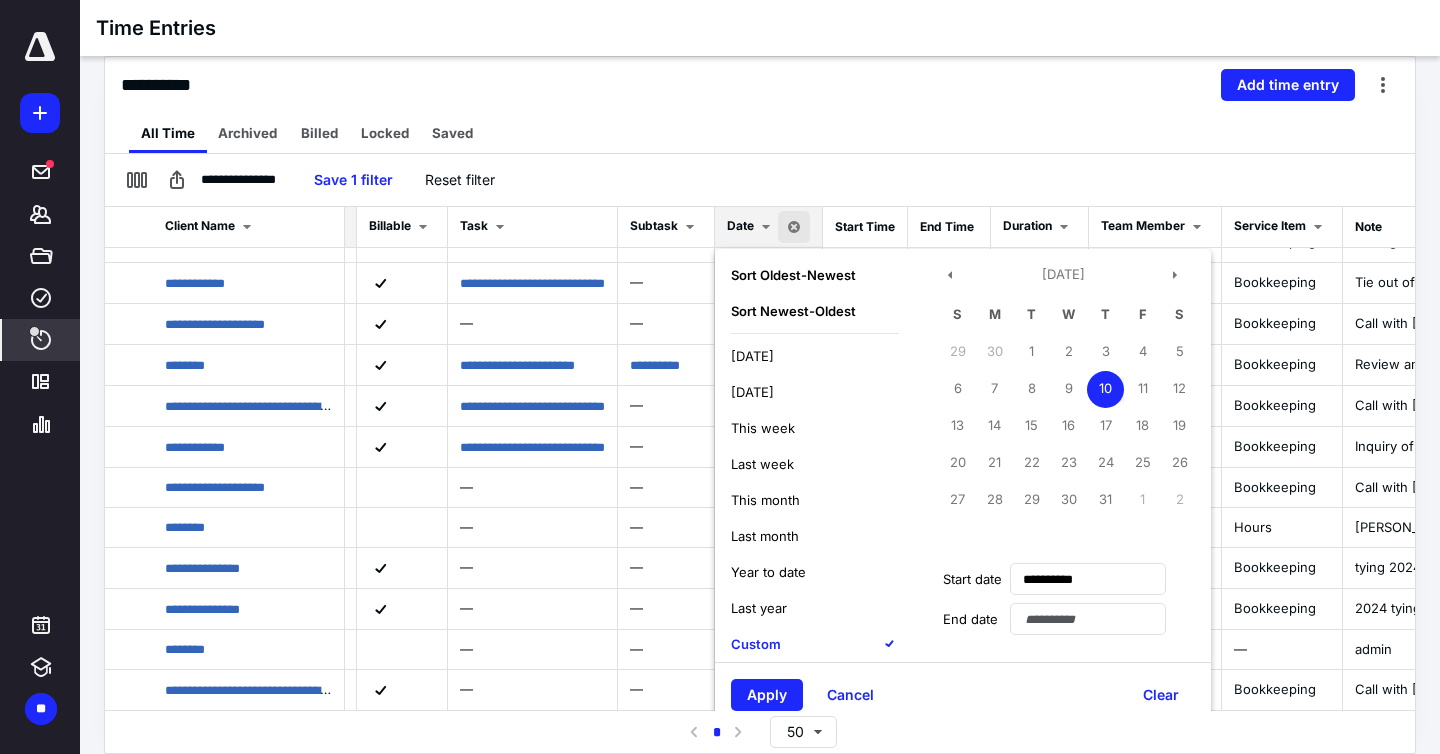 click on "All Time Archived Billed Locked Saved" at bounding box center [760, 133] 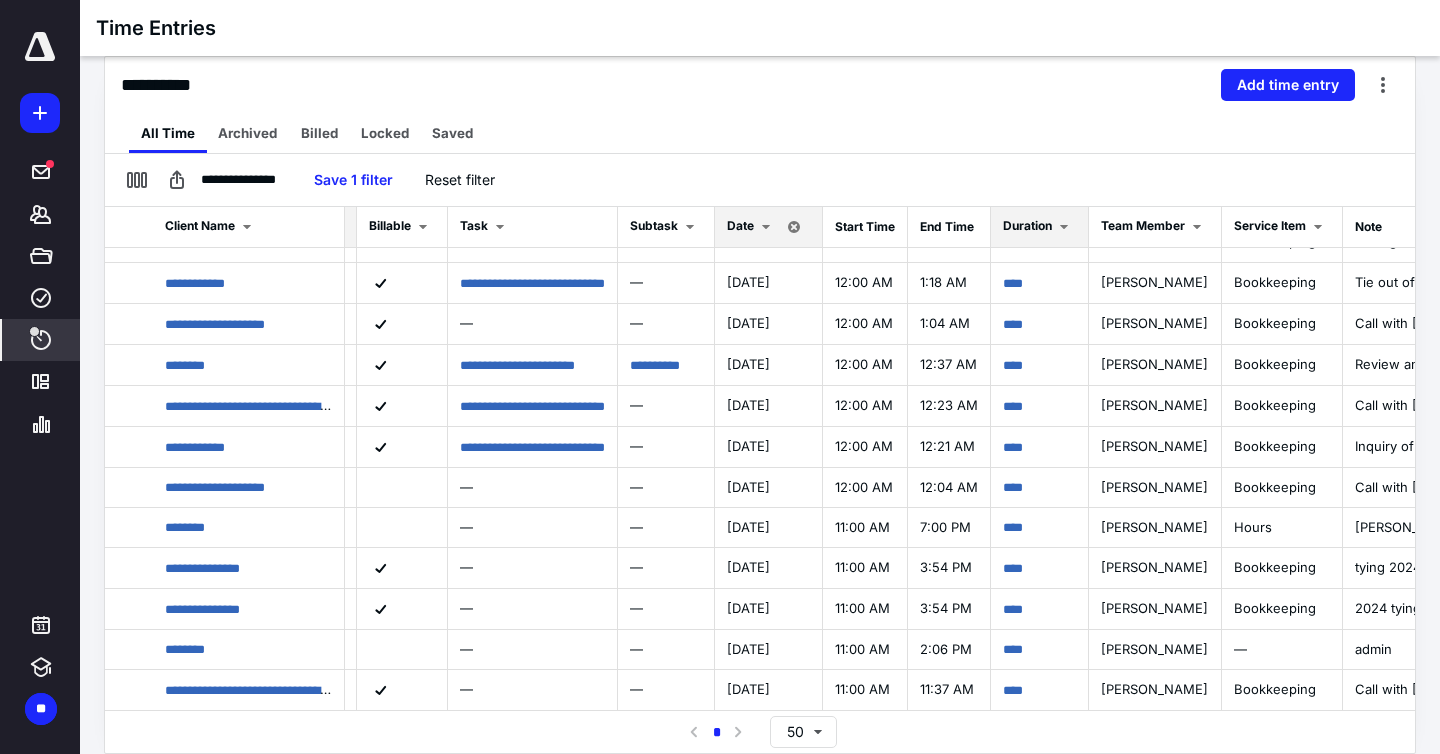 click at bounding box center (1064, 227) 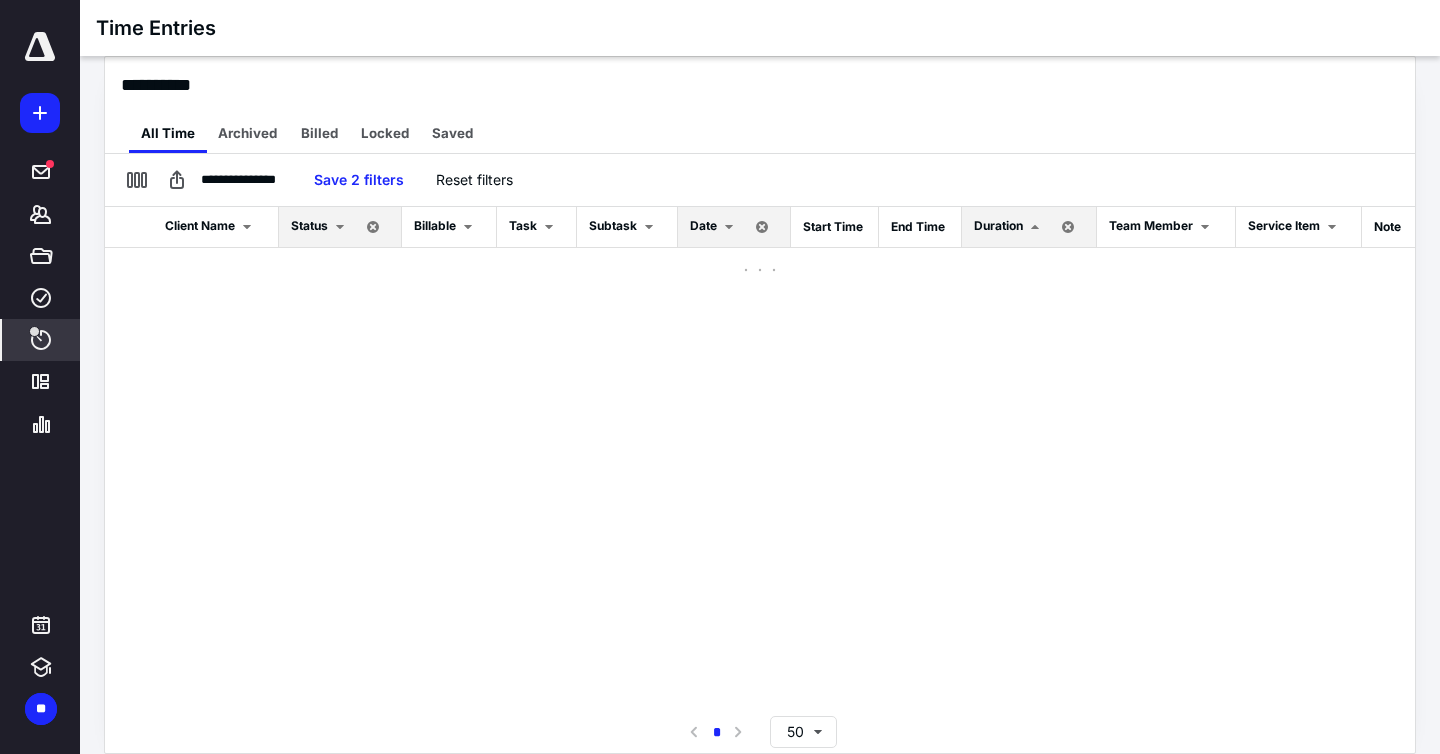 scroll, scrollTop: 0, scrollLeft: 0, axis: both 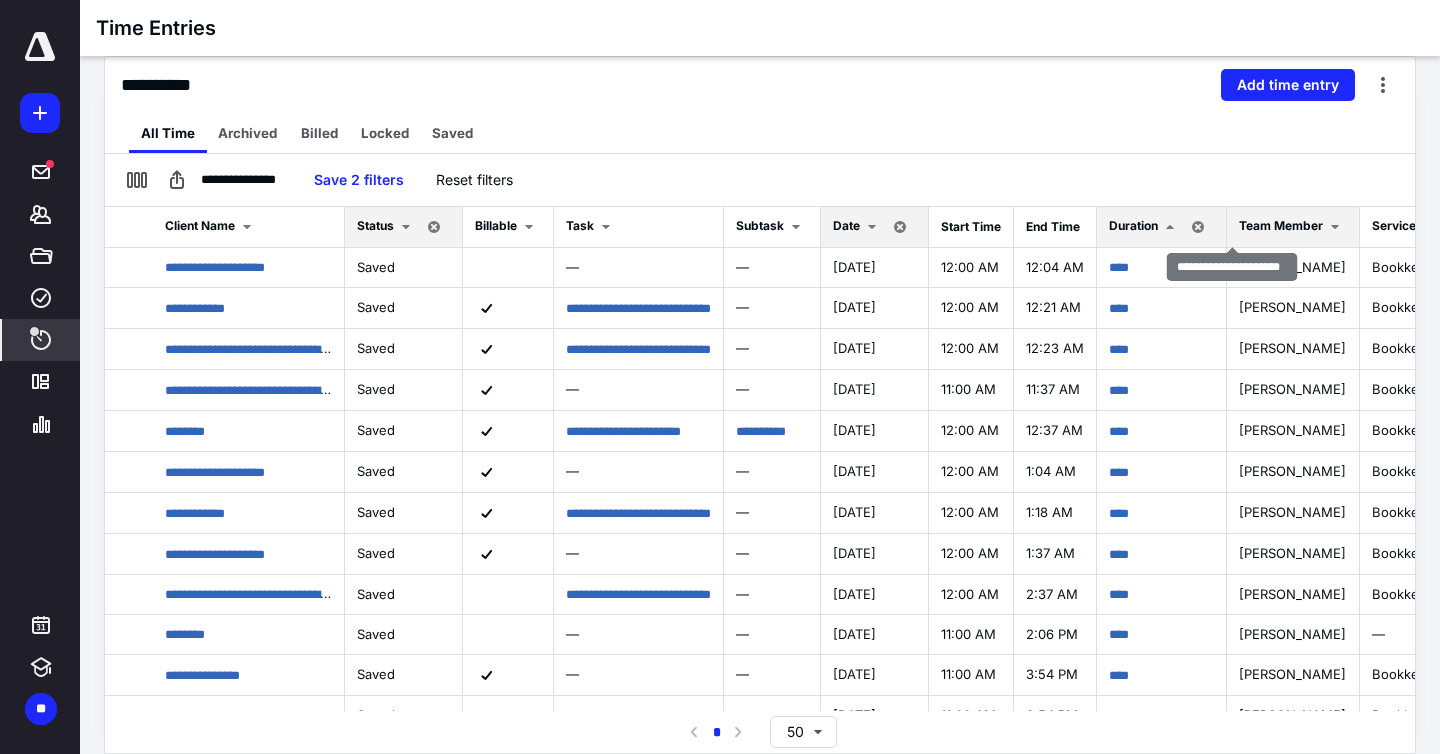 drag, startPoint x: 1234, startPoint y: 228, endPoint x: 1225, endPoint y: 235, distance: 11.401754 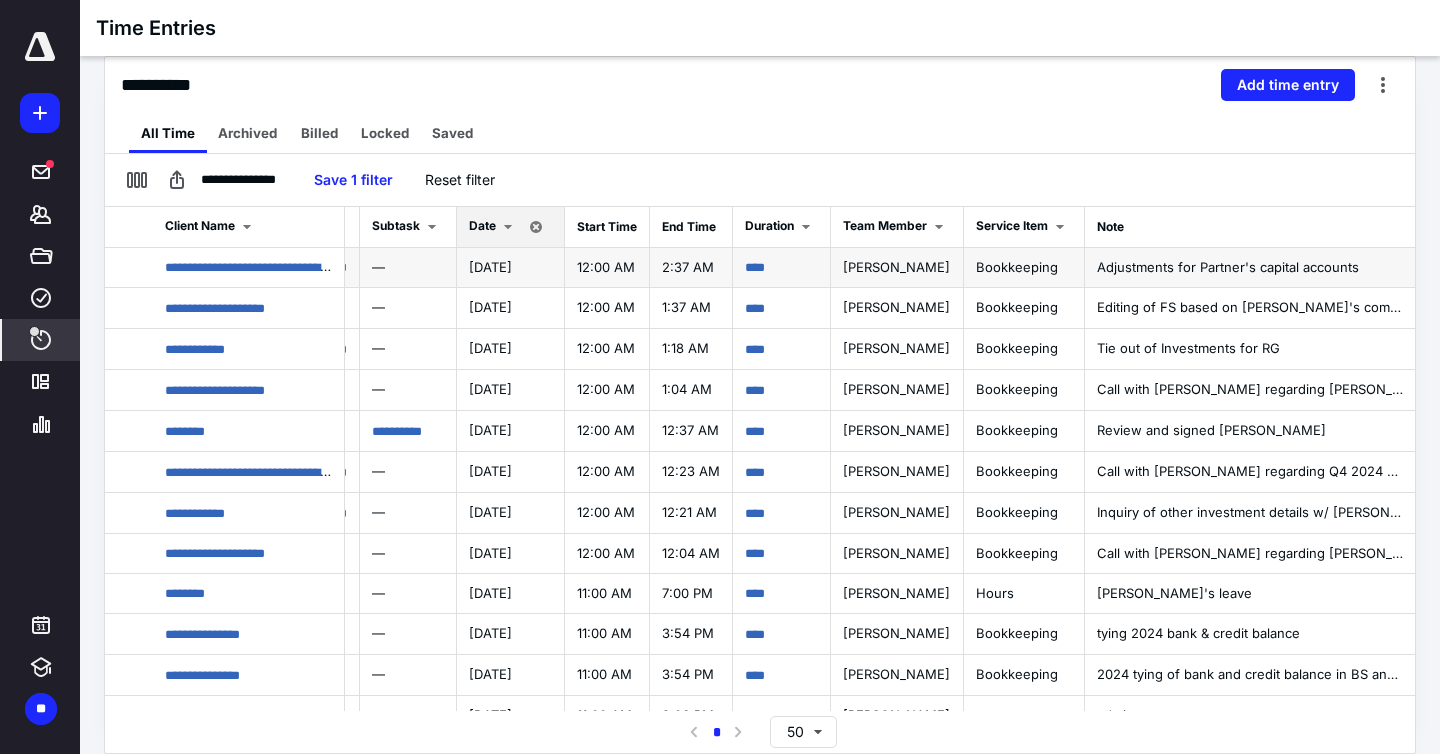 scroll, scrollTop: 0, scrollLeft: 429, axis: horizontal 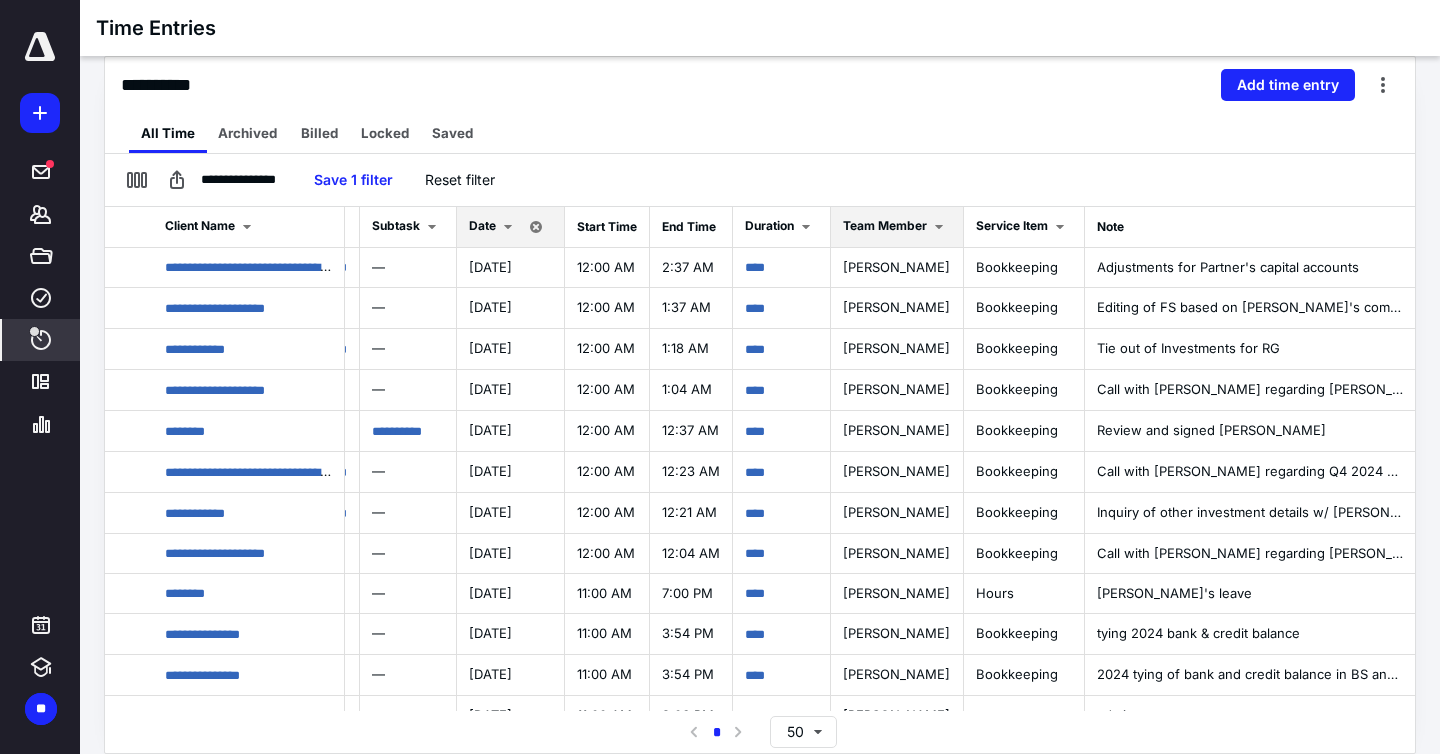 click on "Team Member" at bounding box center (897, 227) 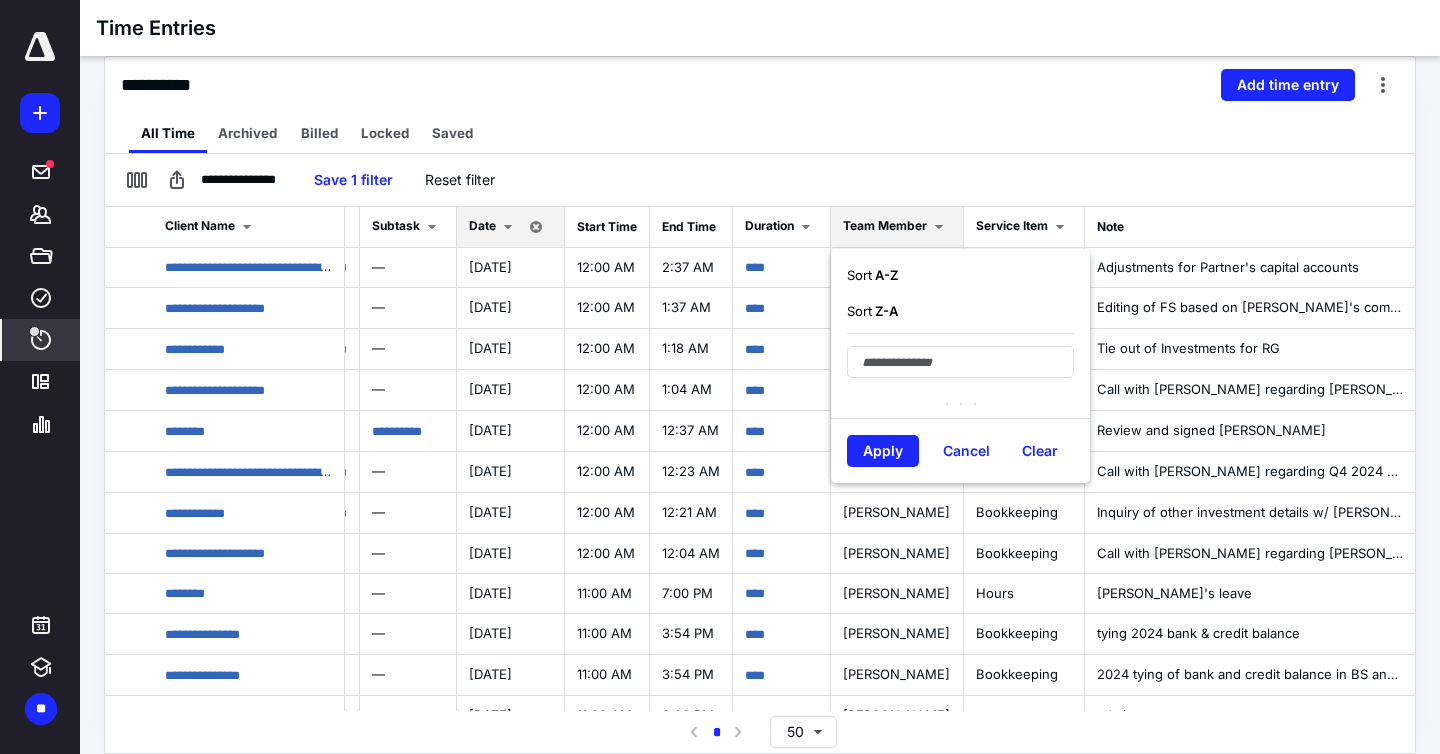 scroll, scrollTop: 7, scrollLeft: 429, axis: both 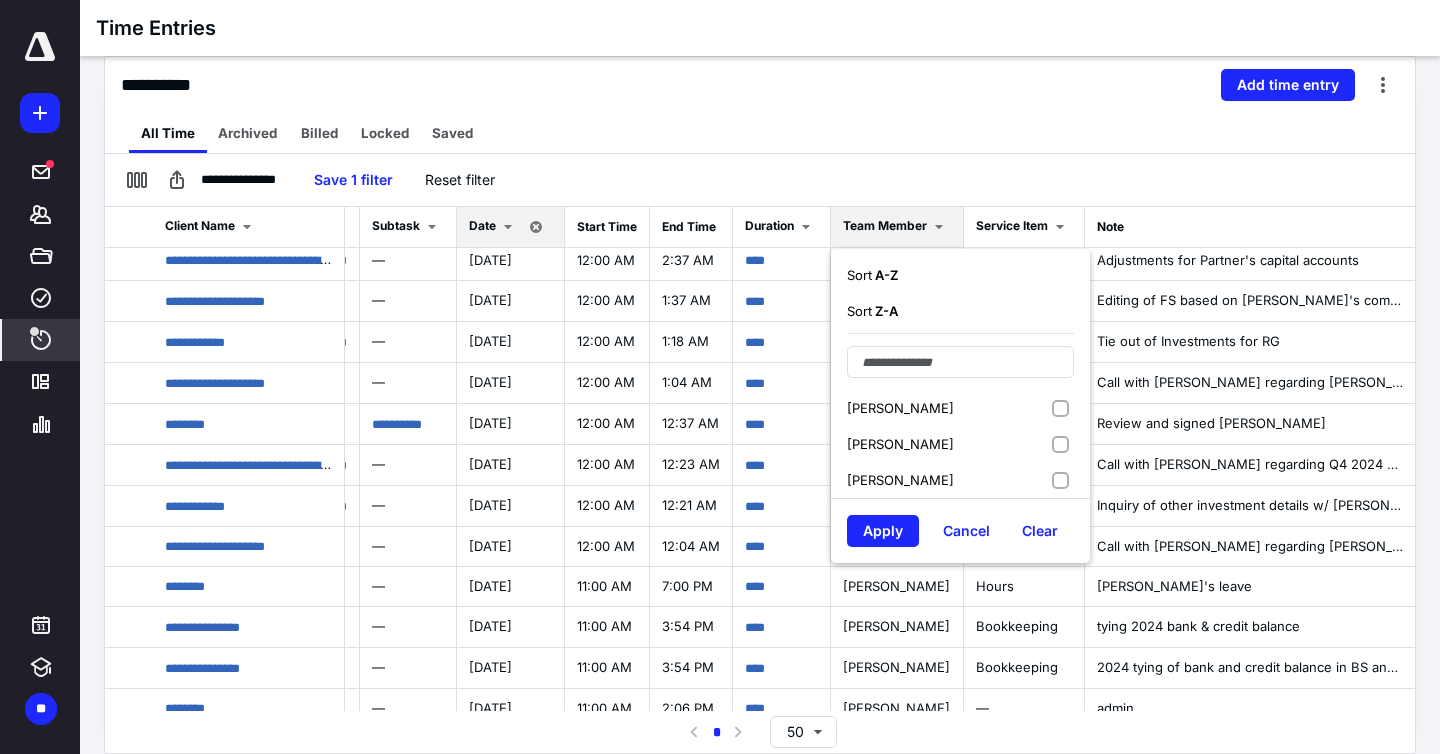 drag, startPoint x: 1029, startPoint y: 408, endPoint x: 968, endPoint y: 406, distance: 61.03278 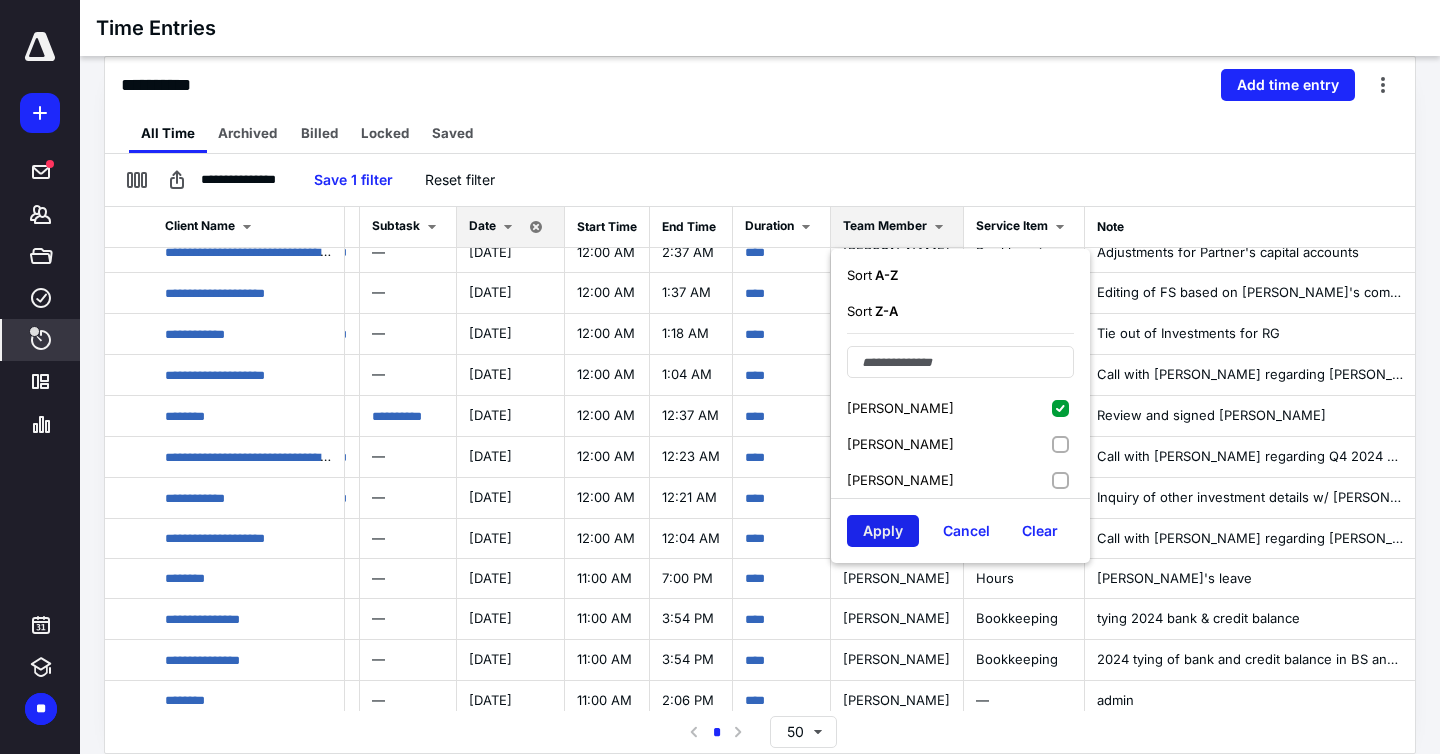 click on "Apply" at bounding box center (883, 531) 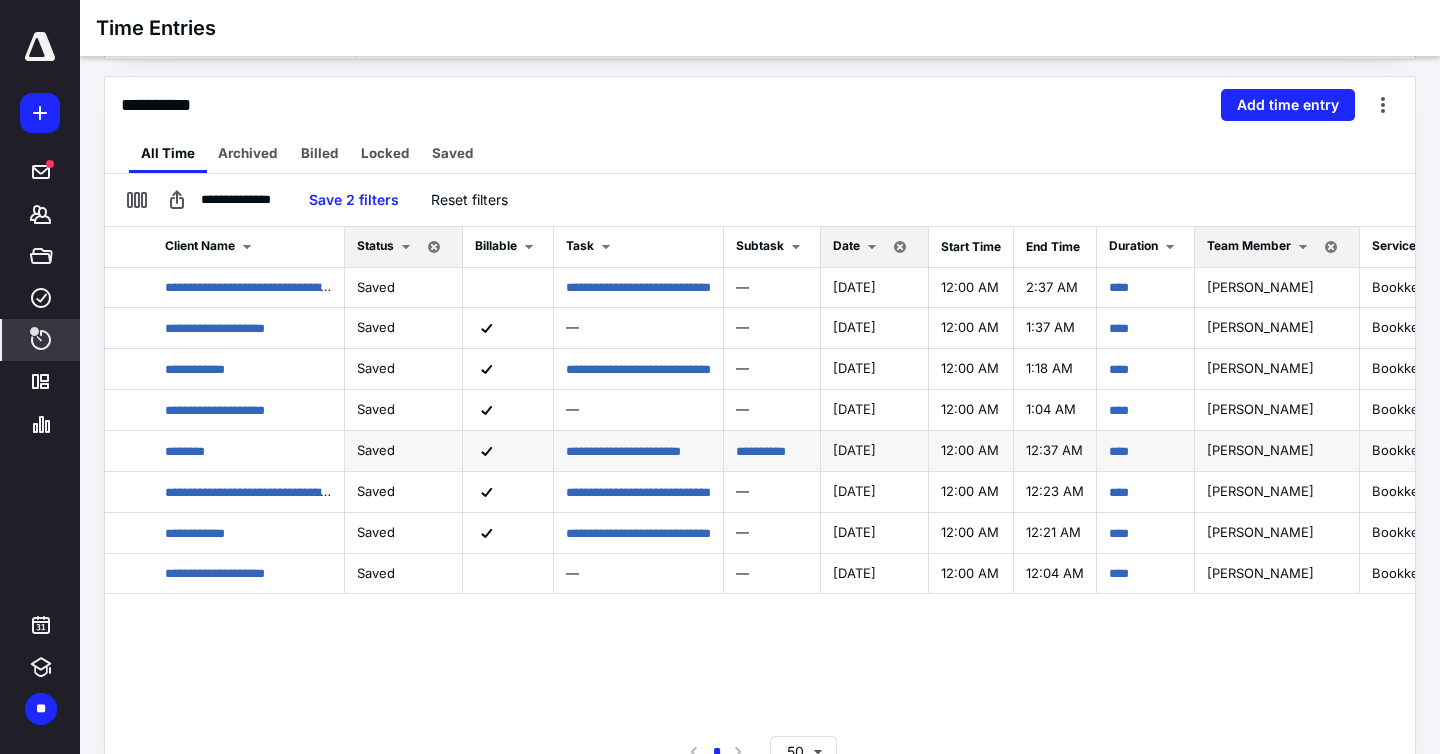 scroll, scrollTop: 509, scrollLeft: 0, axis: vertical 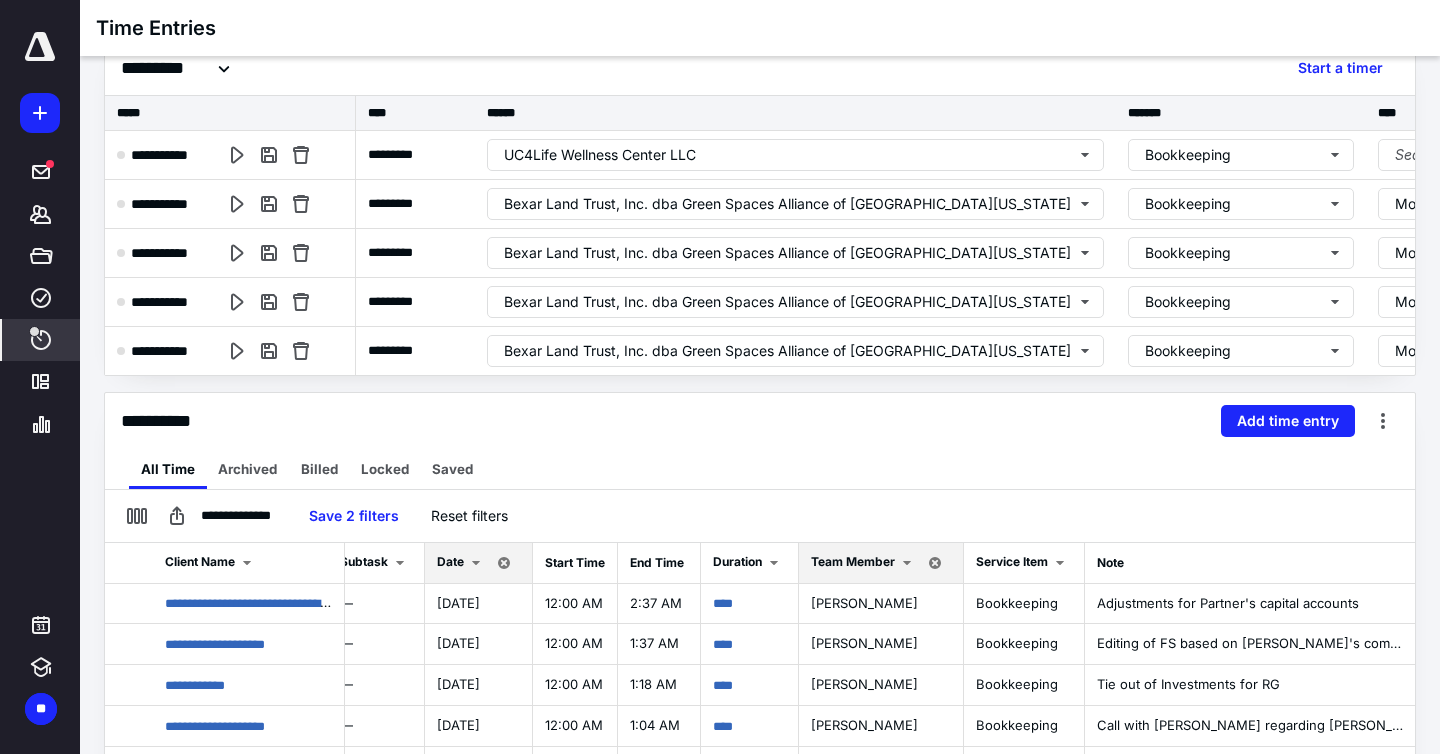 click at bounding box center (907, 563) 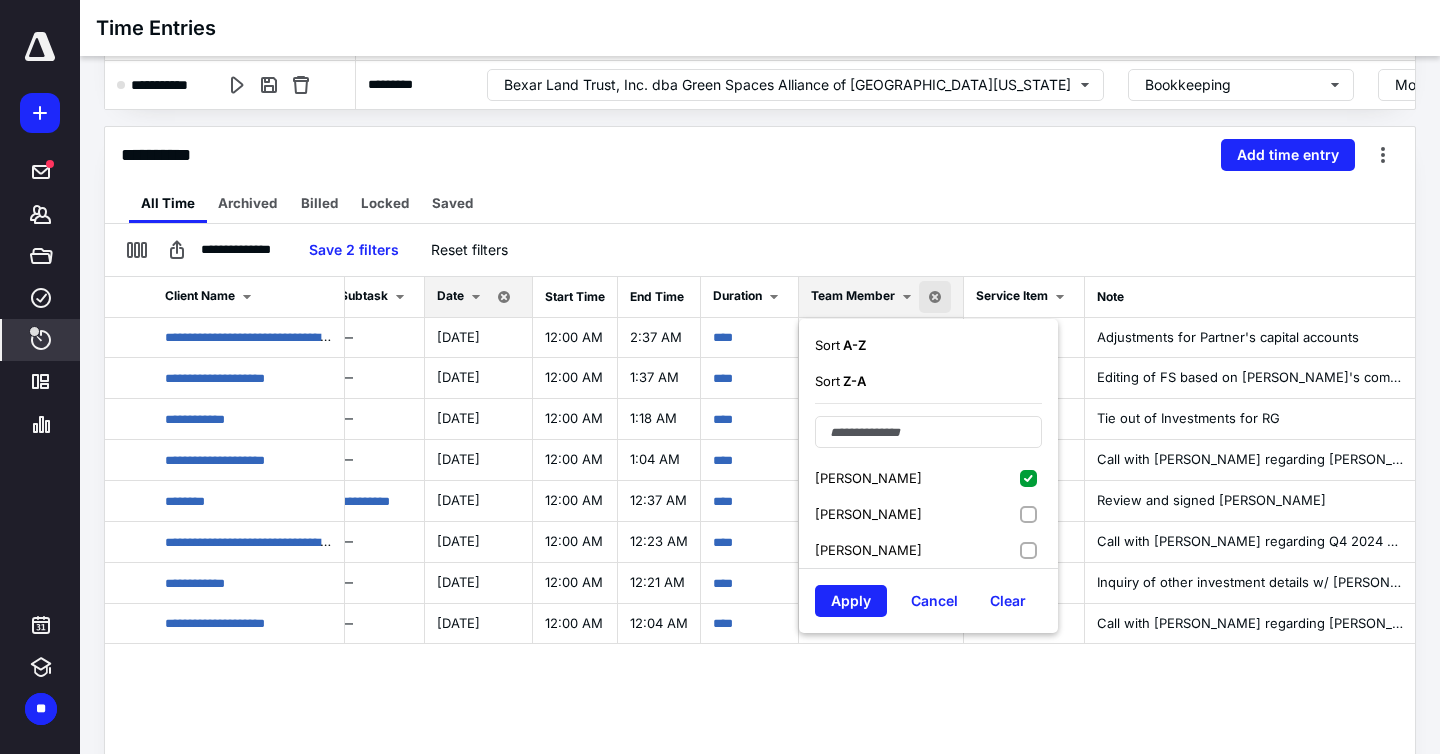 scroll, scrollTop: 454, scrollLeft: 0, axis: vertical 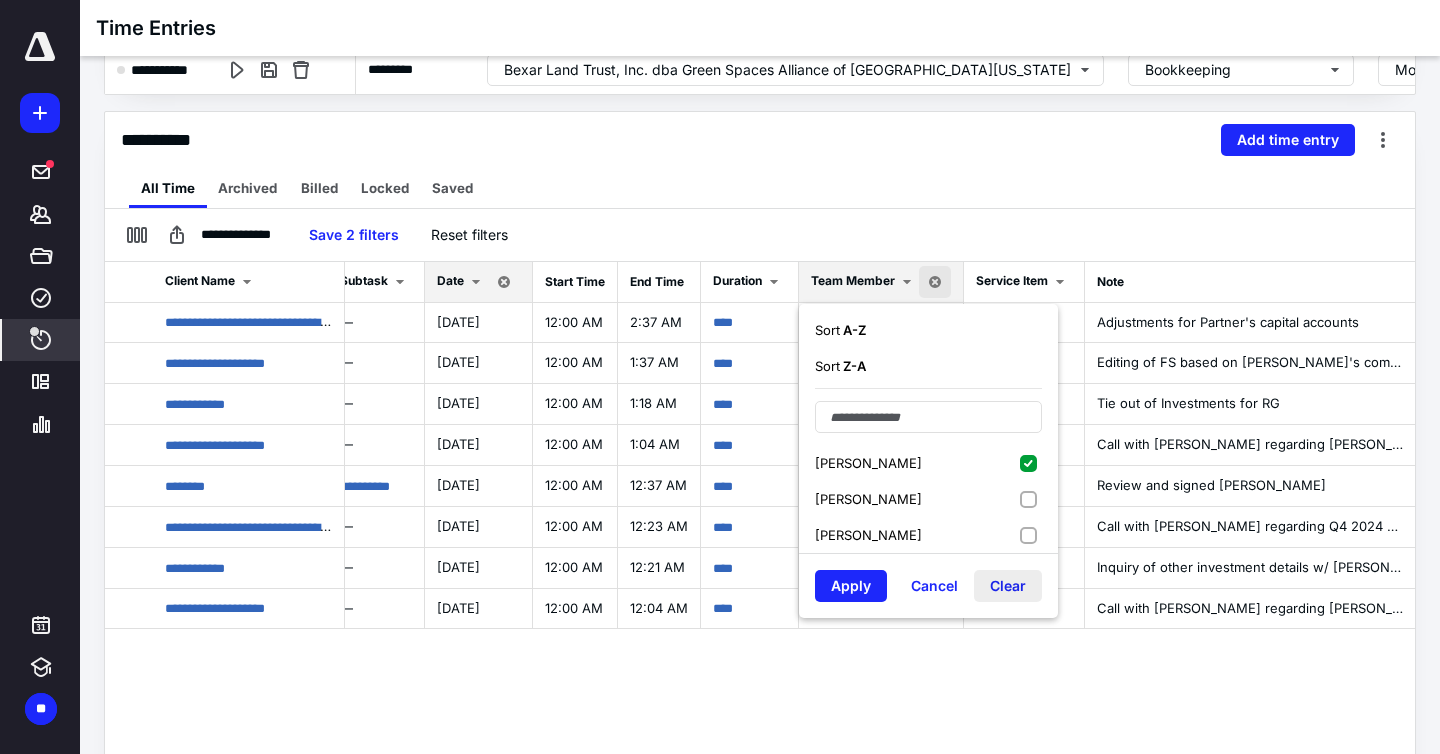 click on "Clear" at bounding box center [1008, 586] 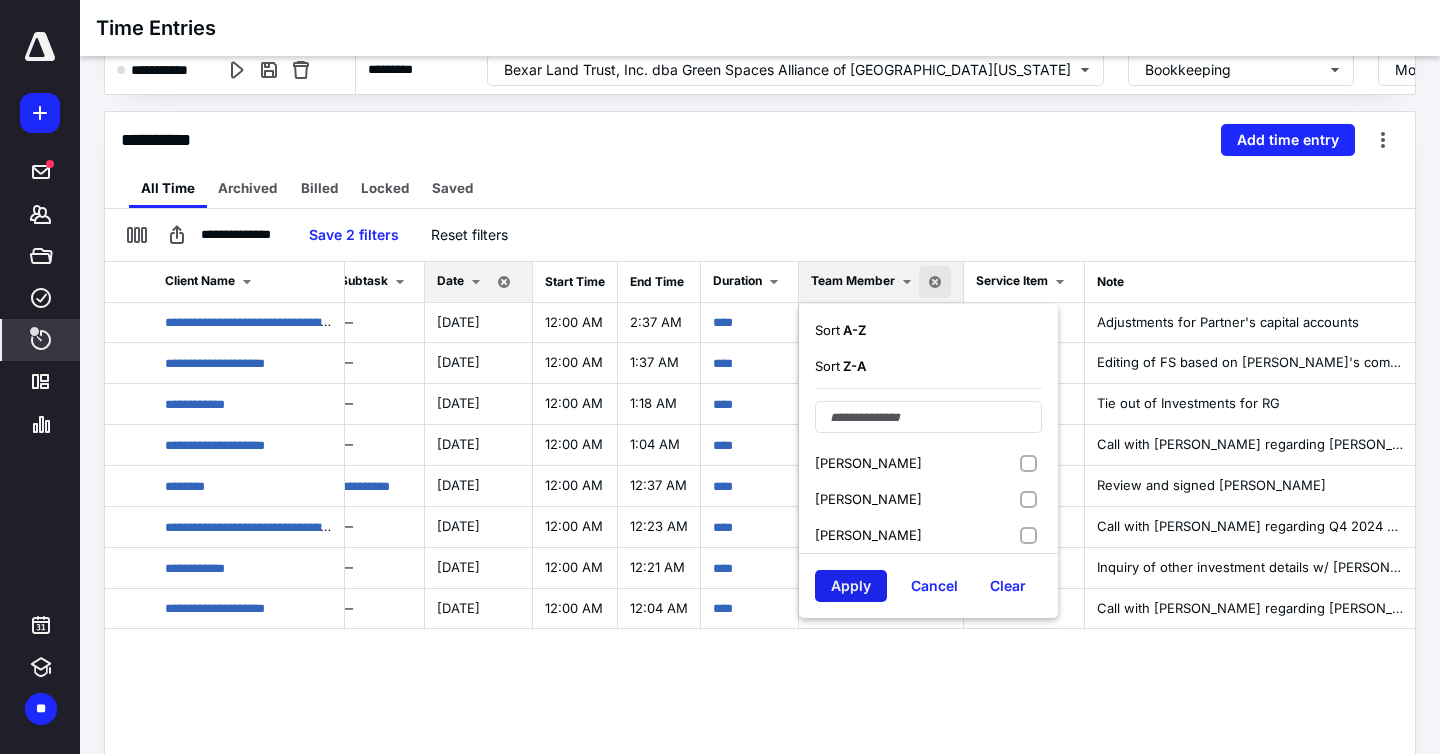 click on "Apply" at bounding box center [851, 586] 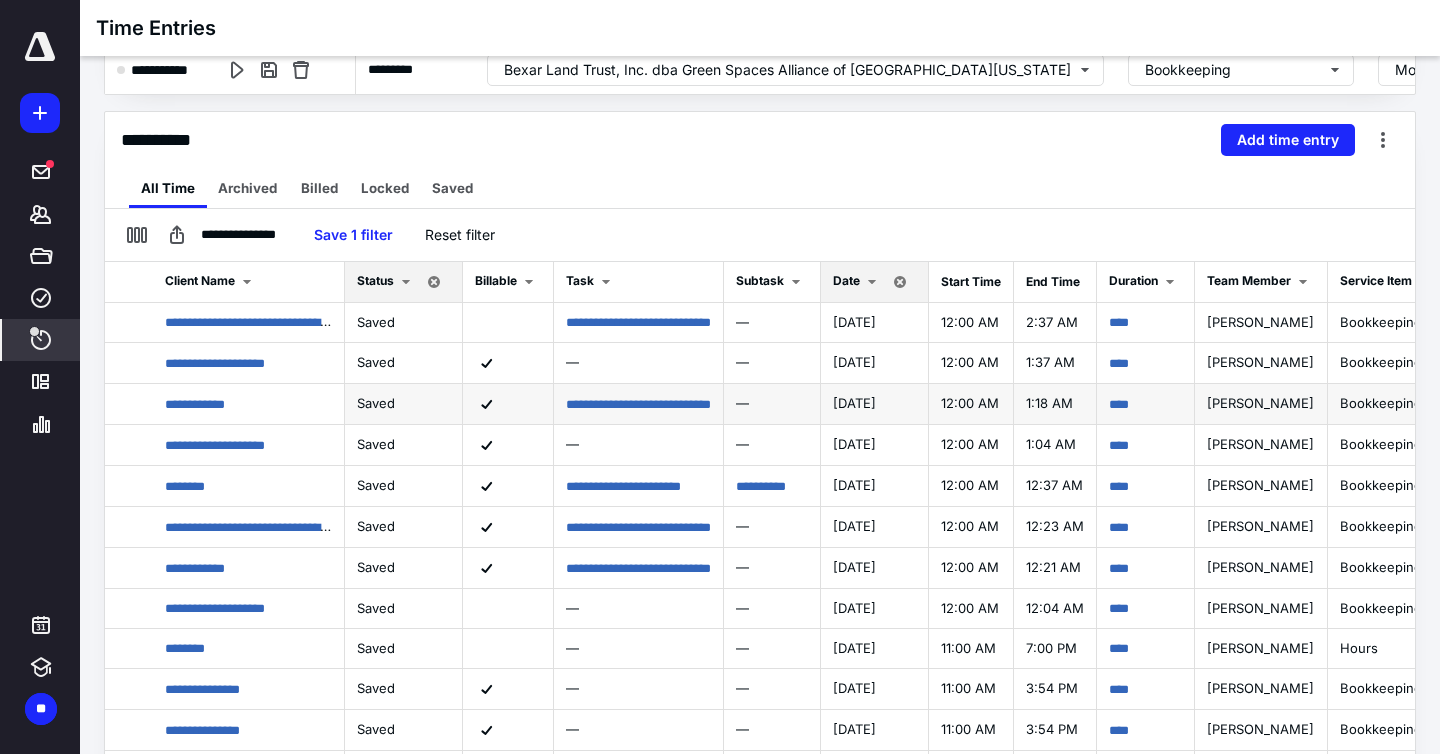scroll, scrollTop: 0, scrollLeft: 51, axis: horizontal 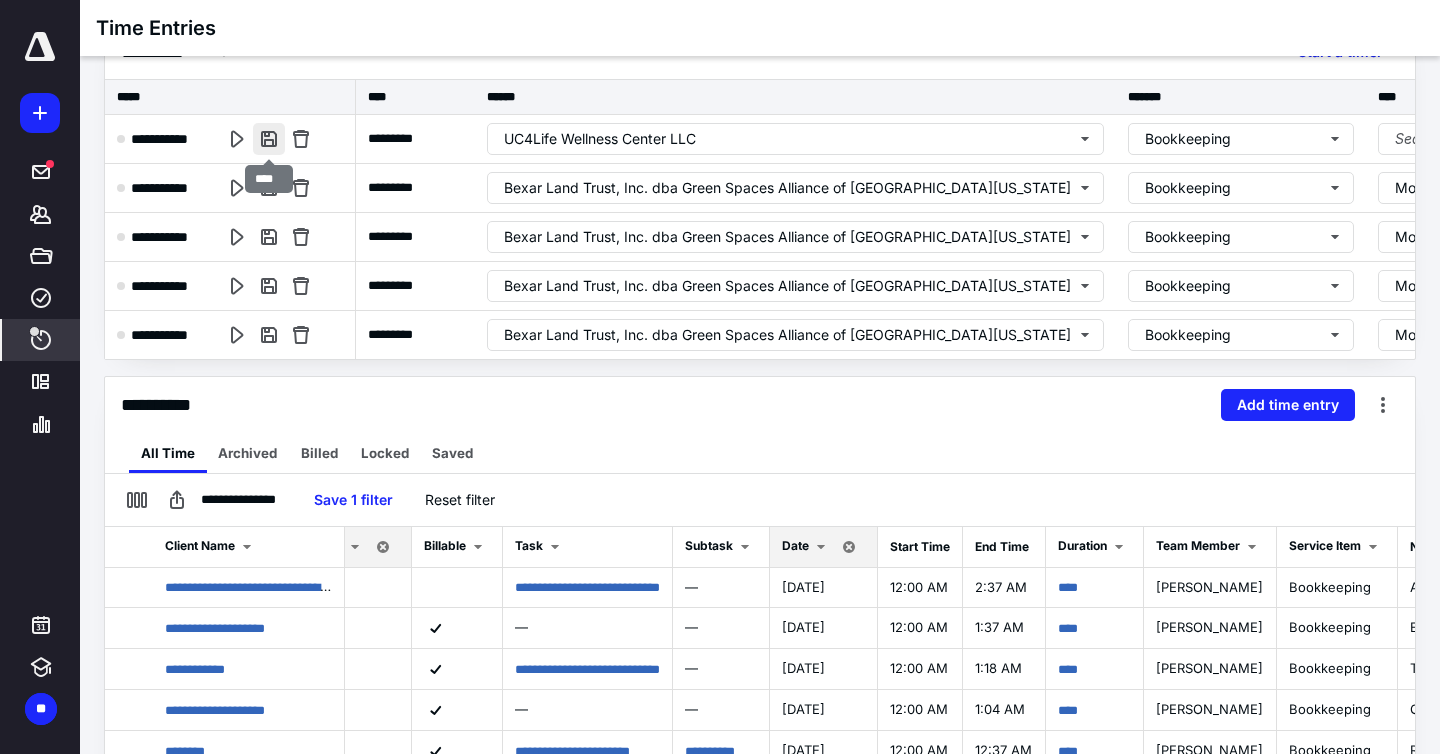 click at bounding box center [269, 139] 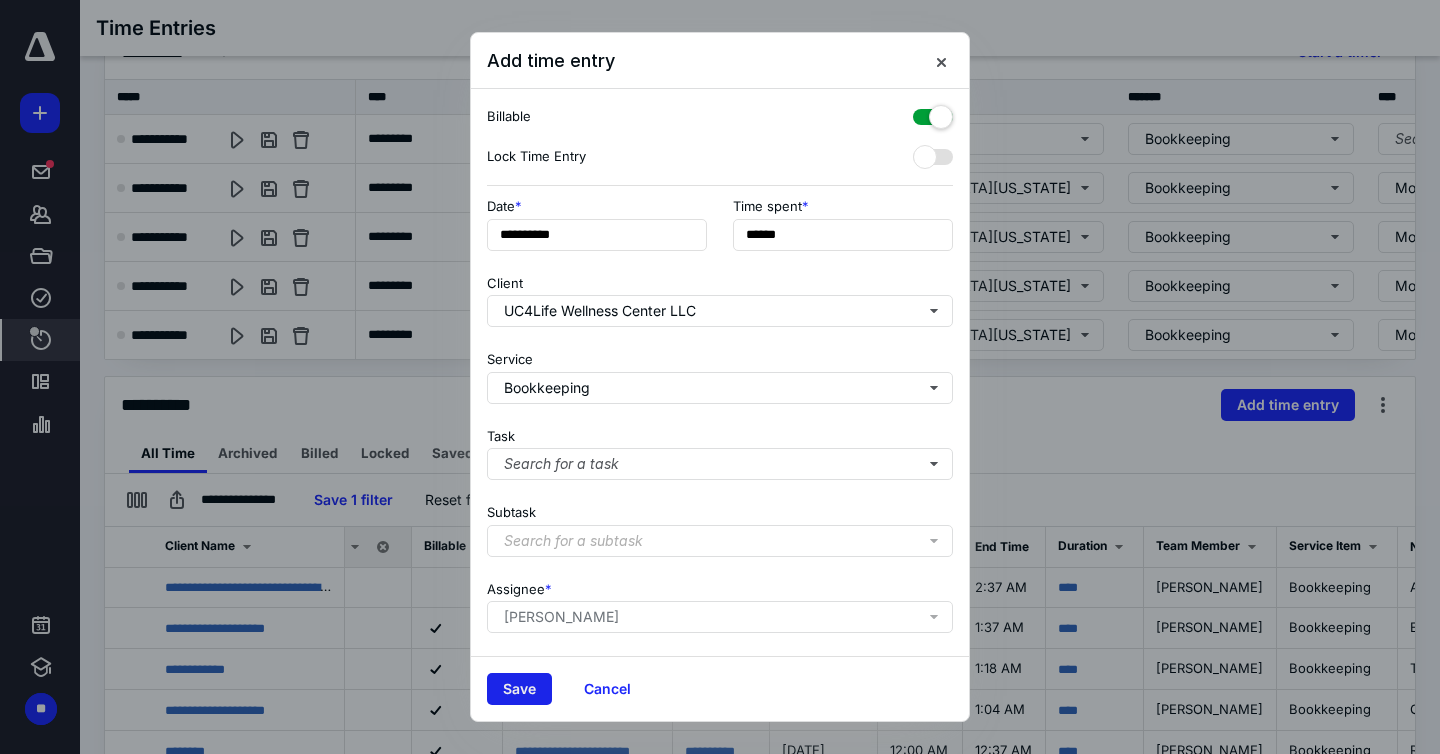 click on "Save" at bounding box center [519, 689] 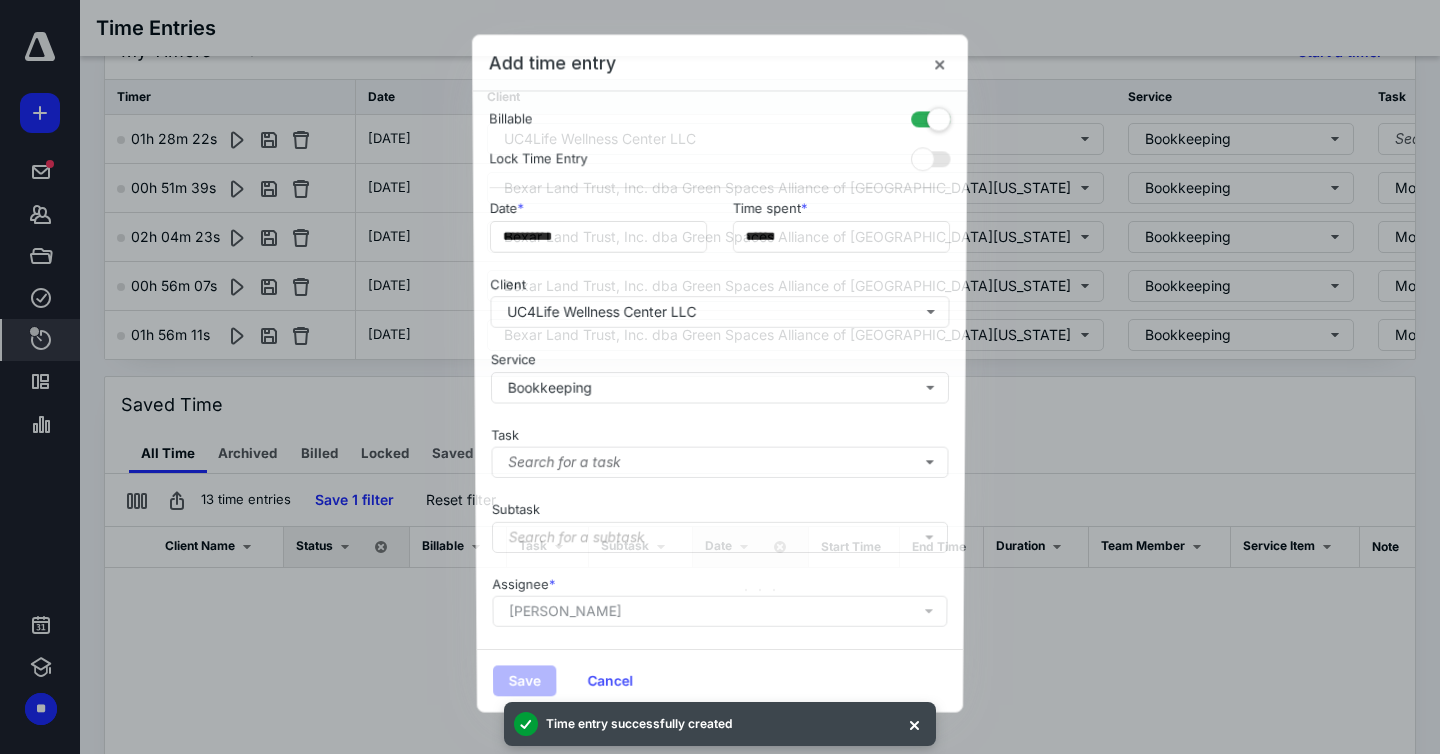 checkbox on "false" 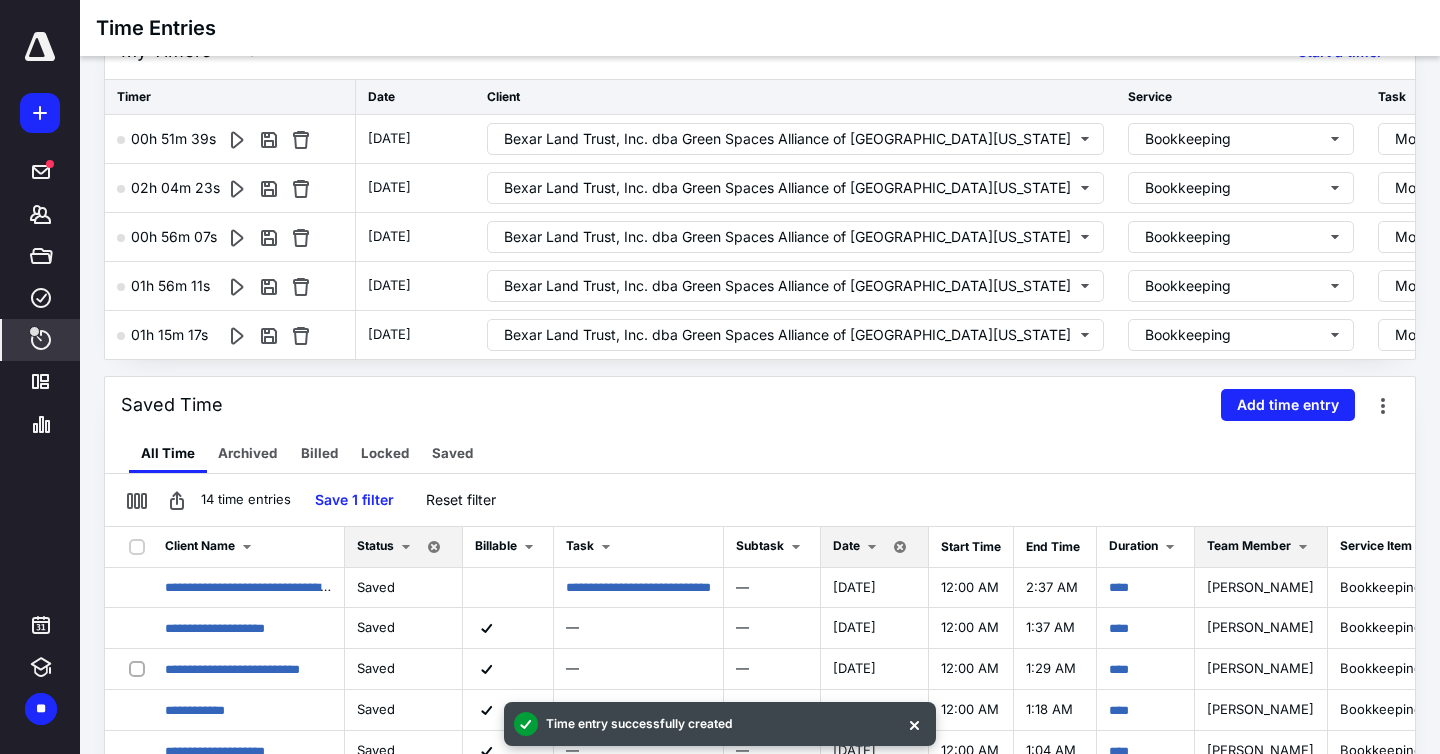 click at bounding box center (1303, 547) 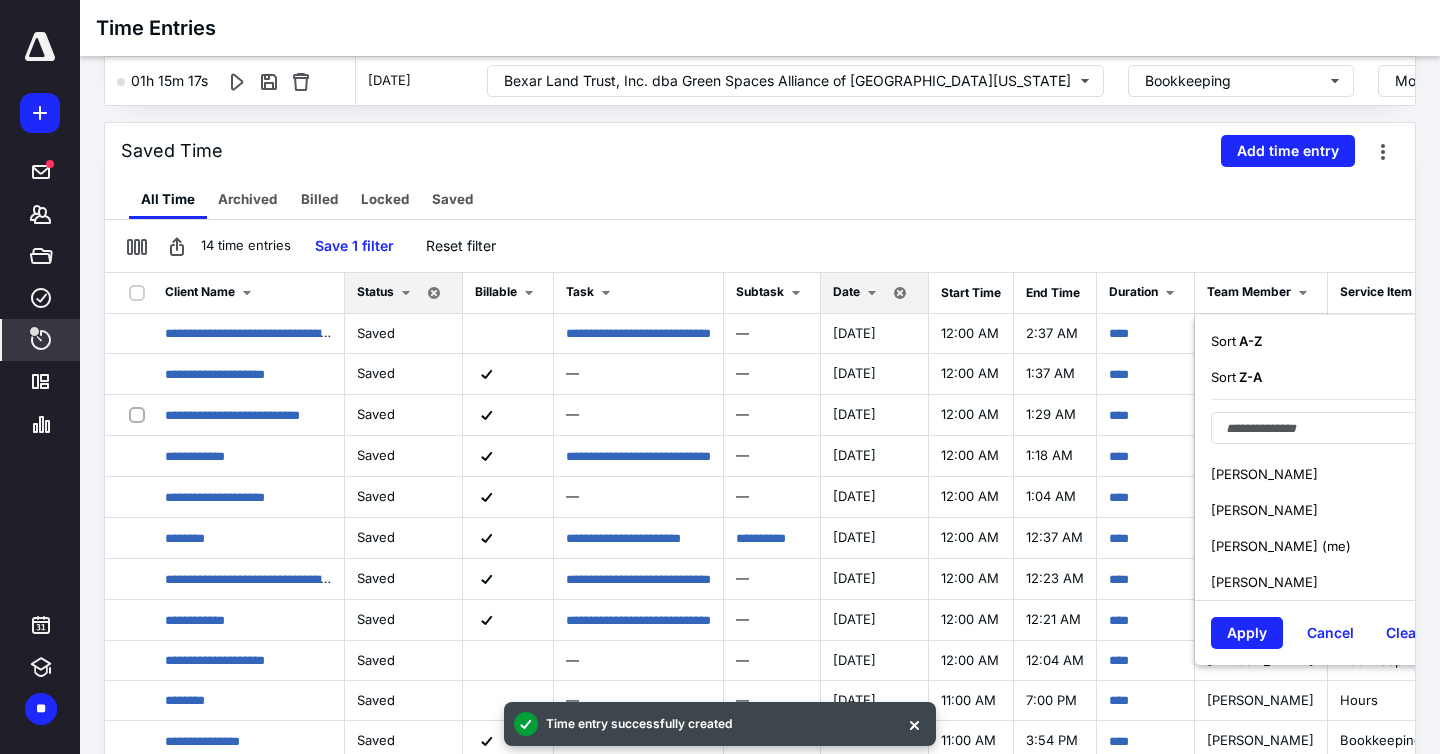 scroll, scrollTop: 509, scrollLeft: 0, axis: vertical 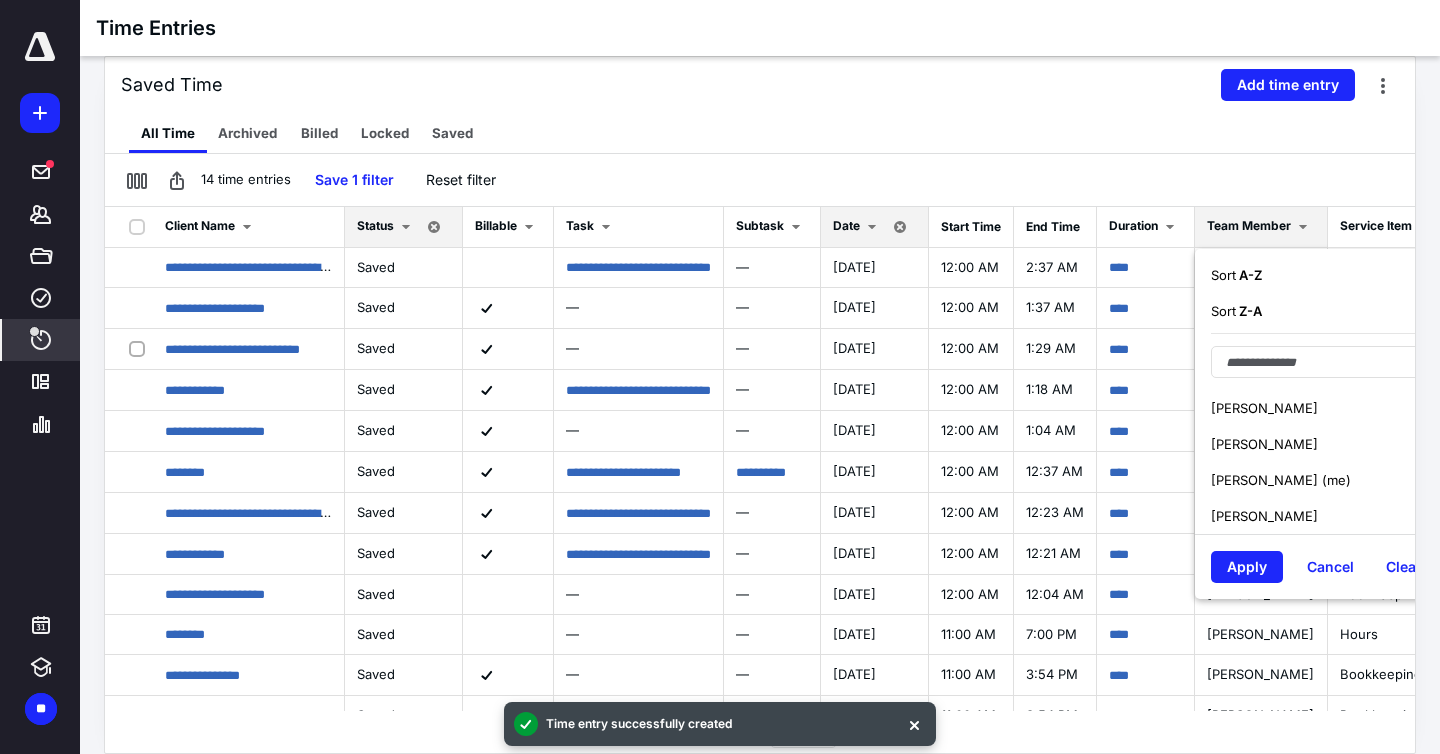 click on "[PERSON_NAME] (me)" at bounding box center (1281, 480) 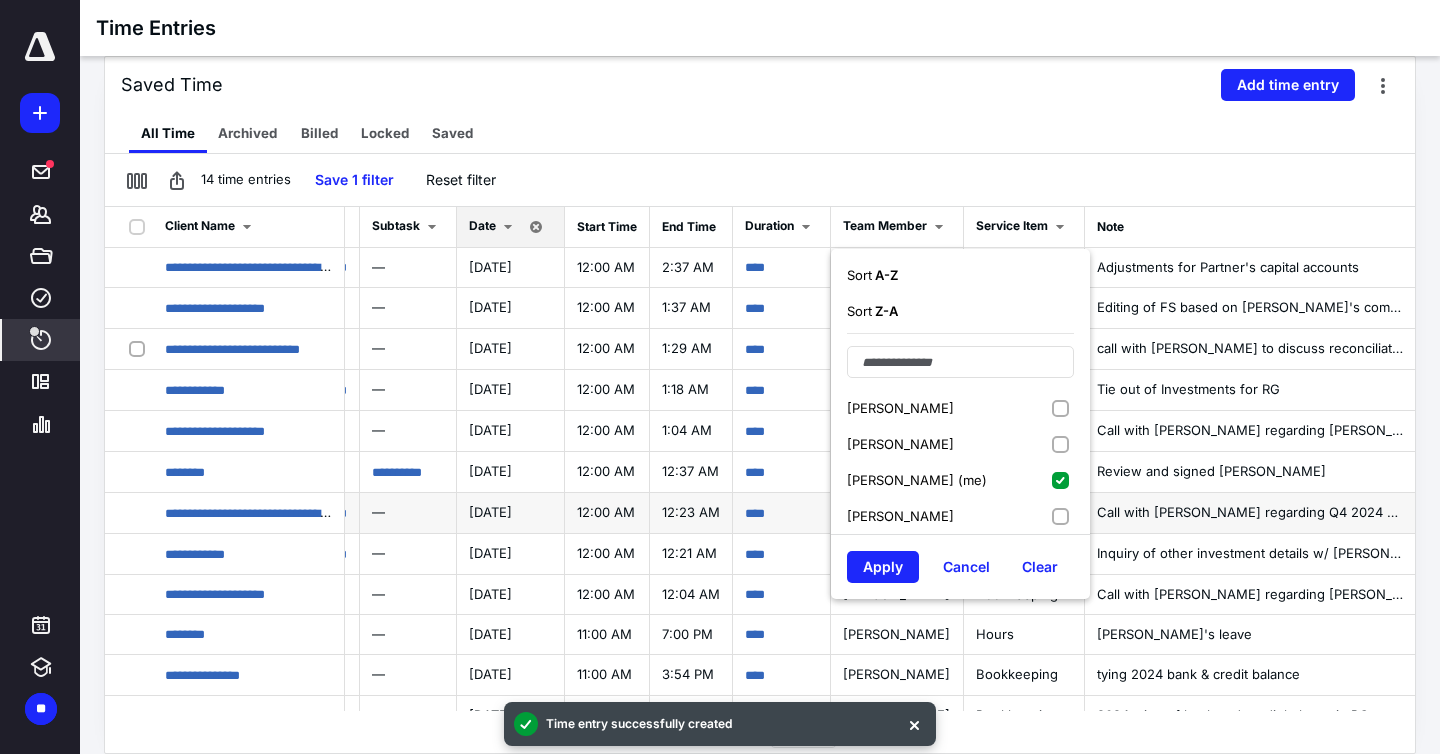 scroll, scrollTop: 0, scrollLeft: 429, axis: horizontal 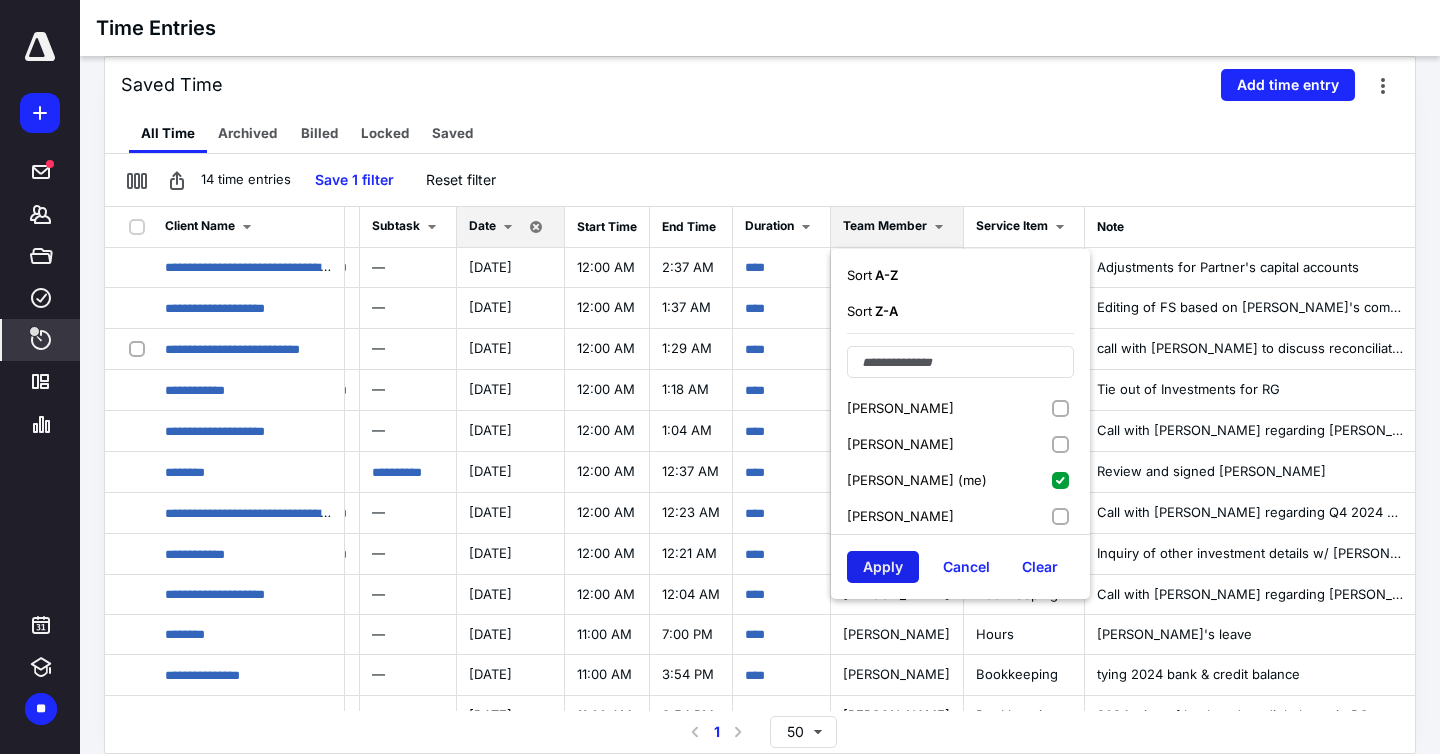 click on "Apply" at bounding box center [883, 567] 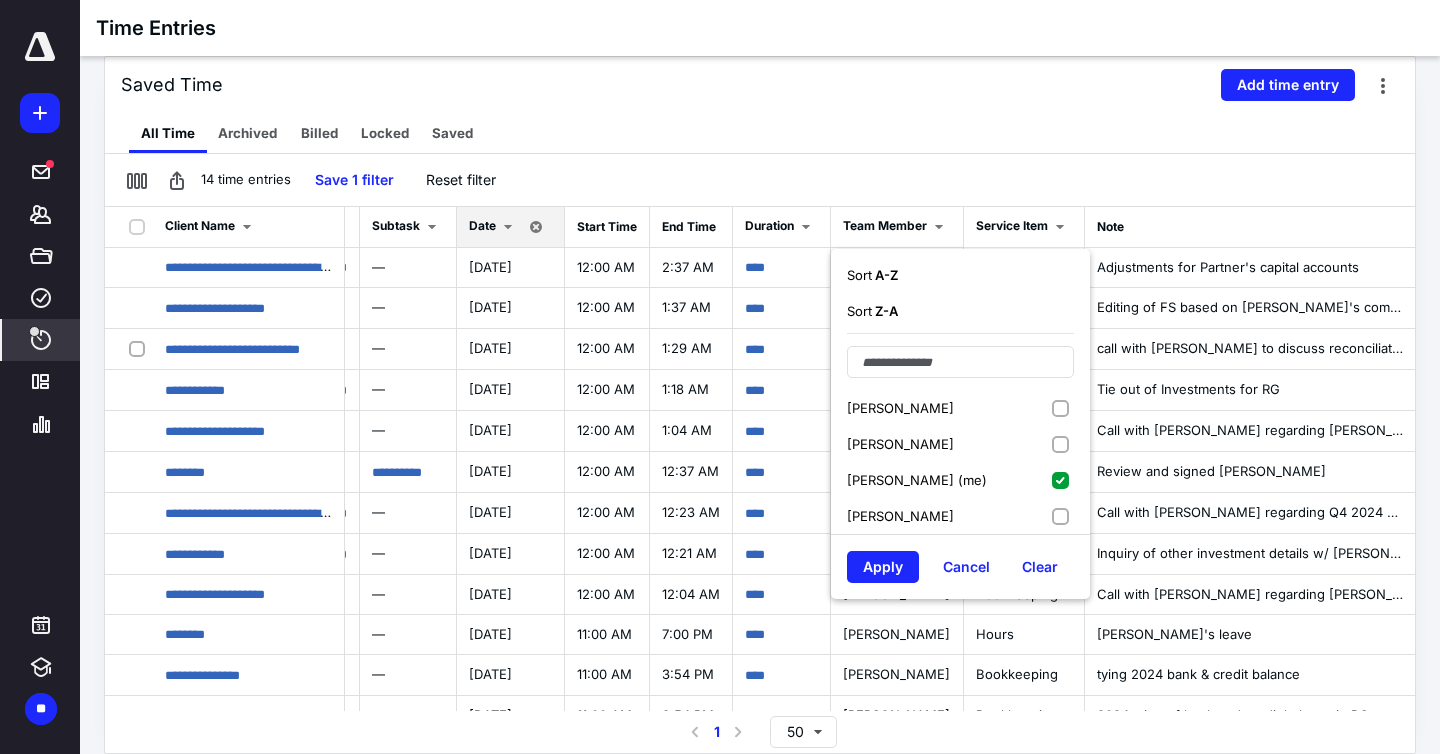 scroll, scrollTop: 0, scrollLeft: 0, axis: both 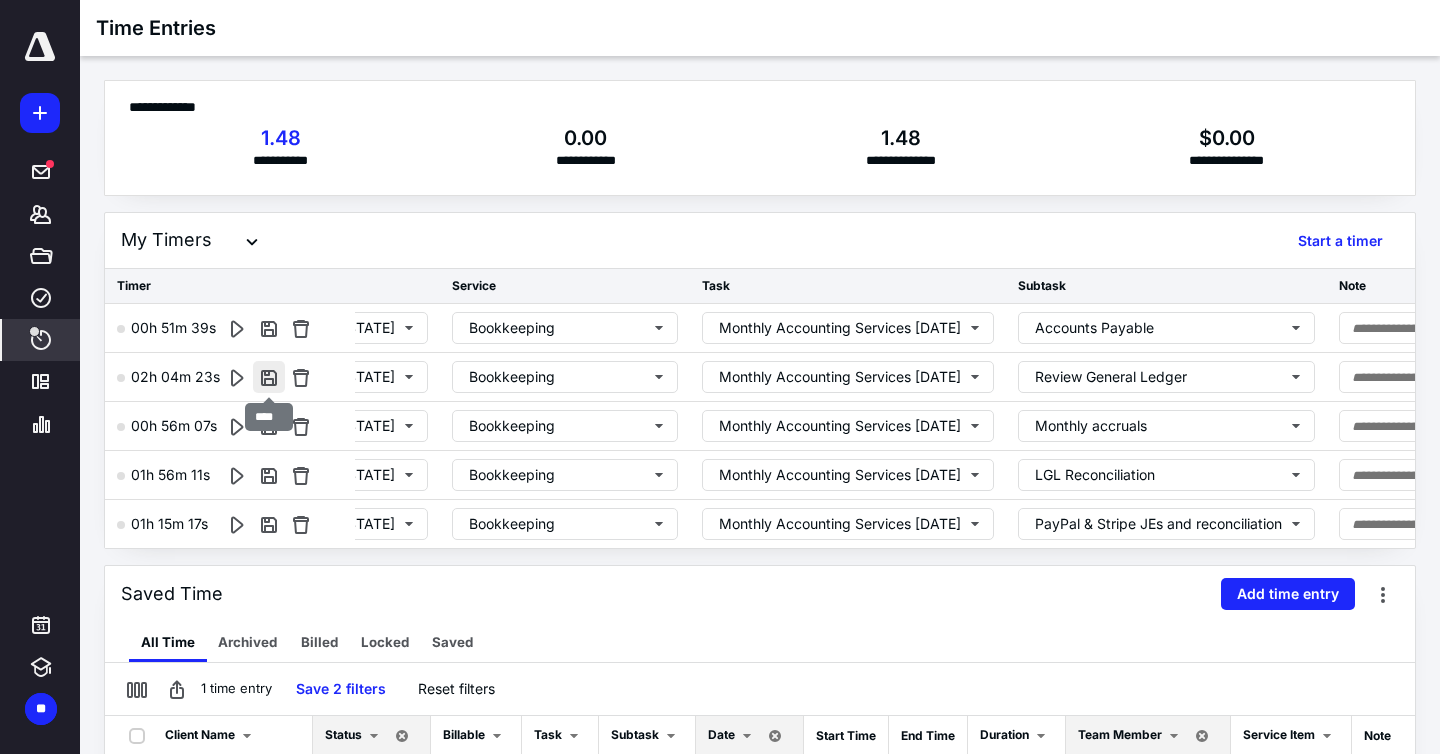 click at bounding box center (269, 377) 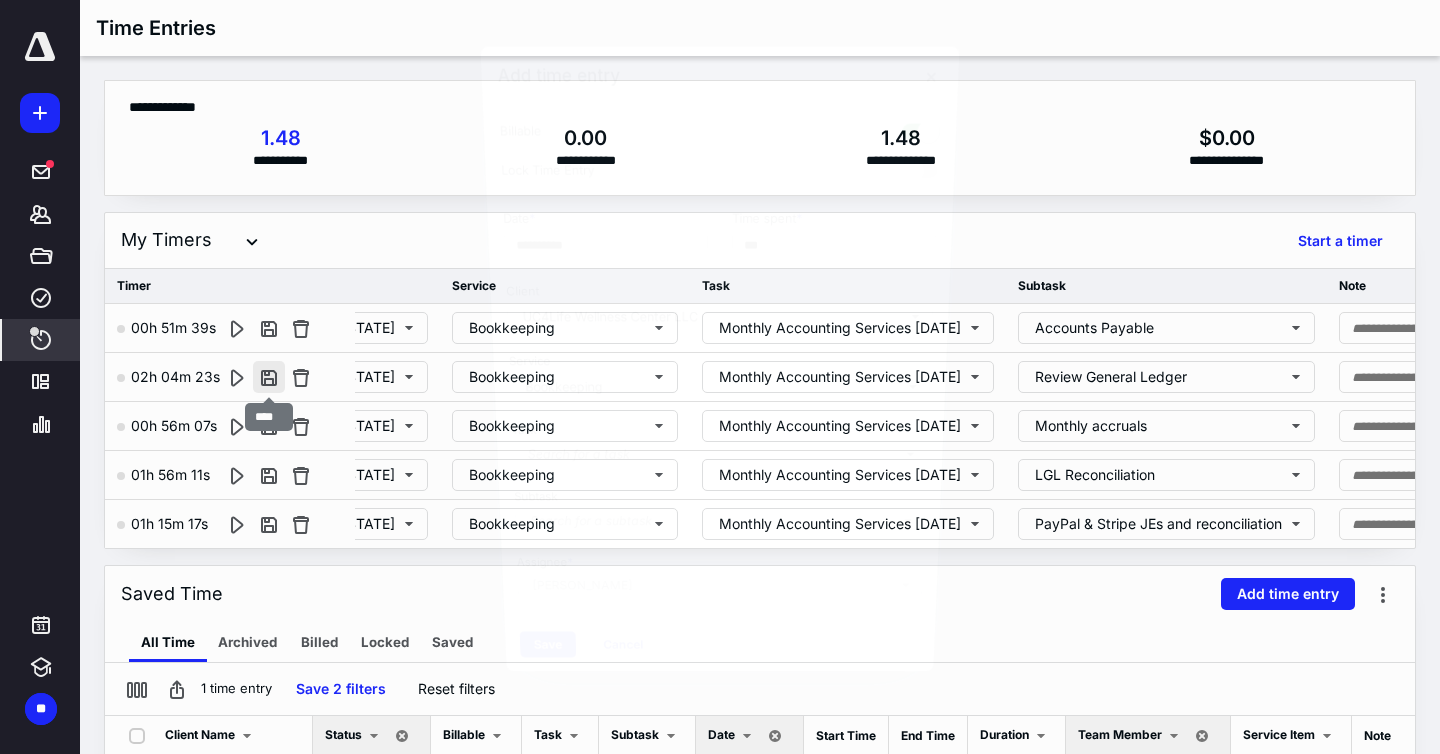 type on "*****" 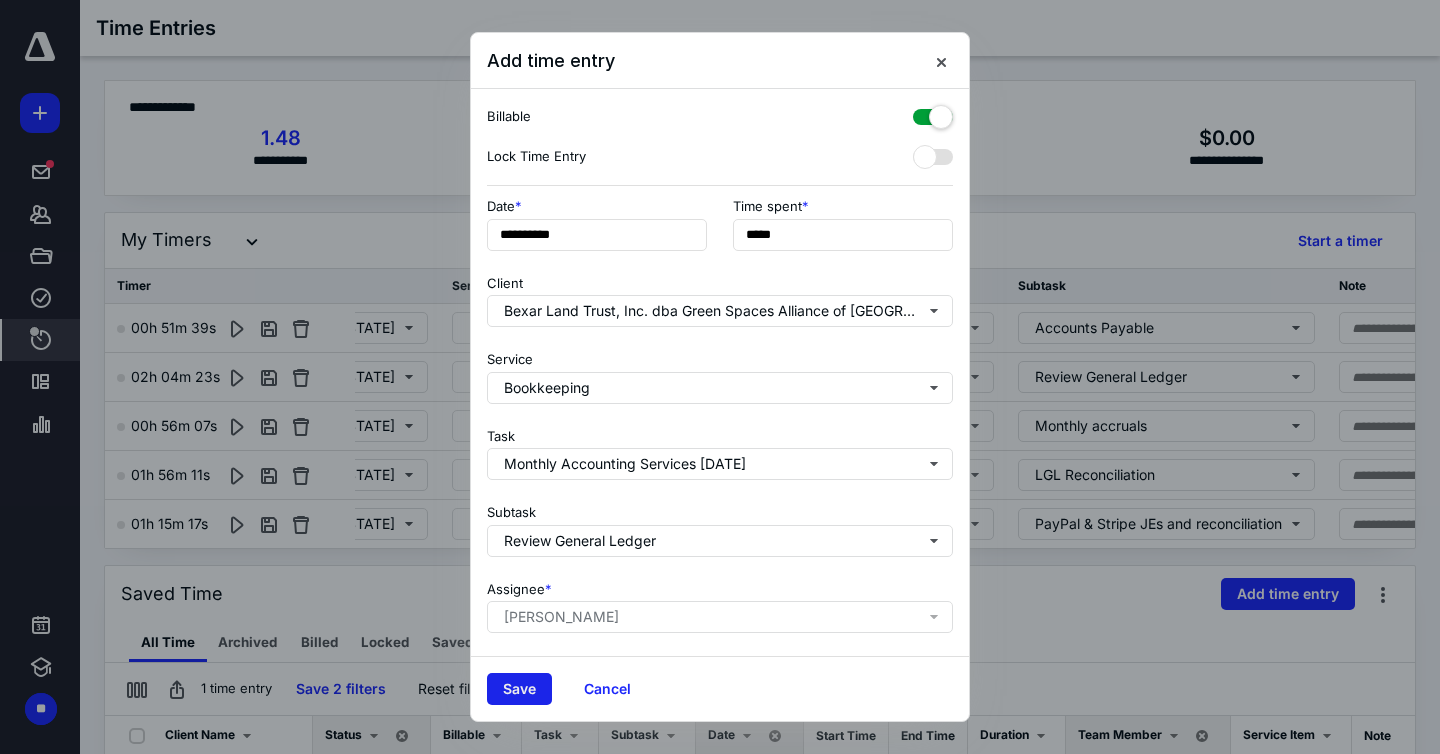 click on "Save" at bounding box center [519, 689] 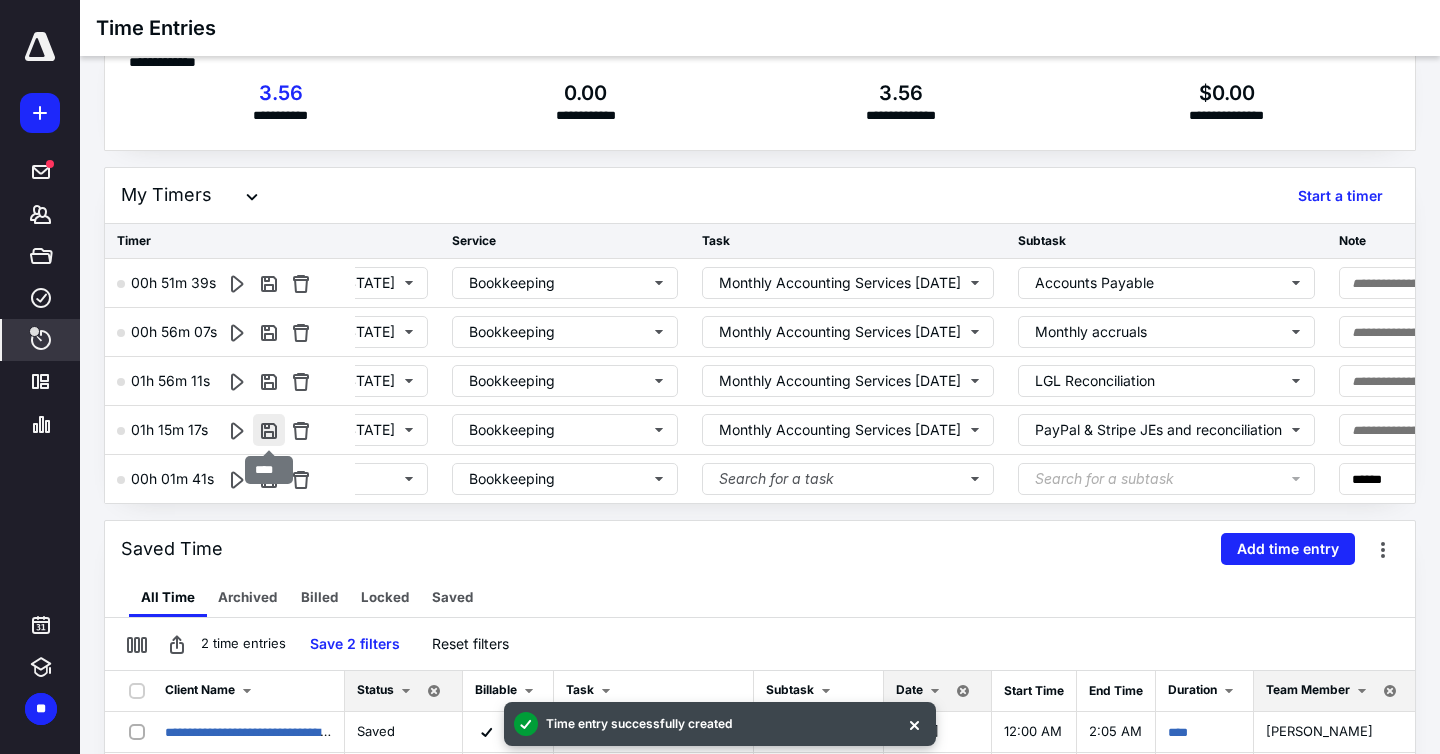 scroll, scrollTop: 60, scrollLeft: 0, axis: vertical 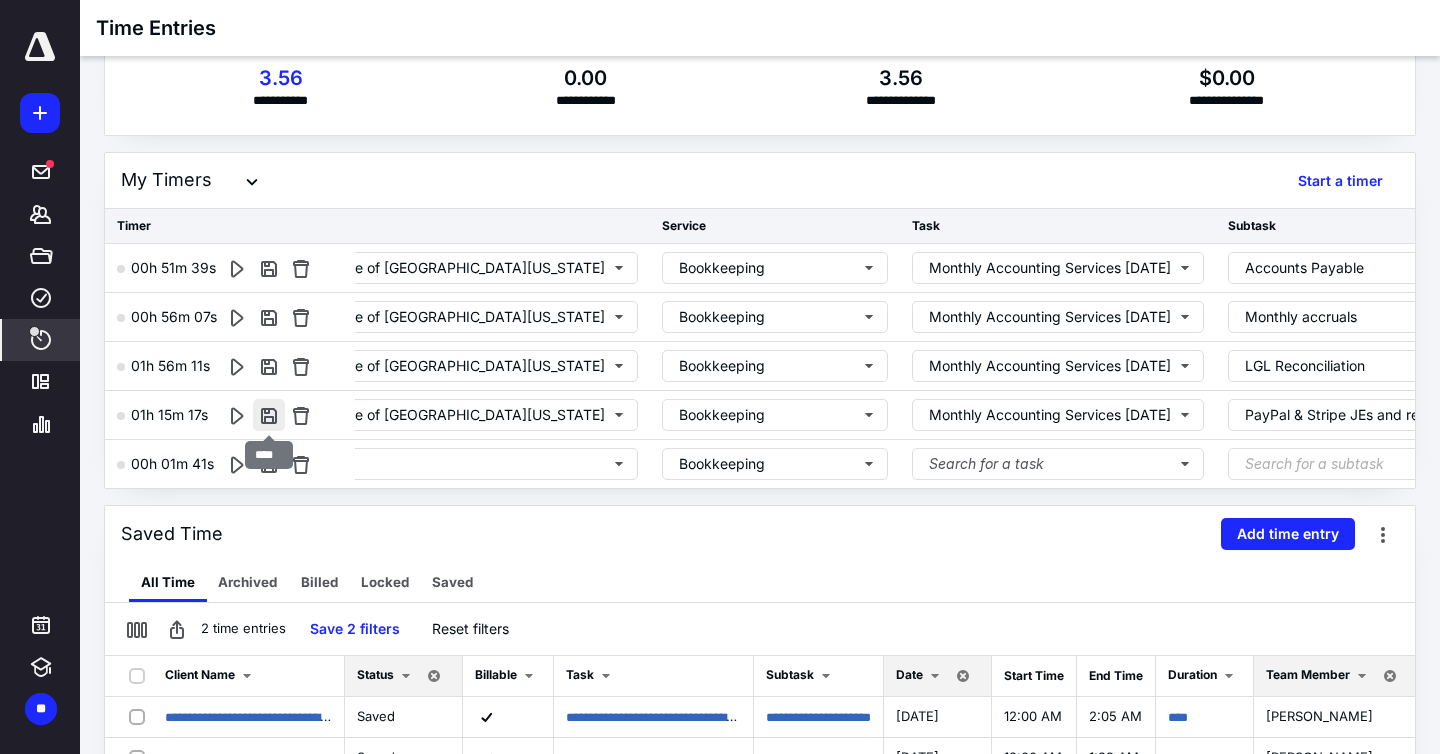 click at bounding box center [269, 415] 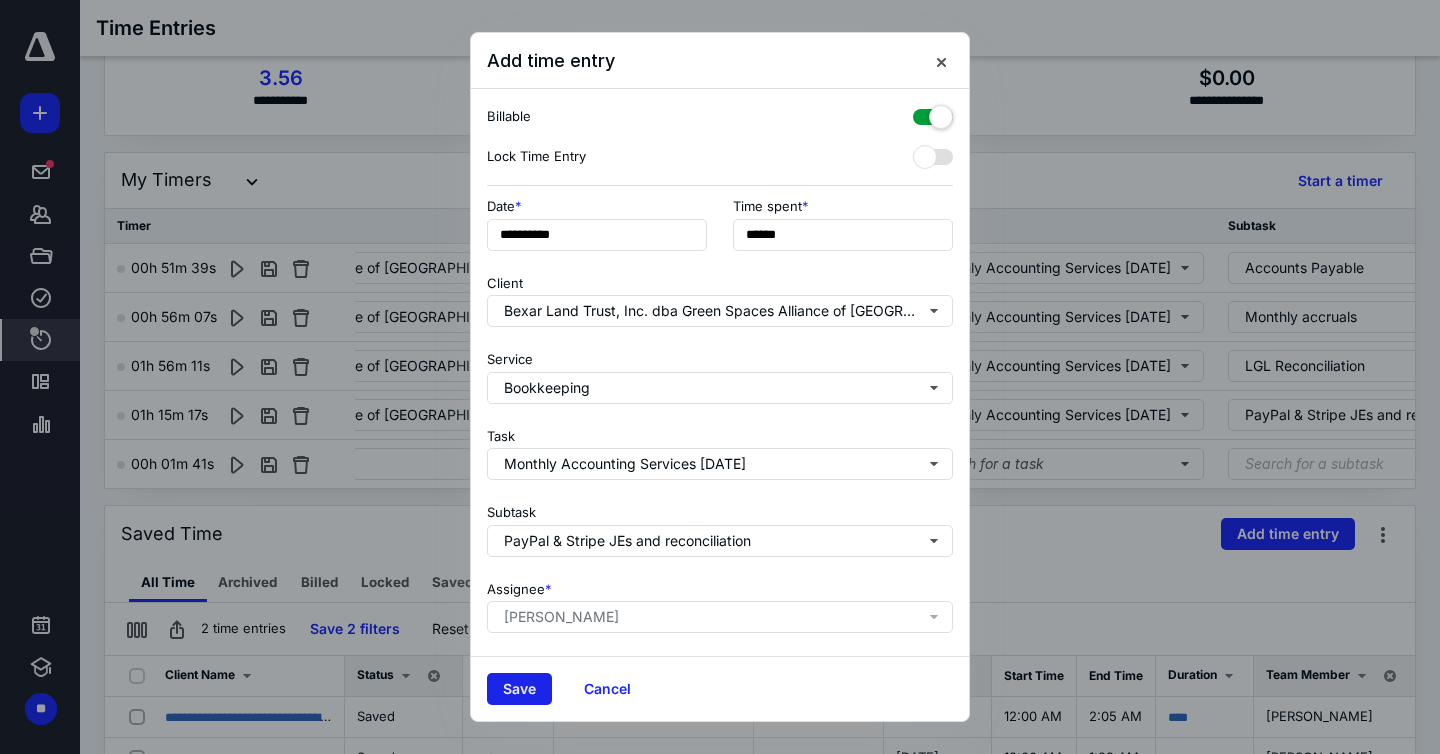 click on "Save" at bounding box center (519, 689) 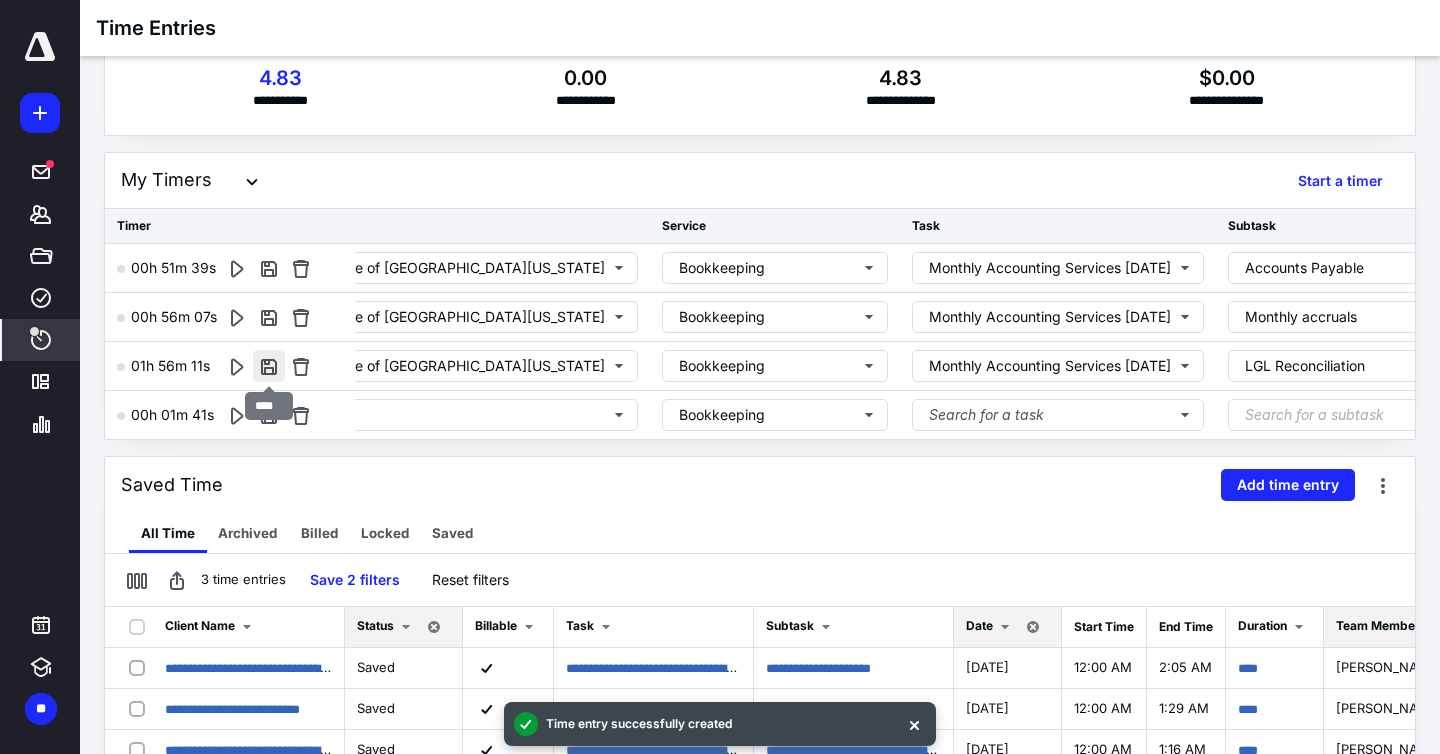 click at bounding box center (269, 366) 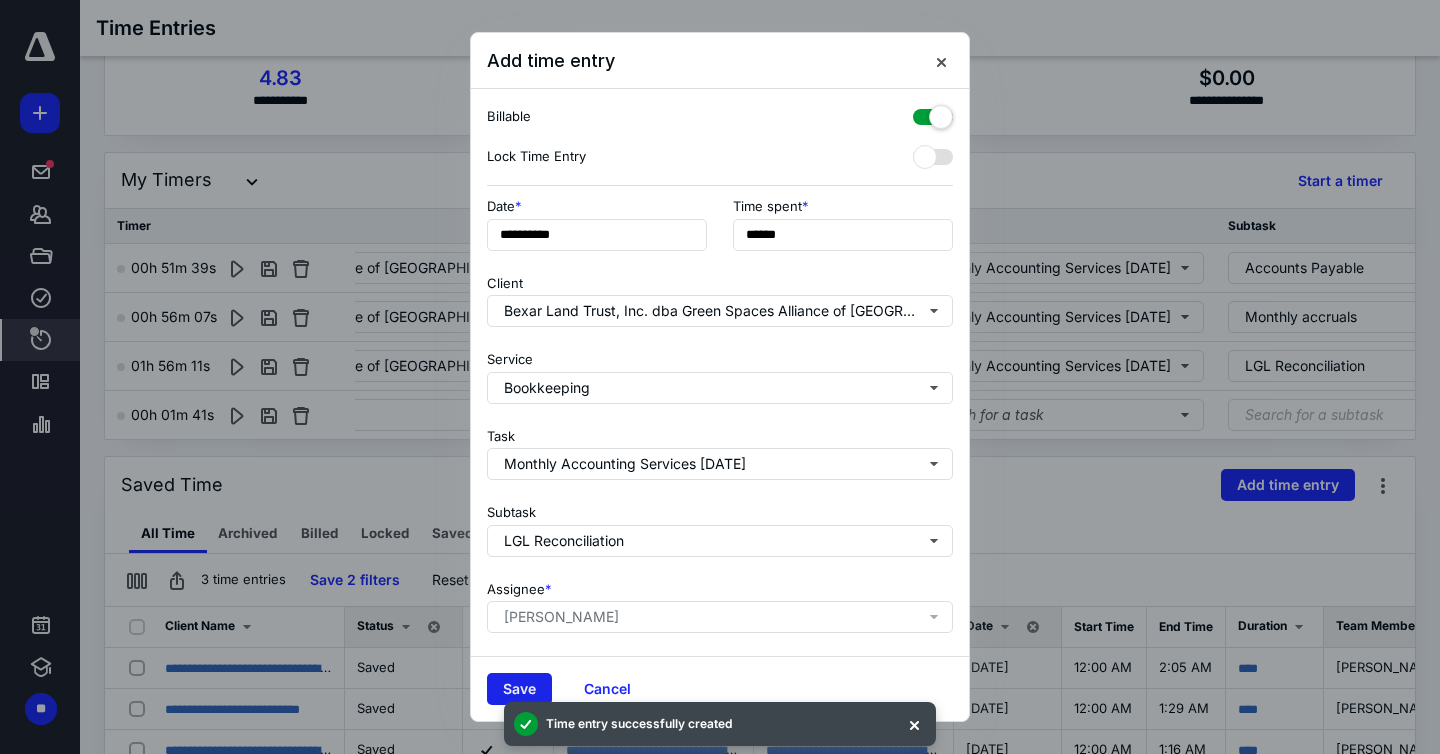 click on "Save" at bounding box center [519, 689] 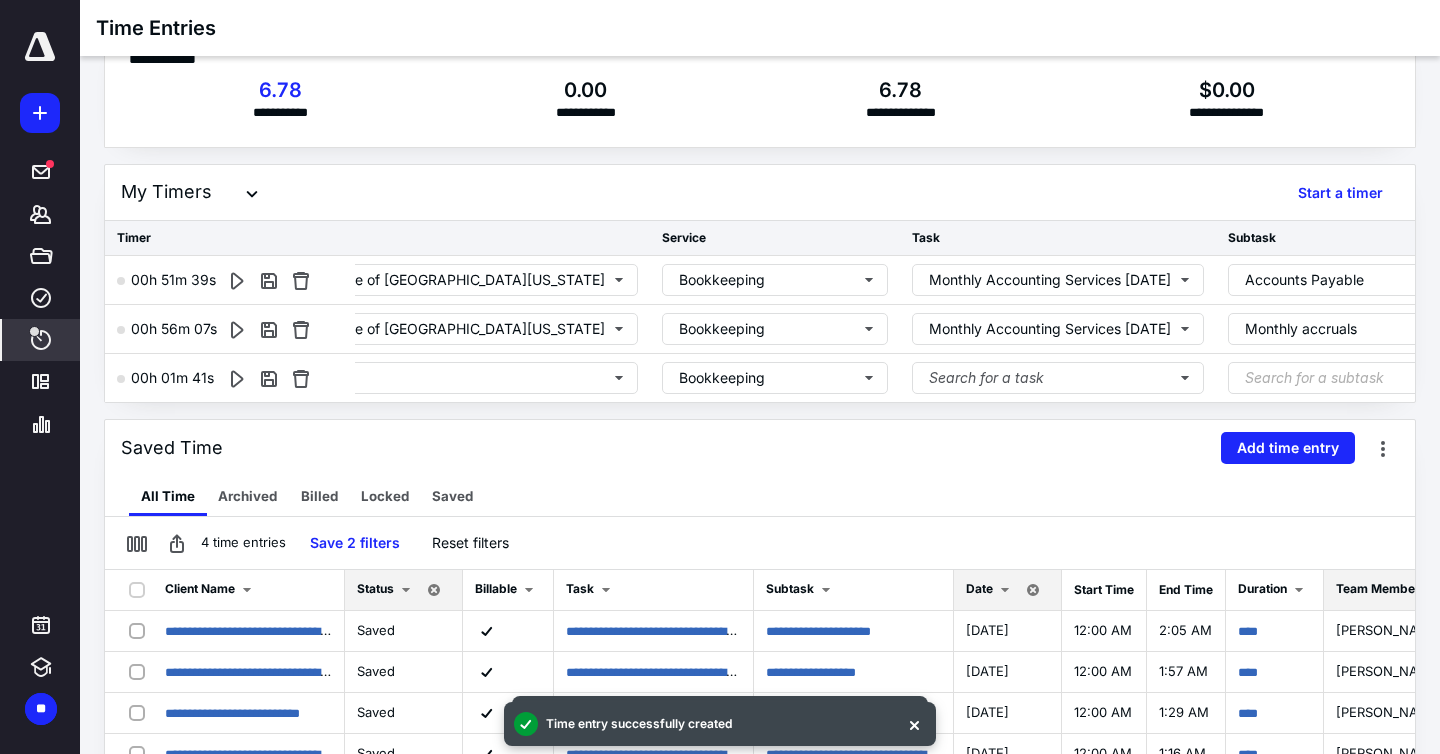 scroll, scrollTop: 46, scrollLeft: 0, axis: vertical 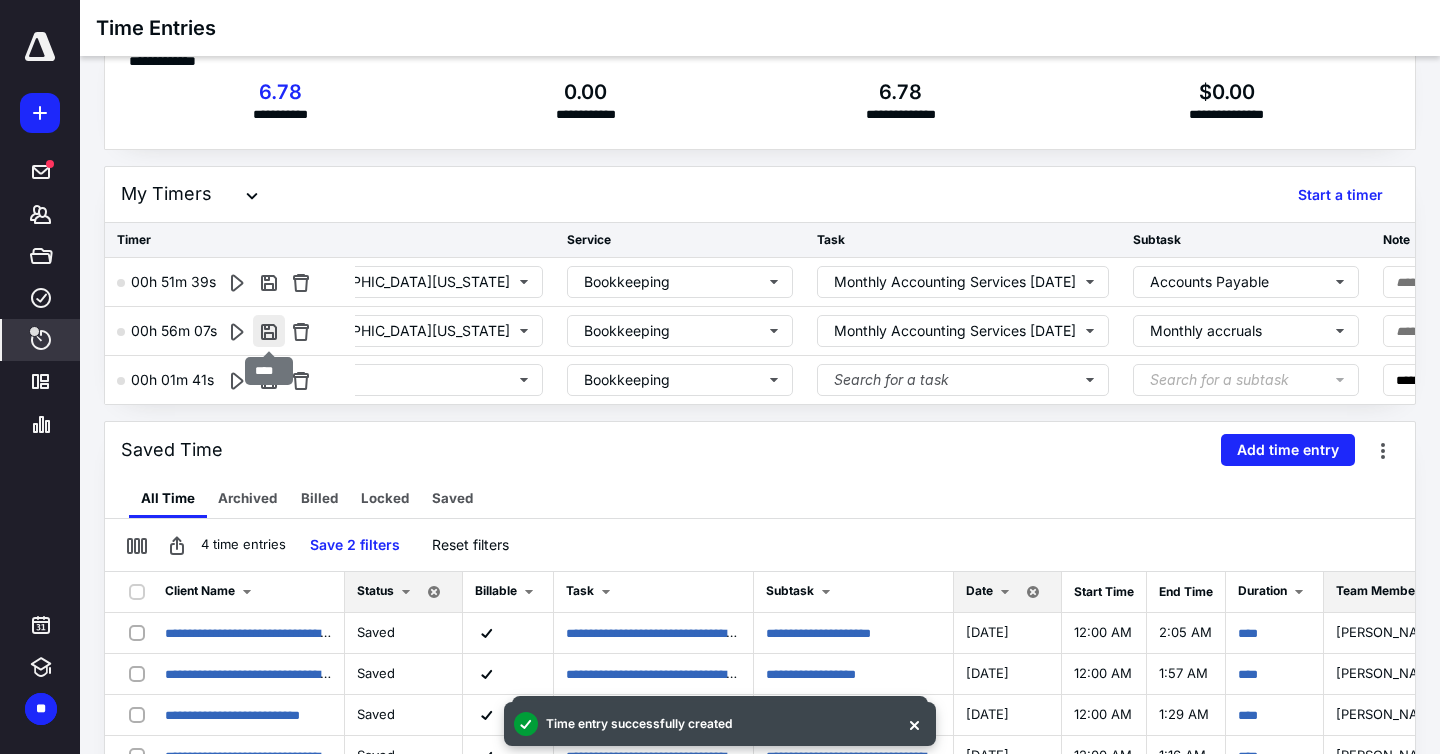 click at bounding box center [269, 331] 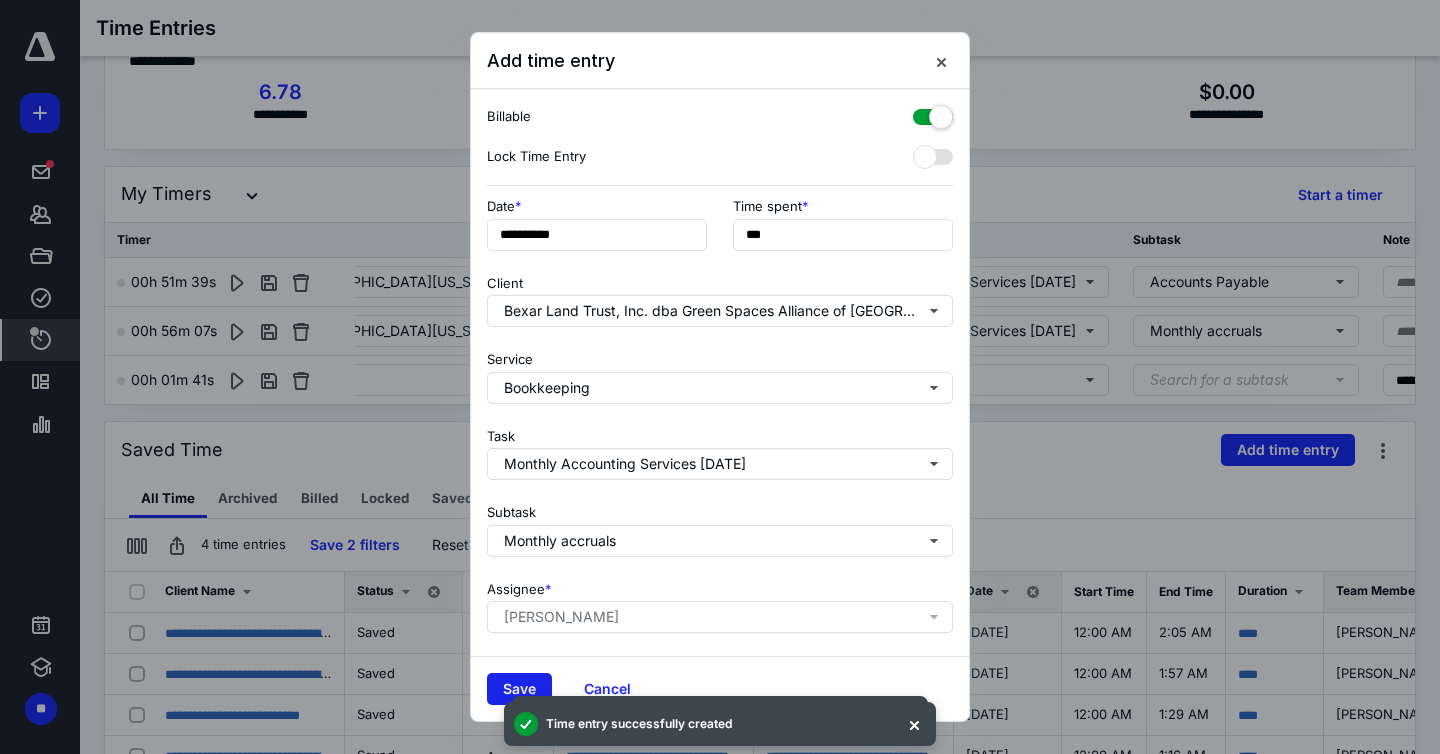 click on "Save" at bounding box center (519, 689) 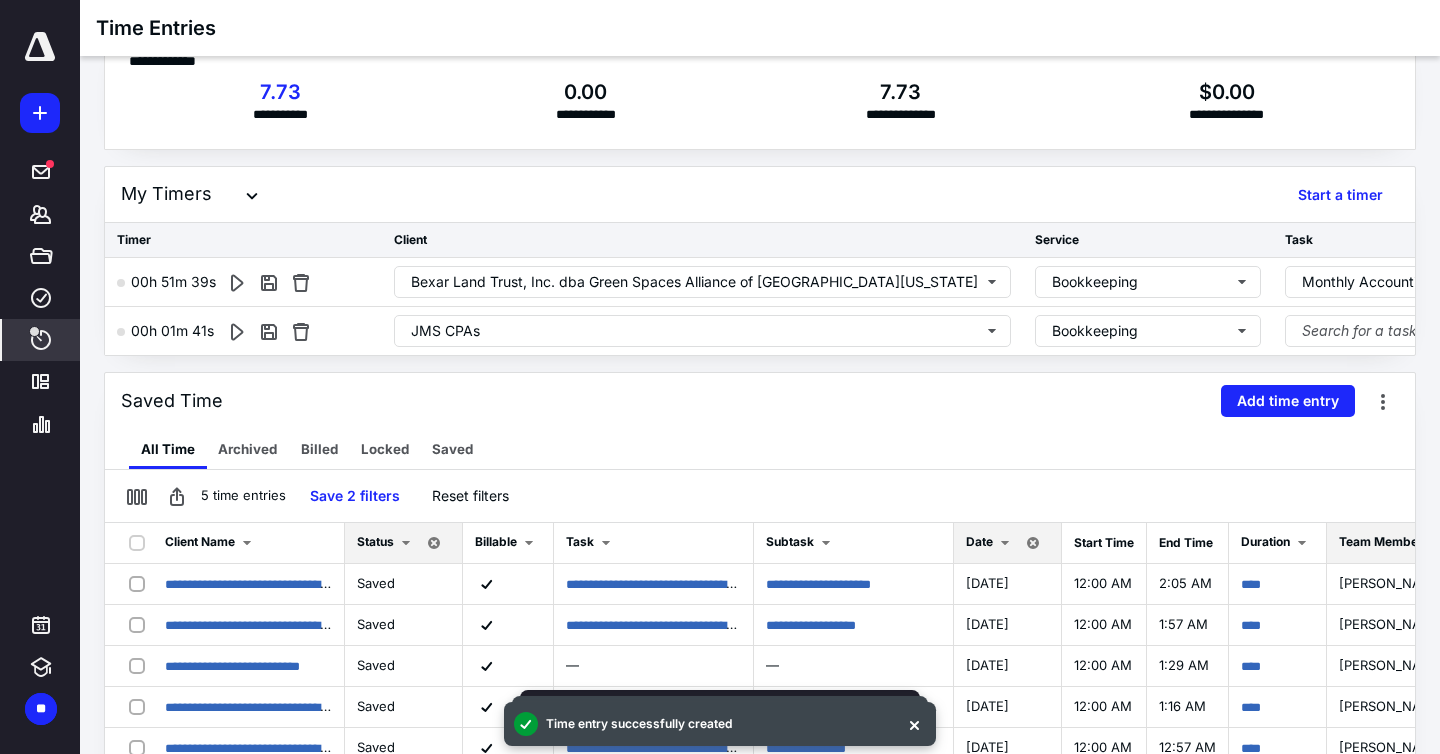 scroll, scrollTop: 0, scrollLeft: 50, axis: horizontal 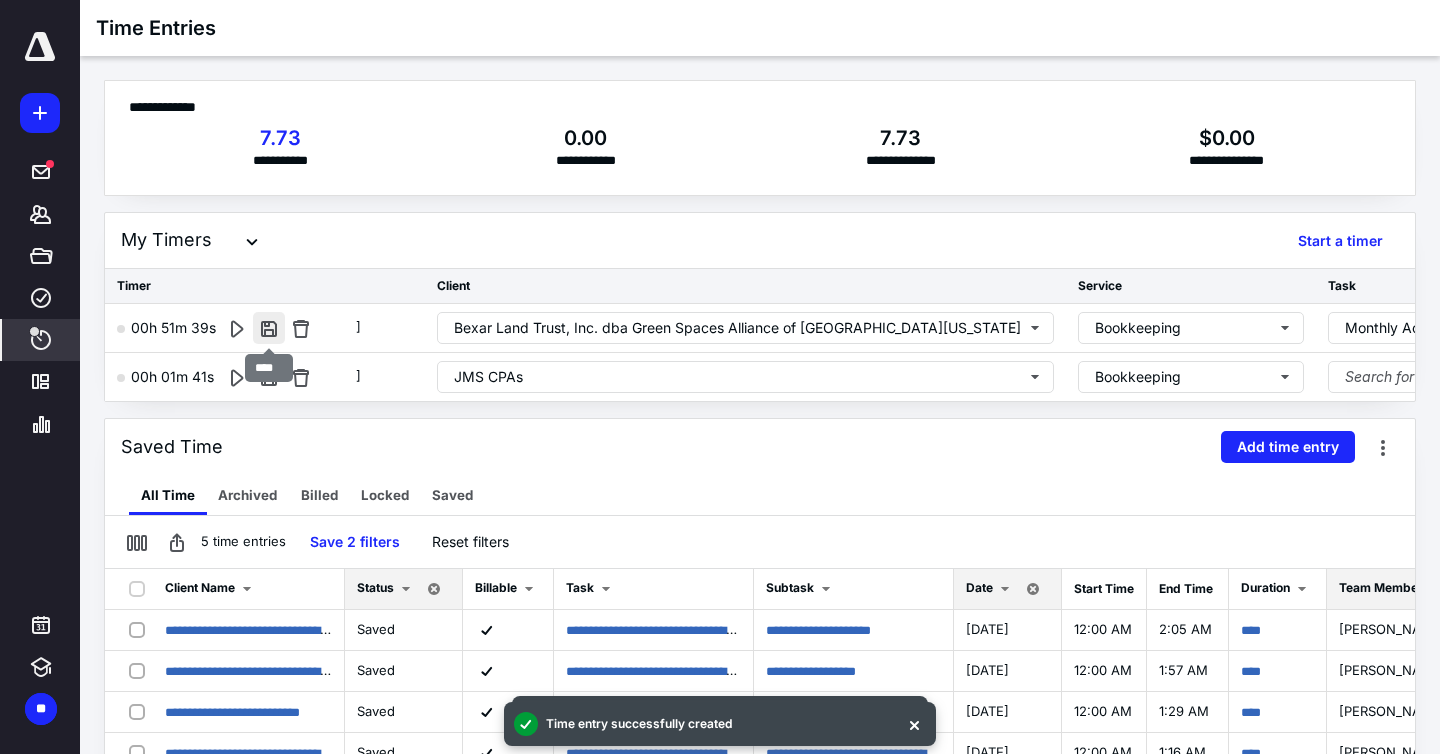 click at bounding box center (269, 328) 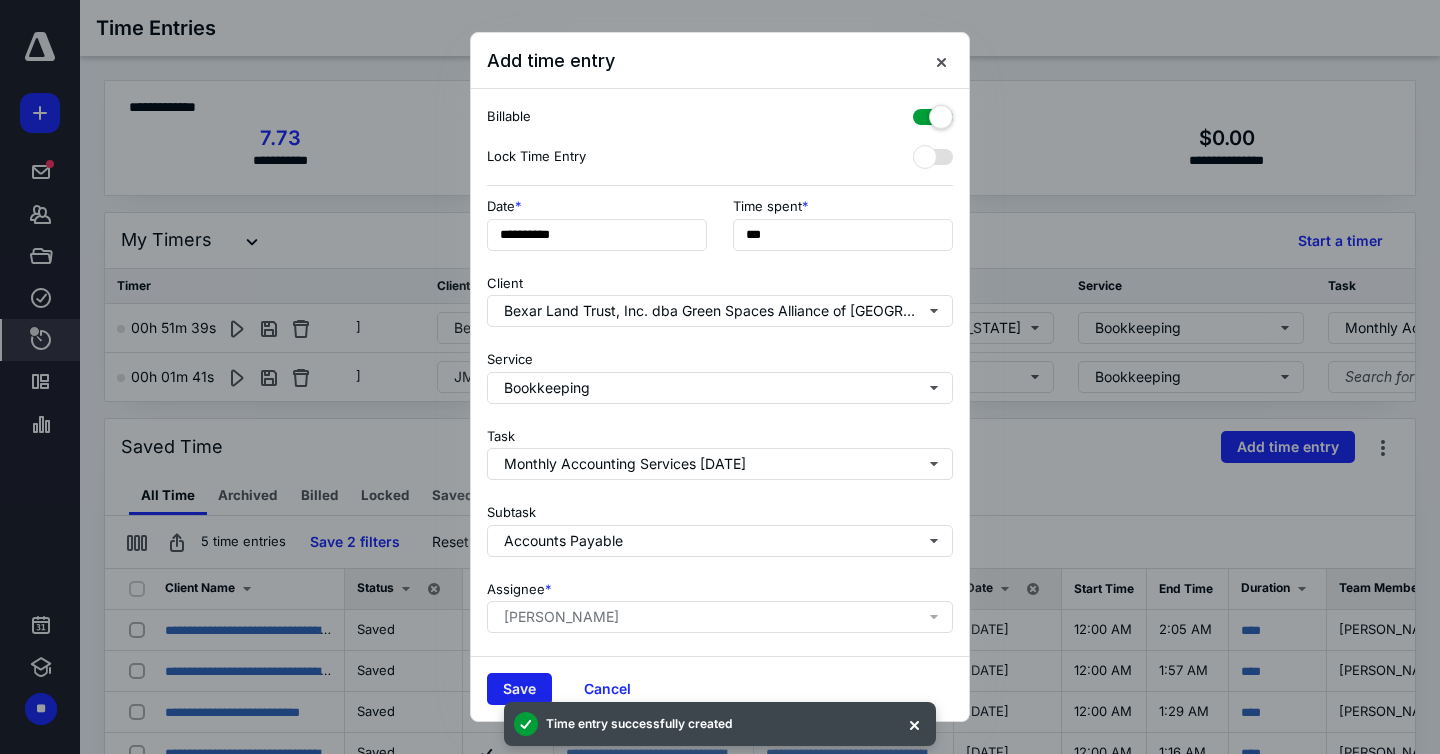 click on "Save" at bounding box center [519, 689] 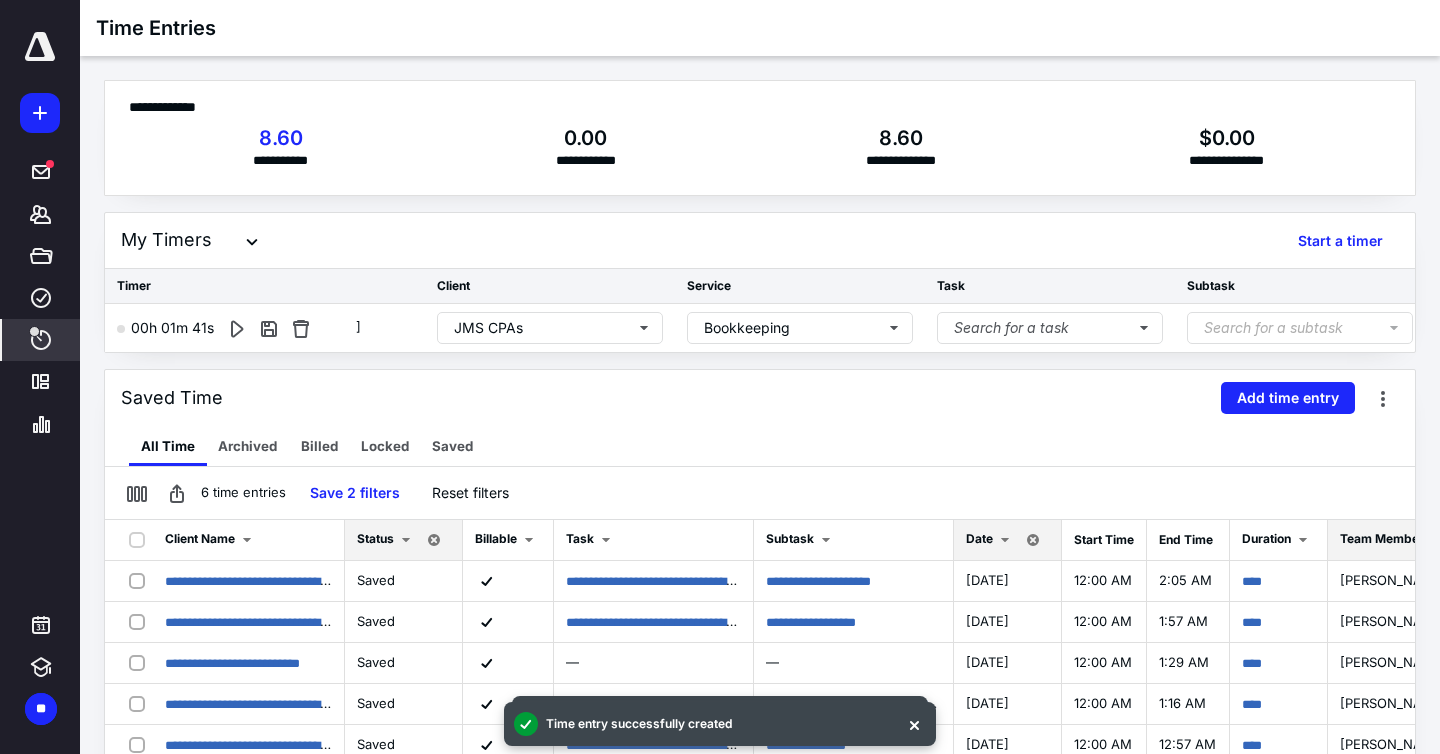scroll, scrollTop: 6, scrollLeft: 0, axis: vertical 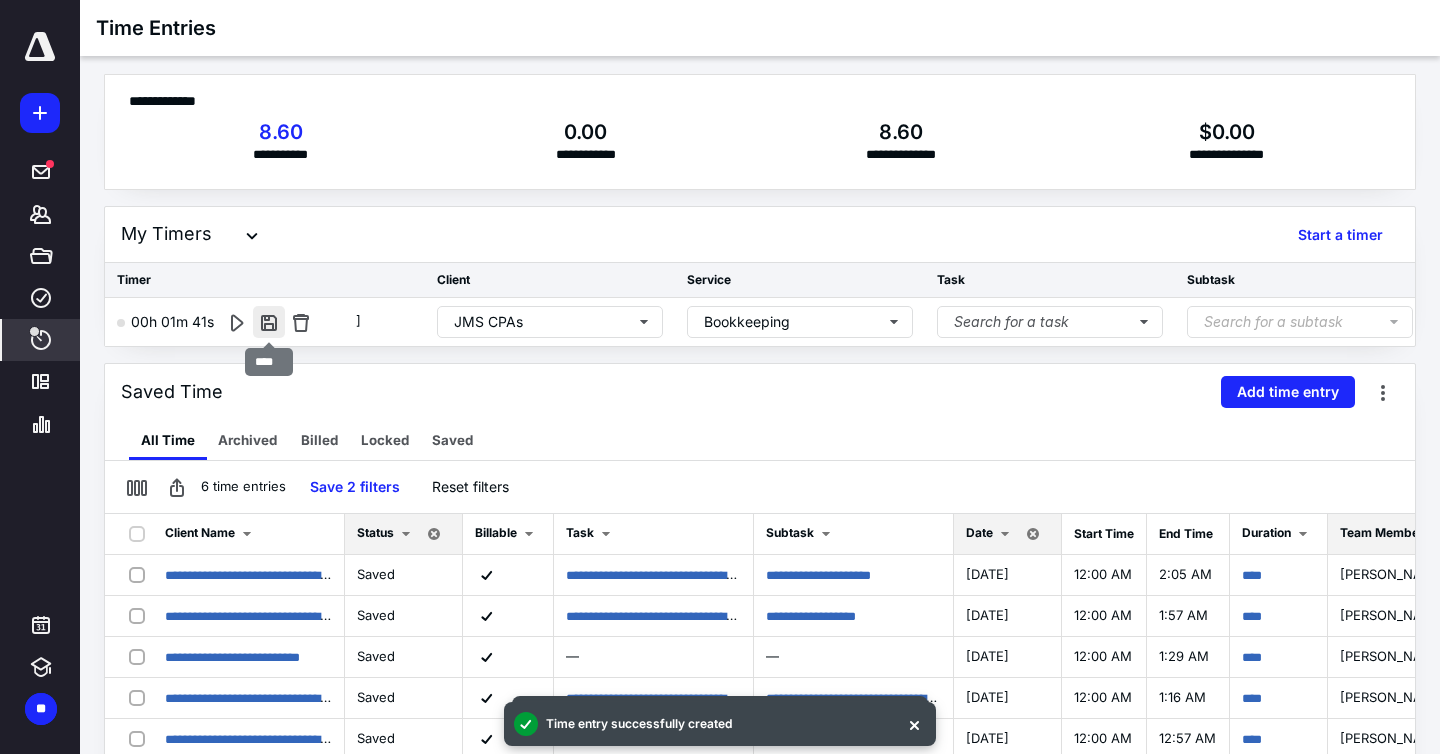 click at bounding box center [269, 322] 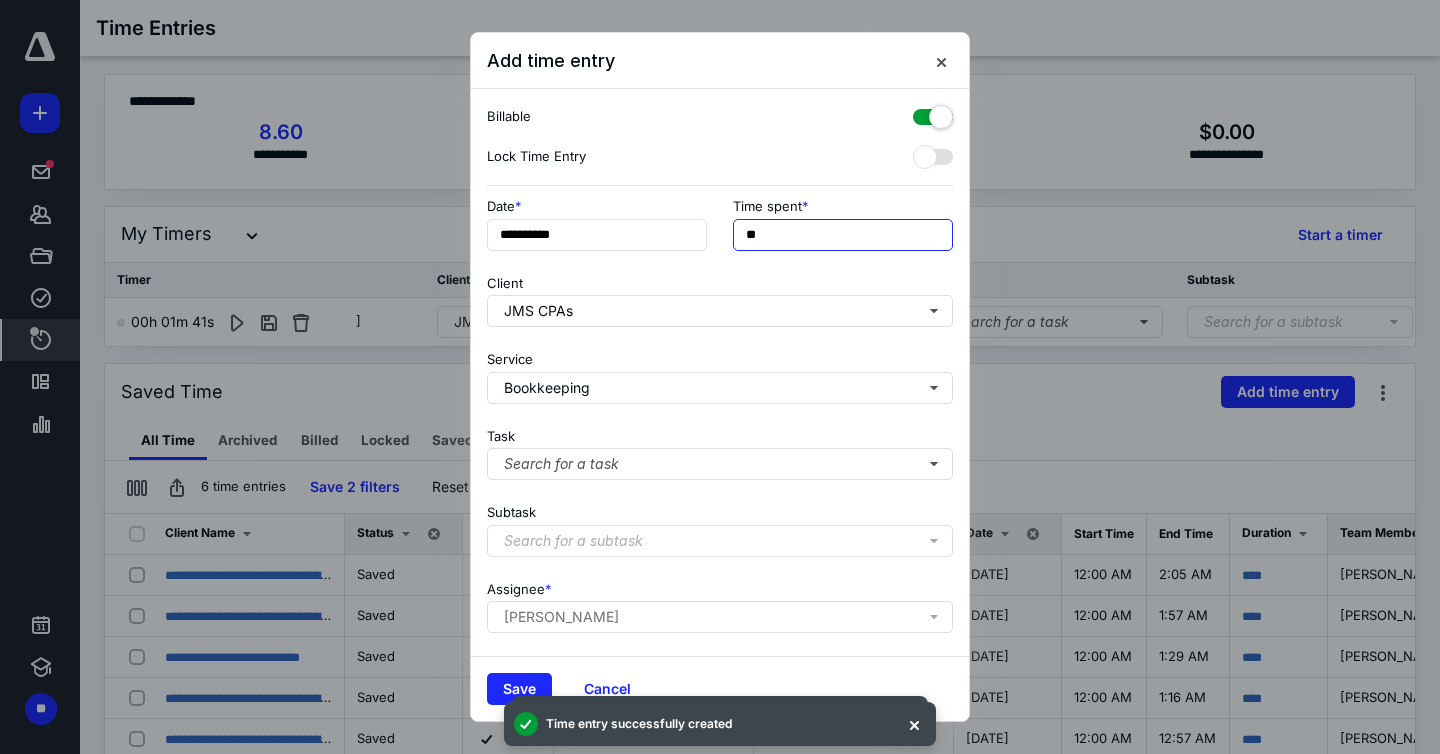 click on "**" at bounding box center [843, 235] 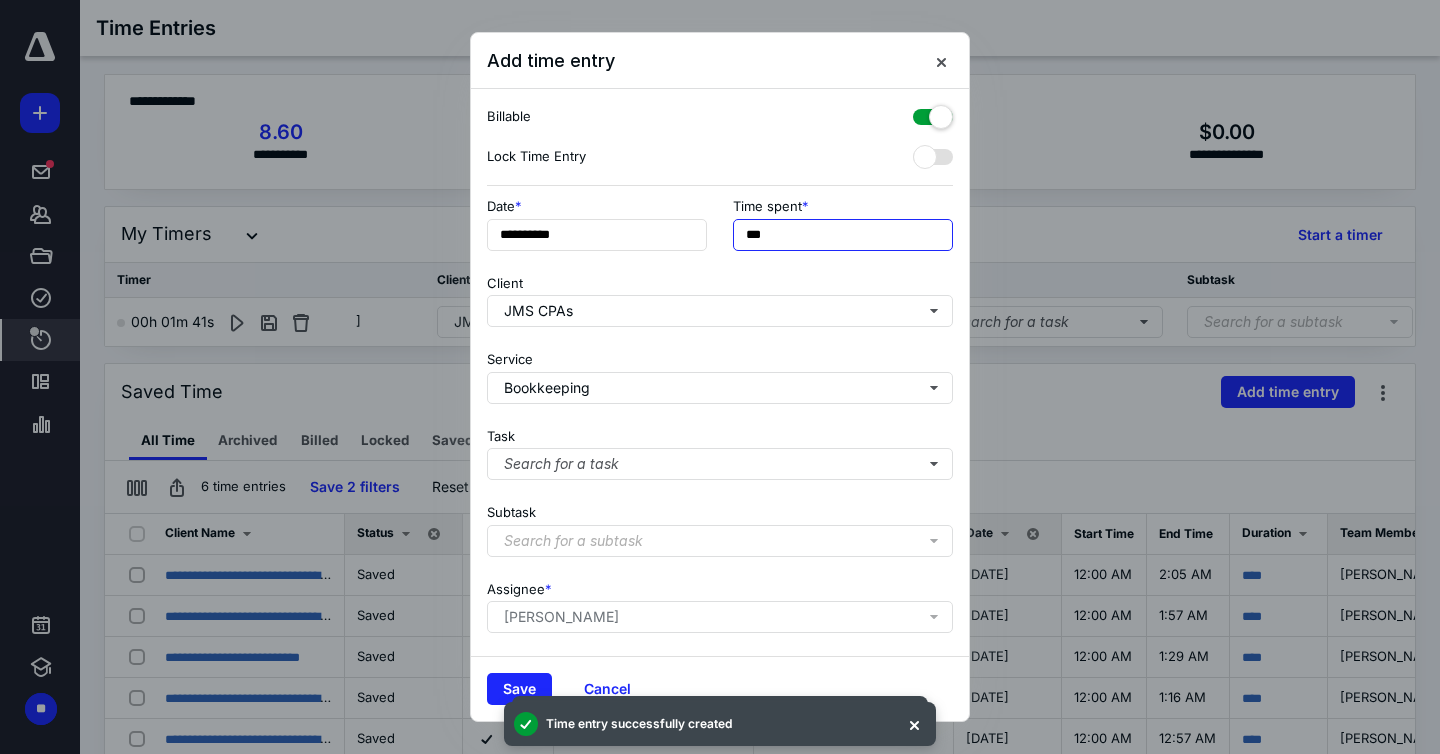 scroll, scrollTop: 132, scrollLeft: 0, axis: vertical 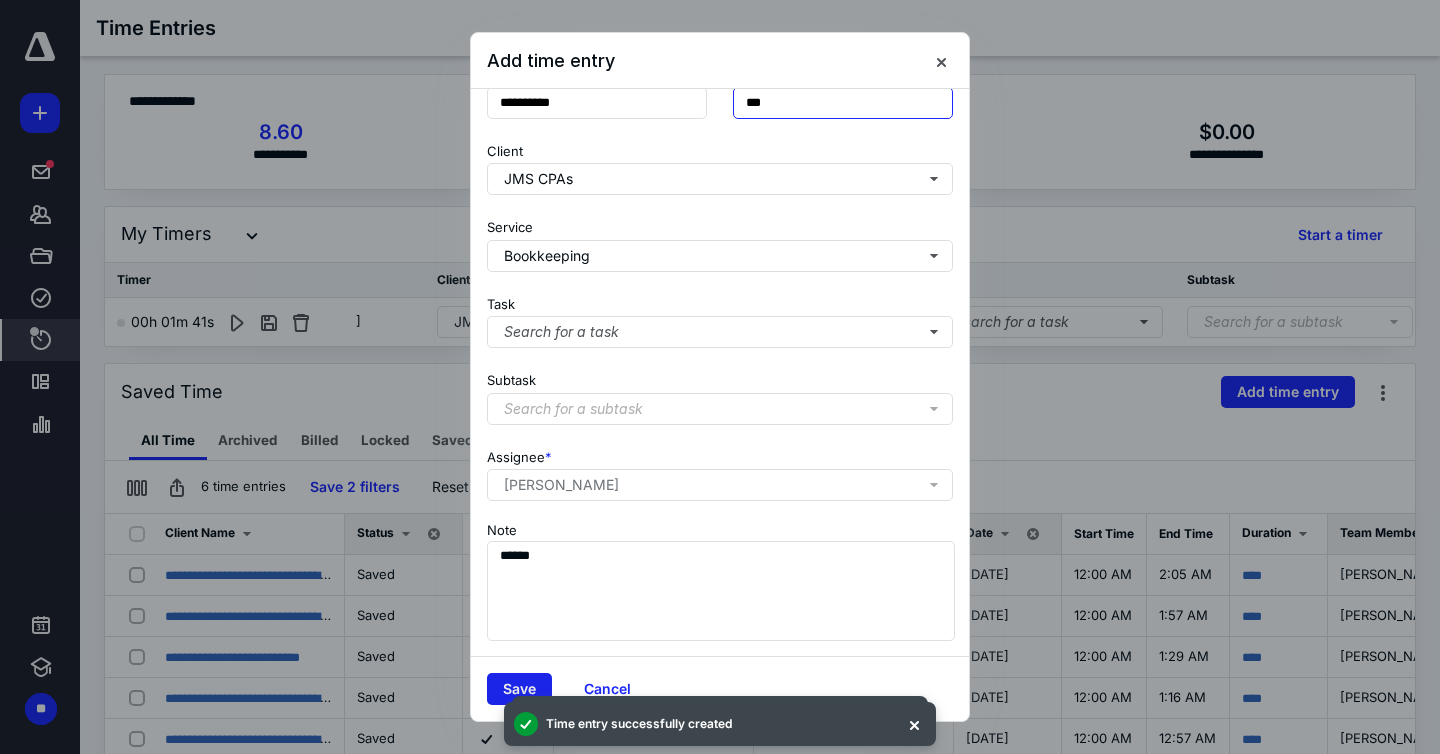 type on "***" 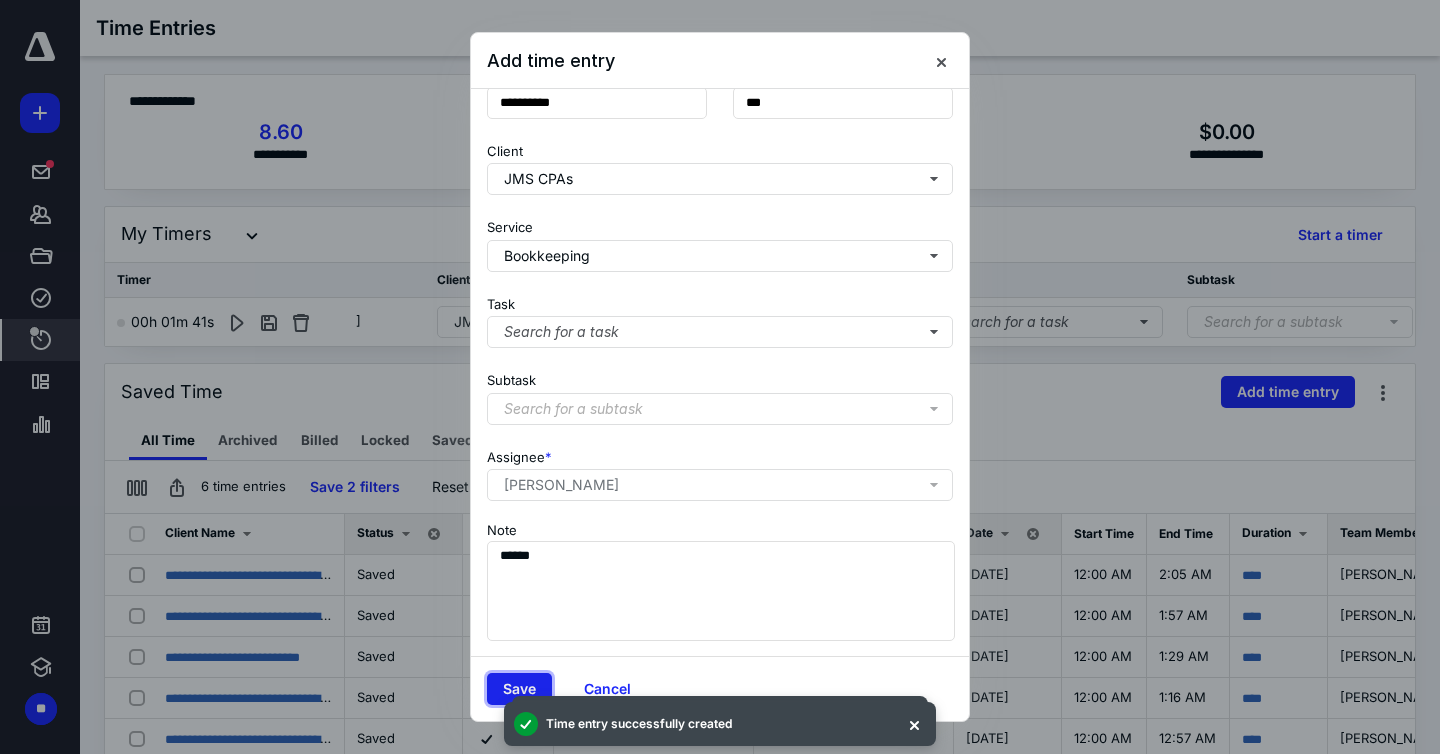 click on "Save" at bounding box center (519, 689) 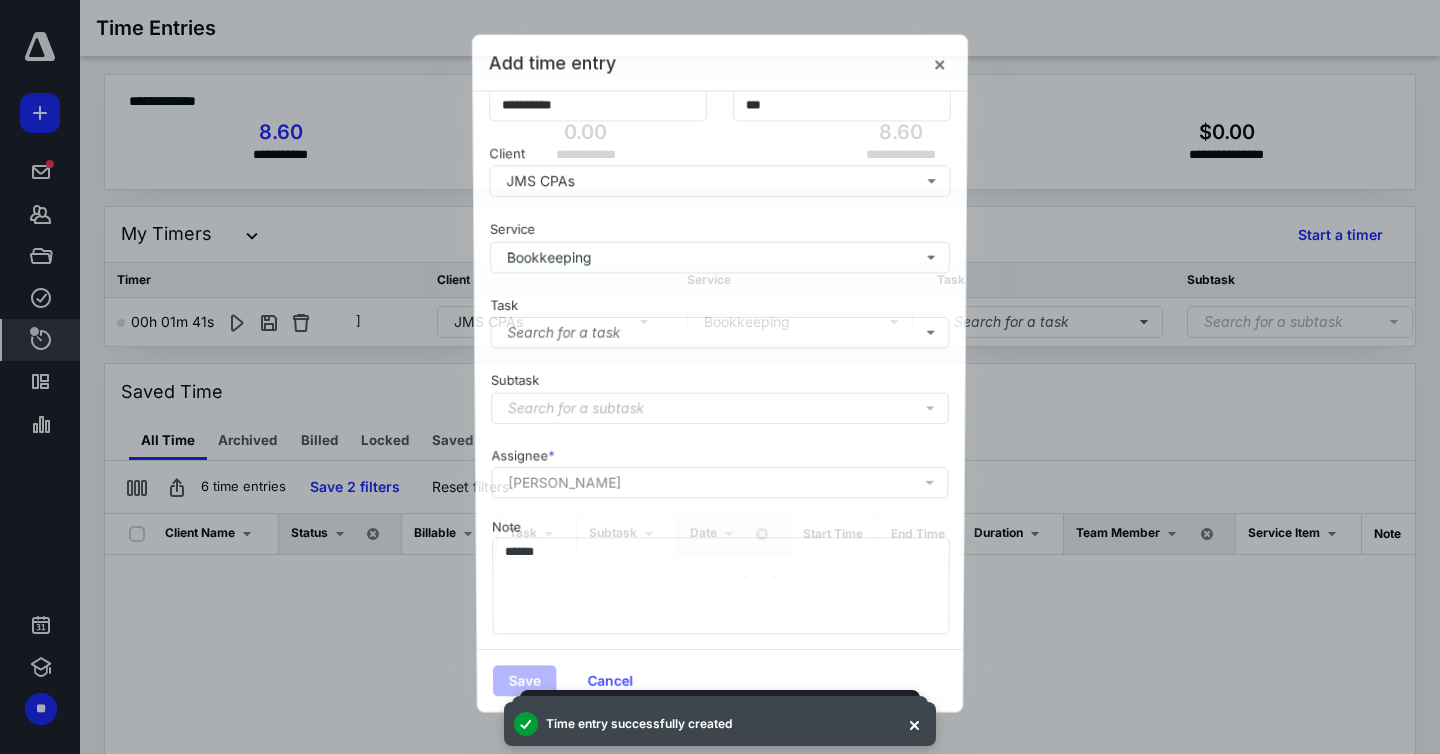 scroll, scrollTop: 0, scrollLeft: 0, axis: both 